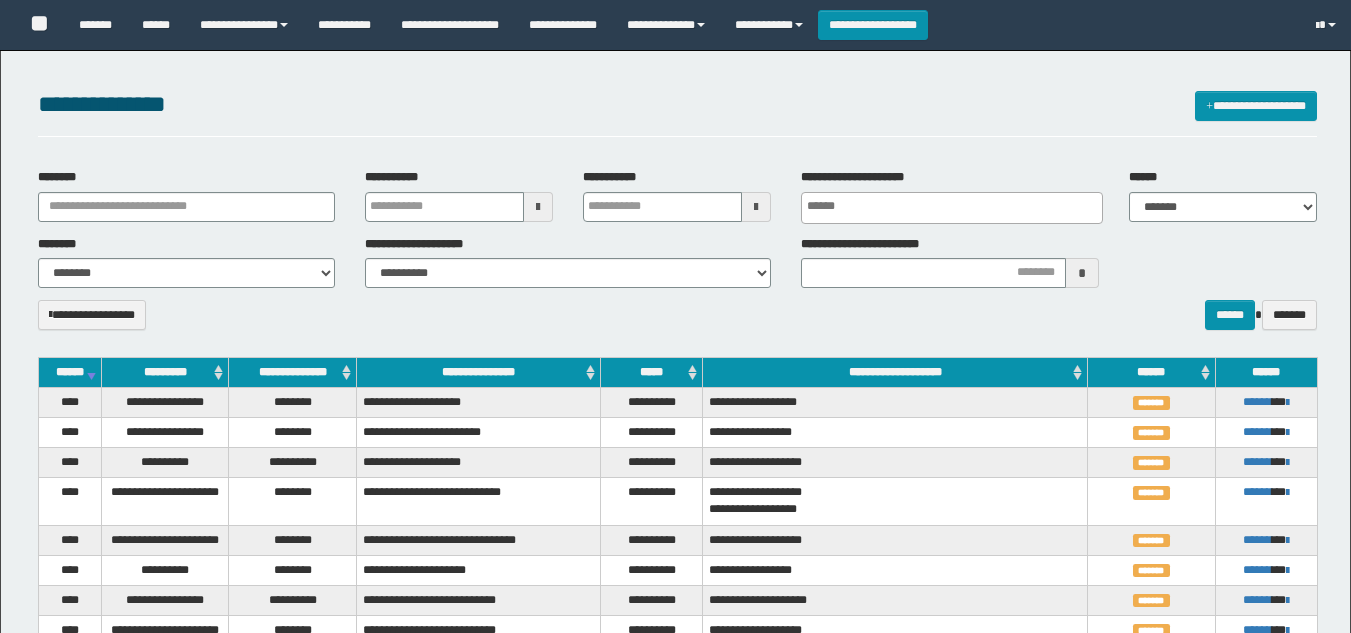 select 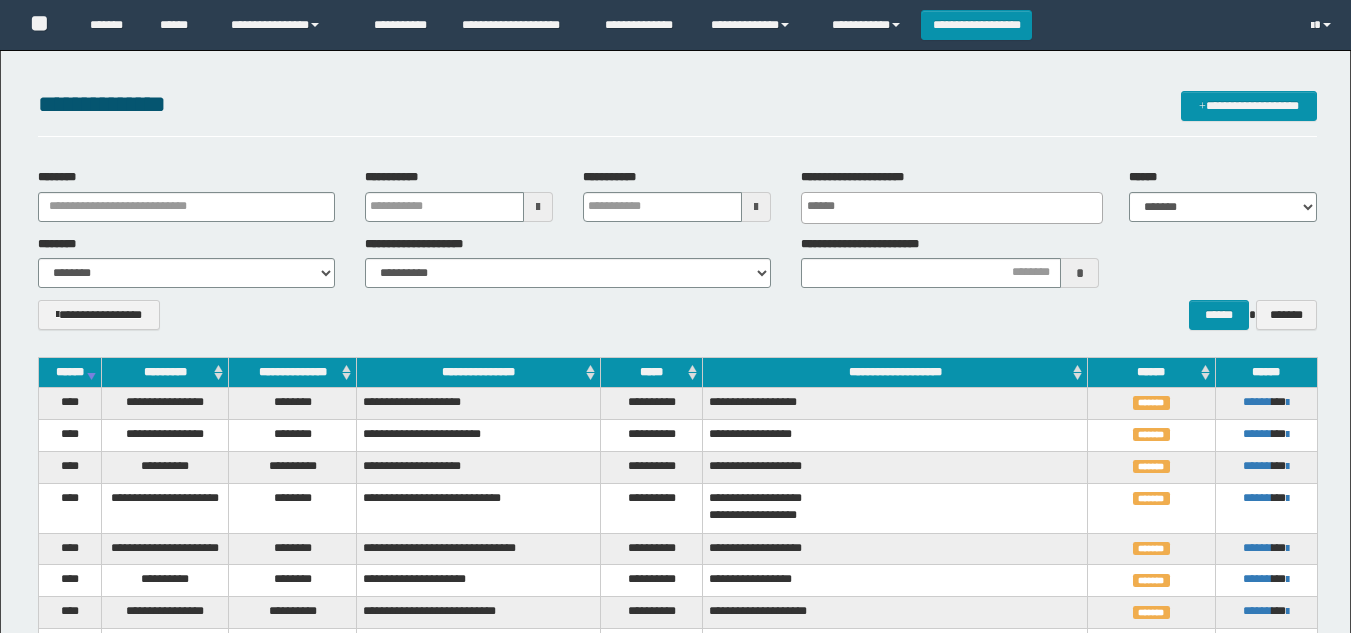 scroll, scrollTop: 0, scrollLeft: 0, axis: both 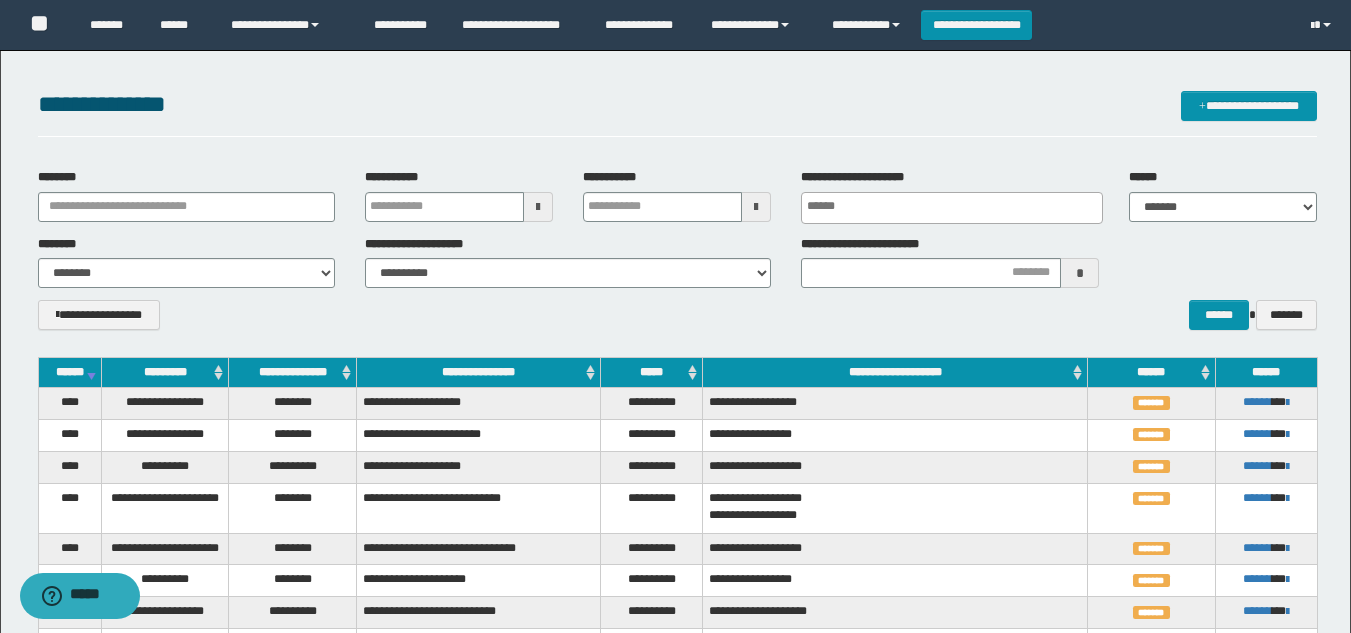 click on "*****
*******
*******
*******
*********" at bounding box center (1223, 207) 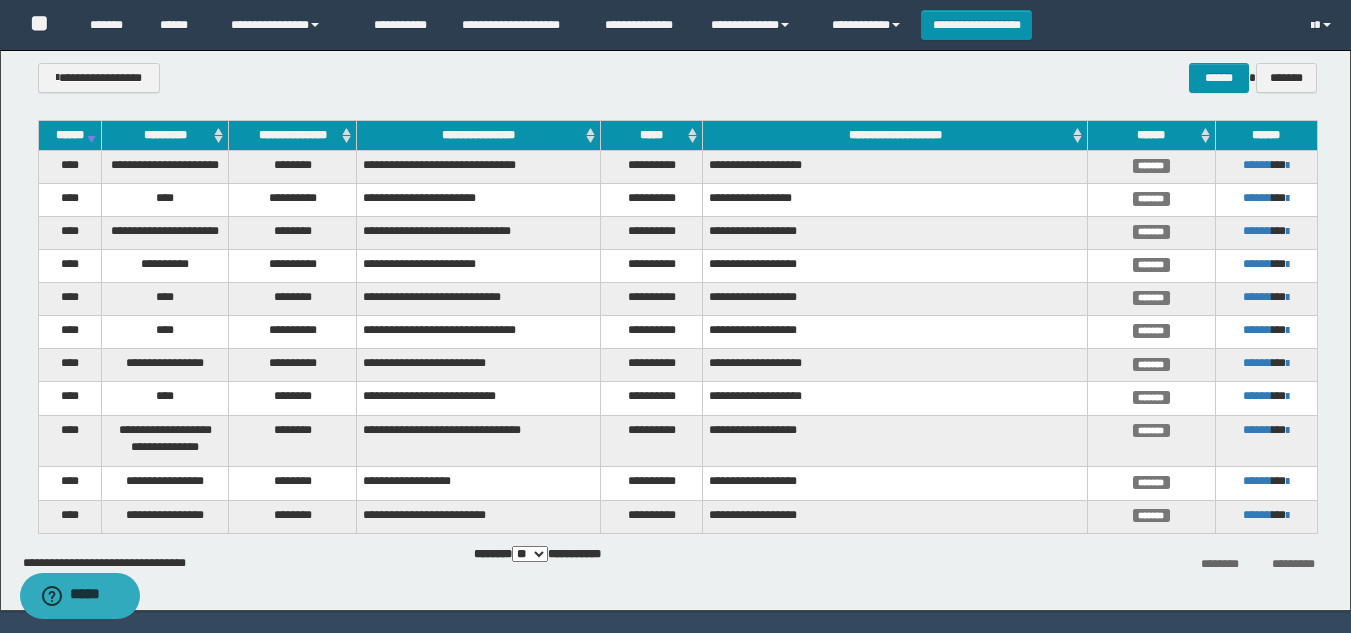 scroll, scrollTop: 289, scrollLeft: 0, axis: vertical 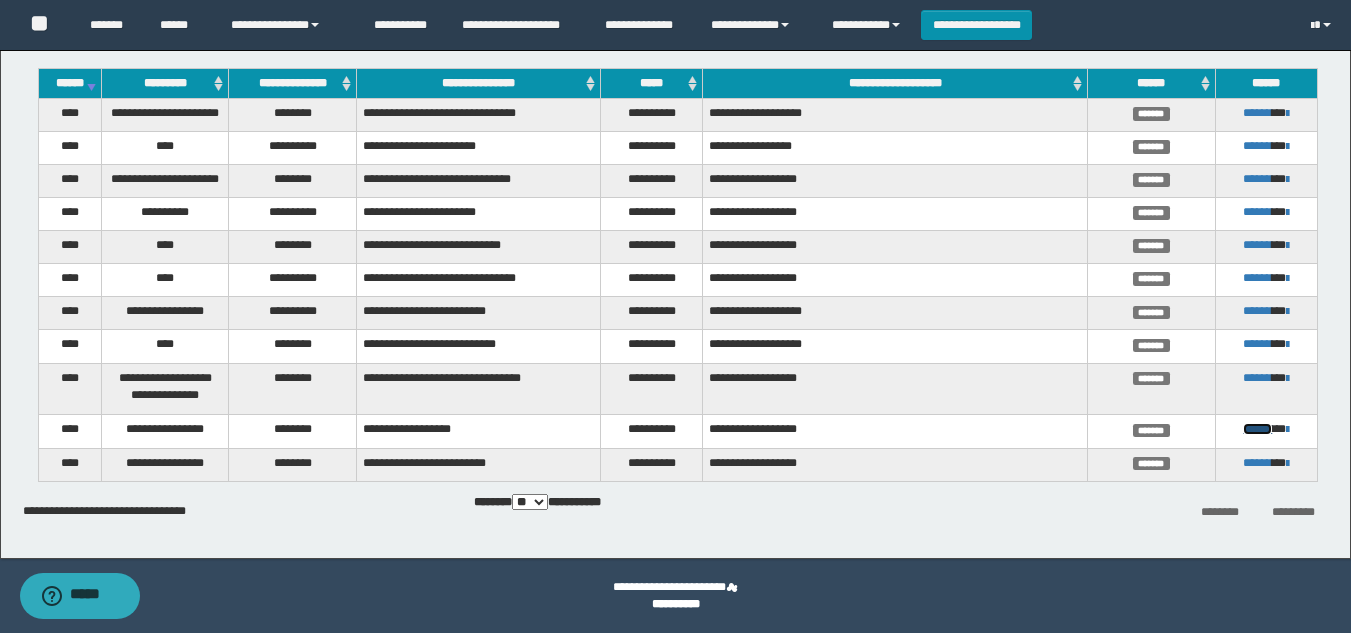 click on "******" at bounding box center (1257, 429) 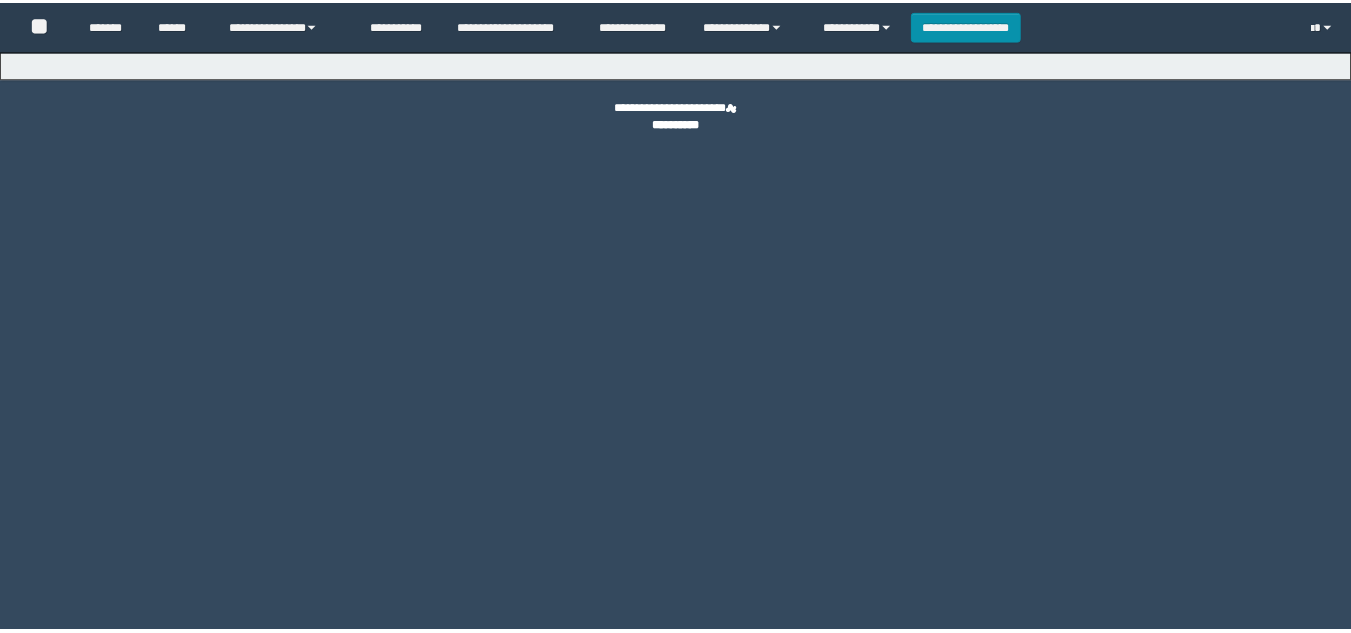 scroll, scrollTop: 0, scrollLeft: 0, axis: both 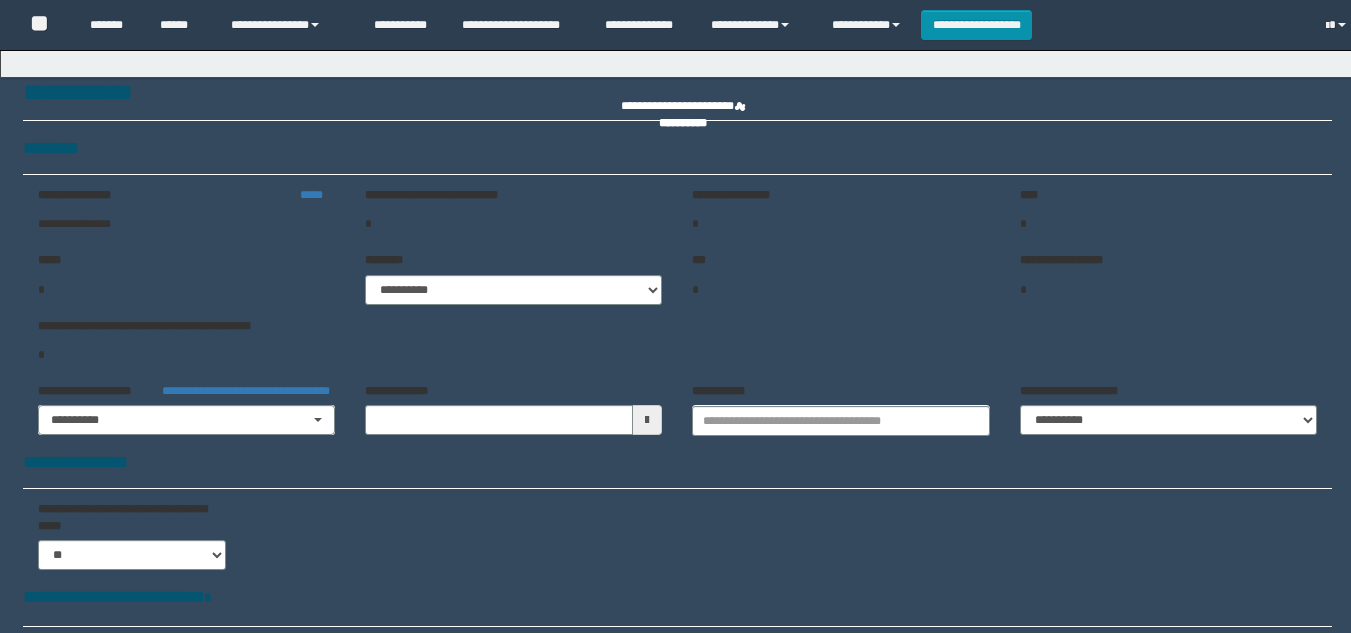 type on "**********" 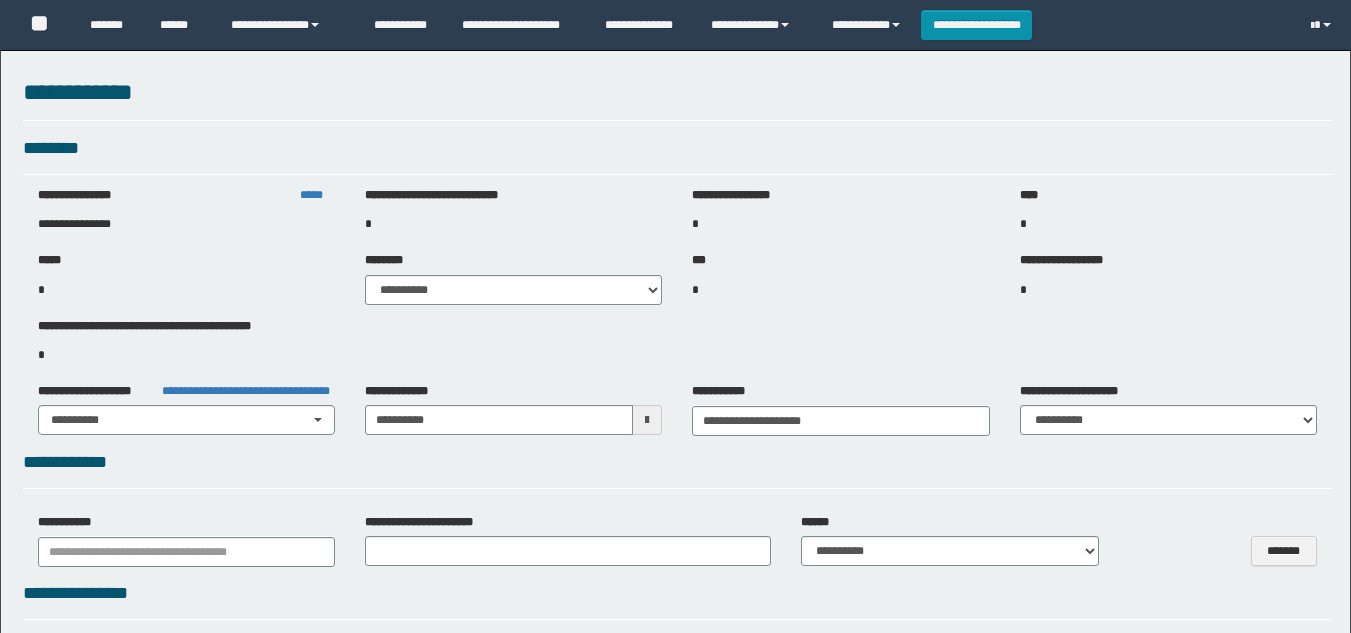 scroll, scrollTop: 0, scrollLeft: 0, axis: both 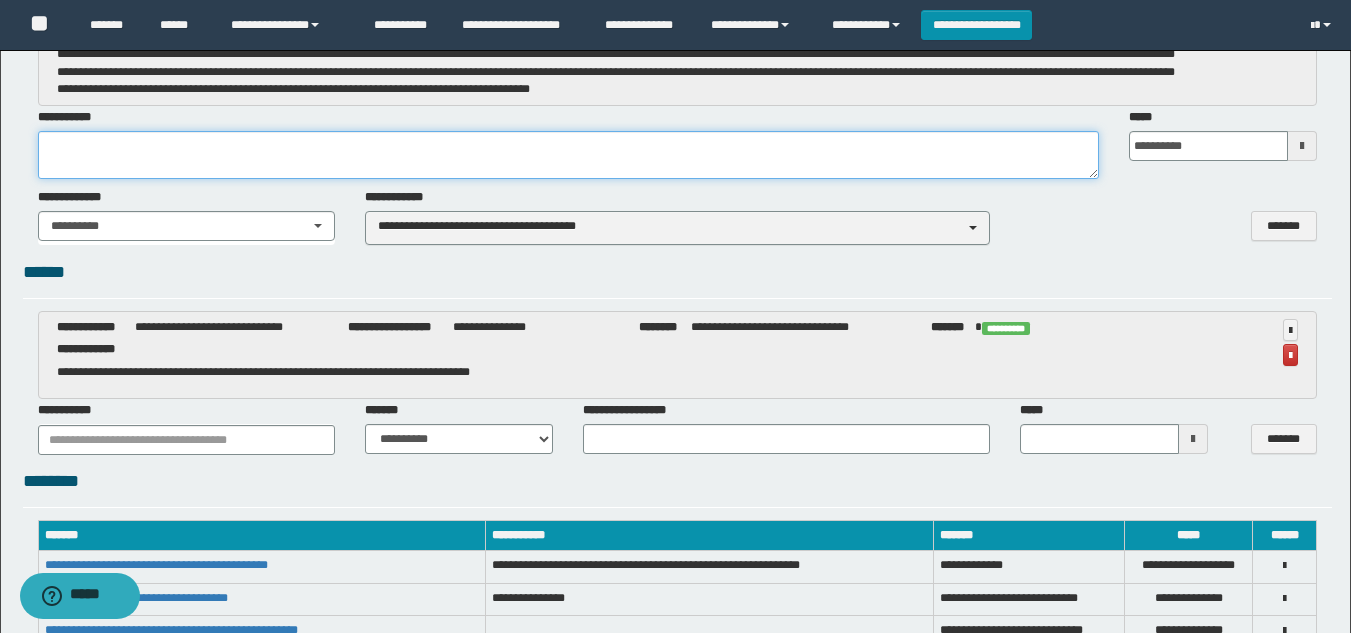 click at bounding box center [568, 155] 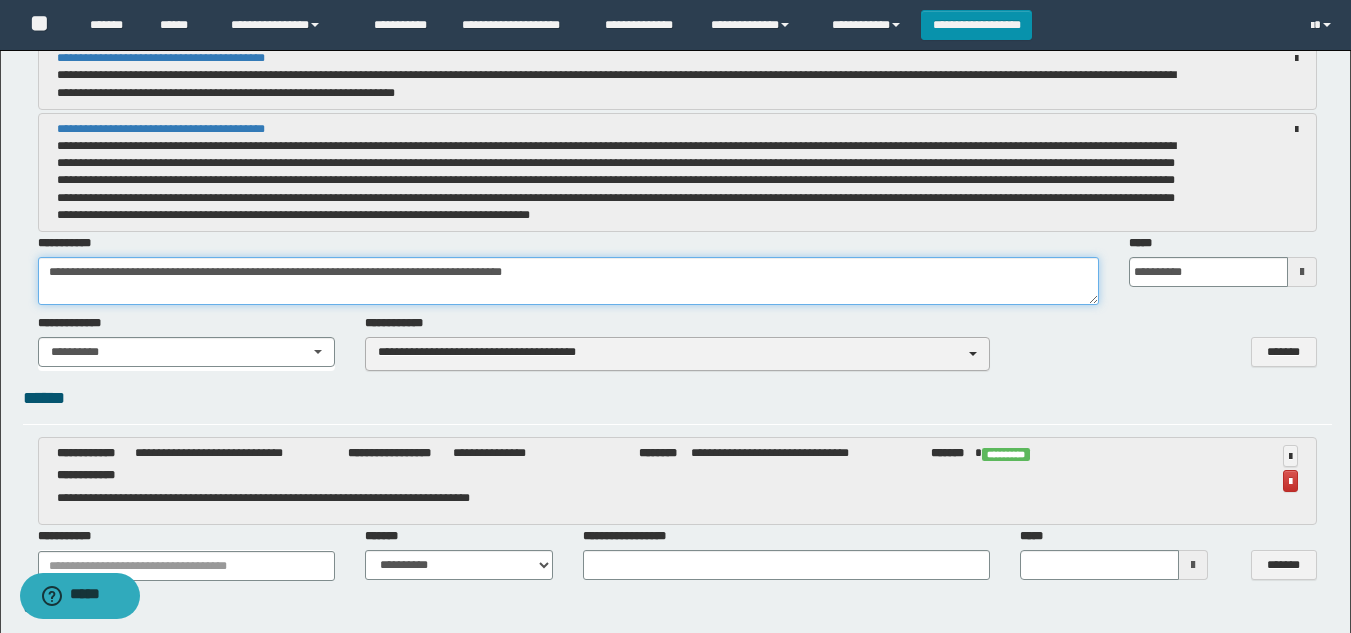 scroll, scrollTop: 3900, scrollLeft: 0, axis: vertical 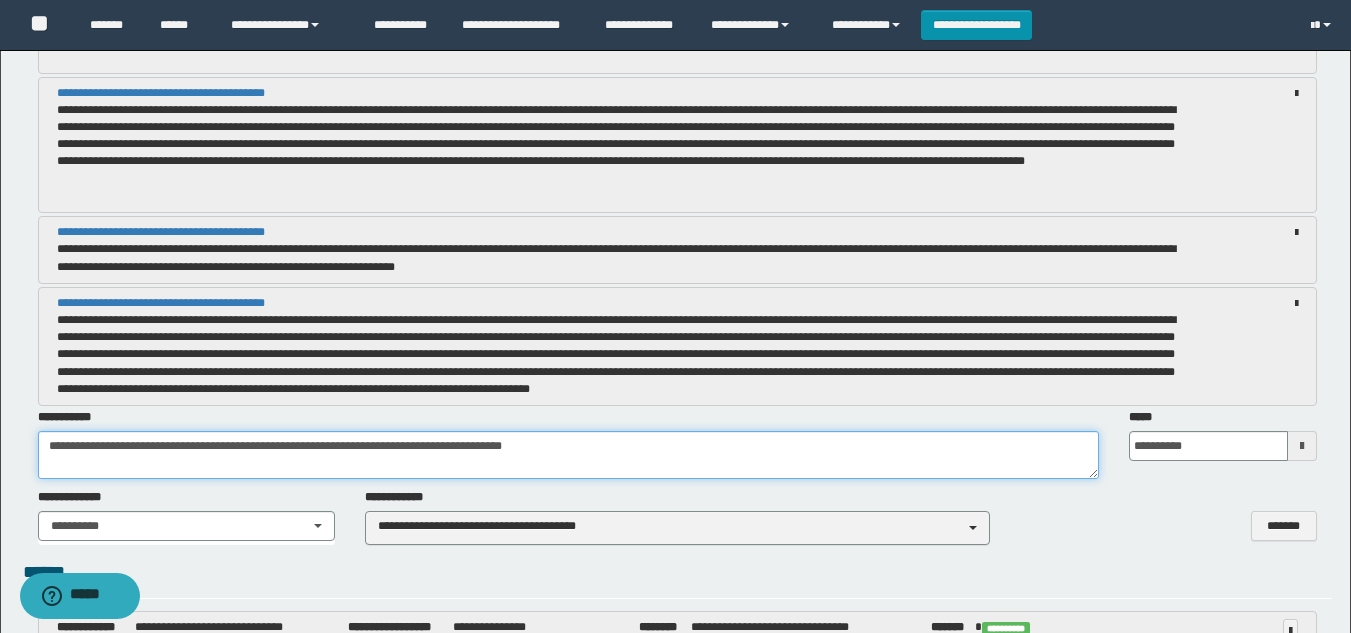 click on "**********" at bounding box center [568, 455] 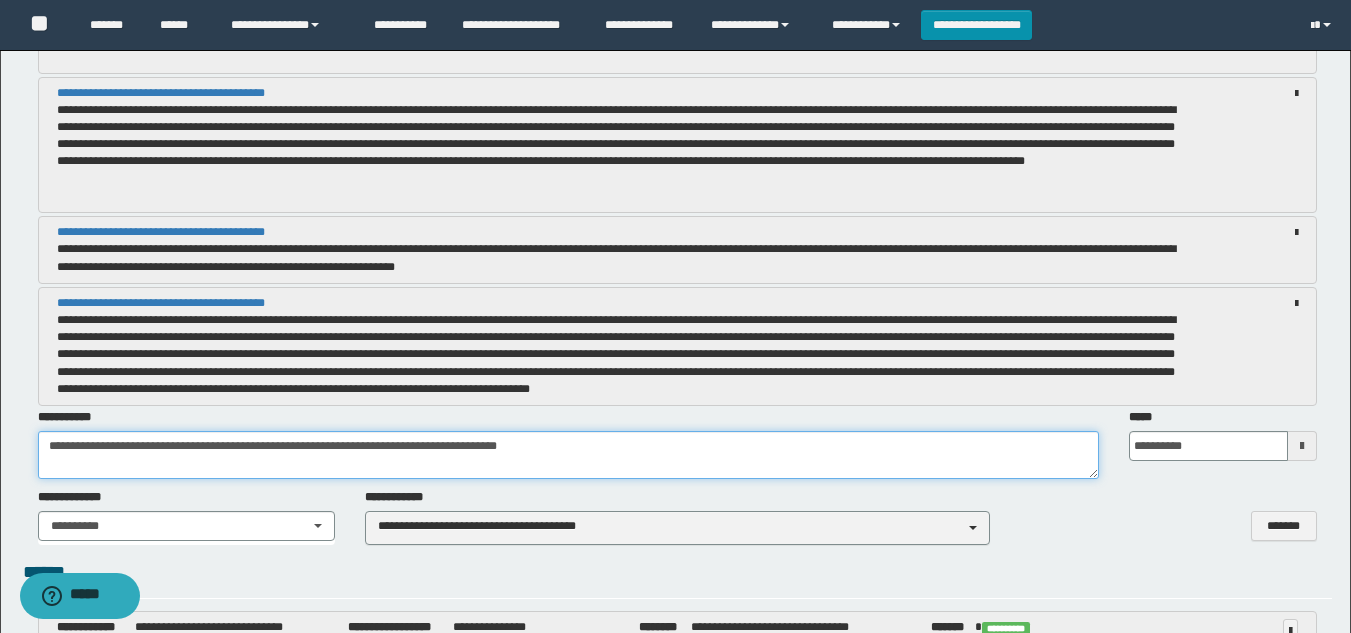 click on "**********" at bounding box center (568, 455) 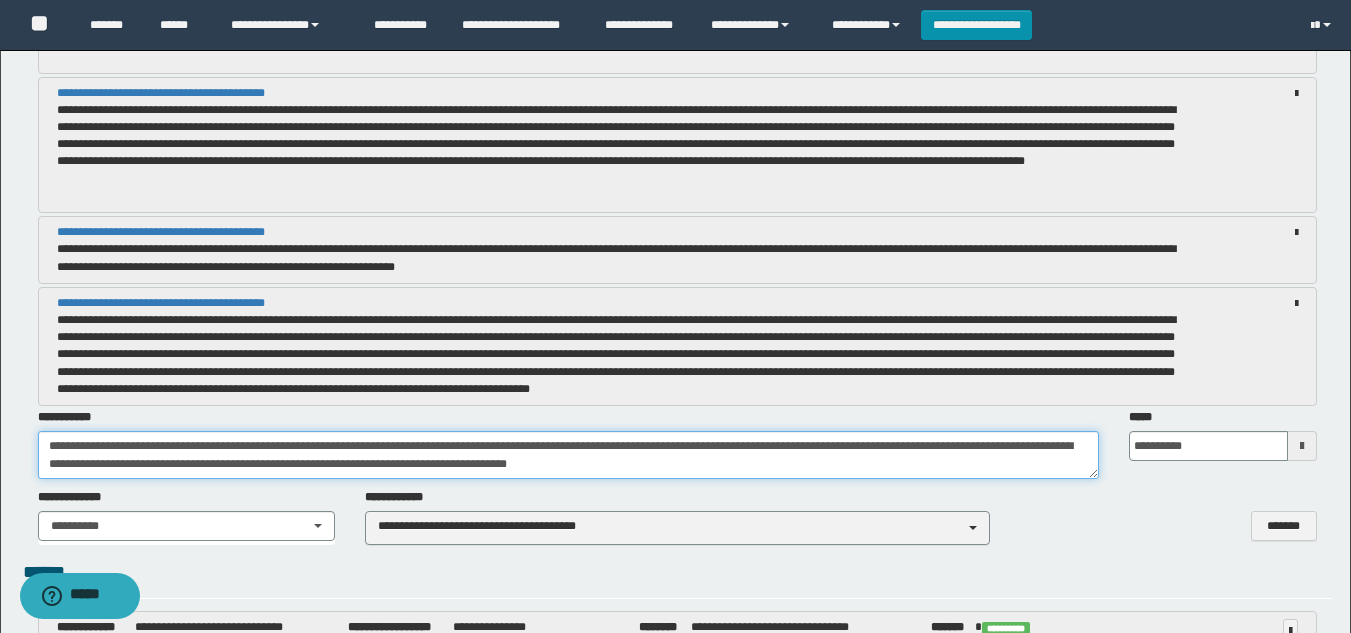 click on "**********" at bounding box center (568, 455) 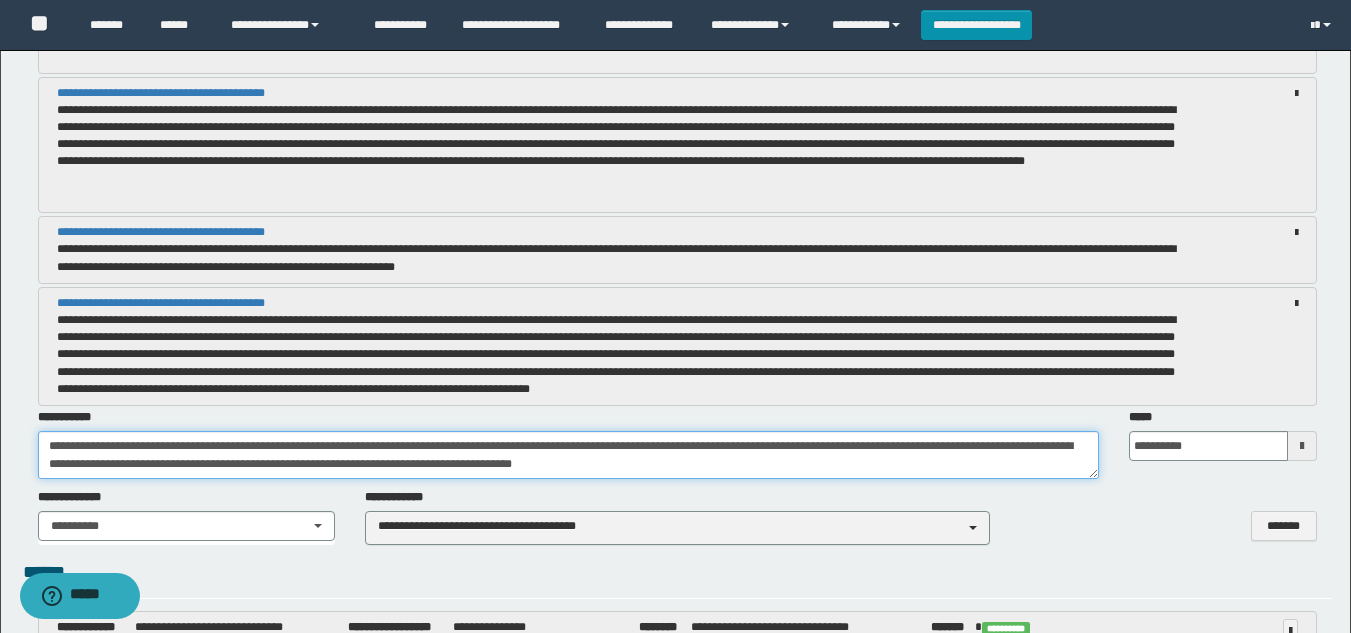 click on "**********" at bounding box center [568, 455] 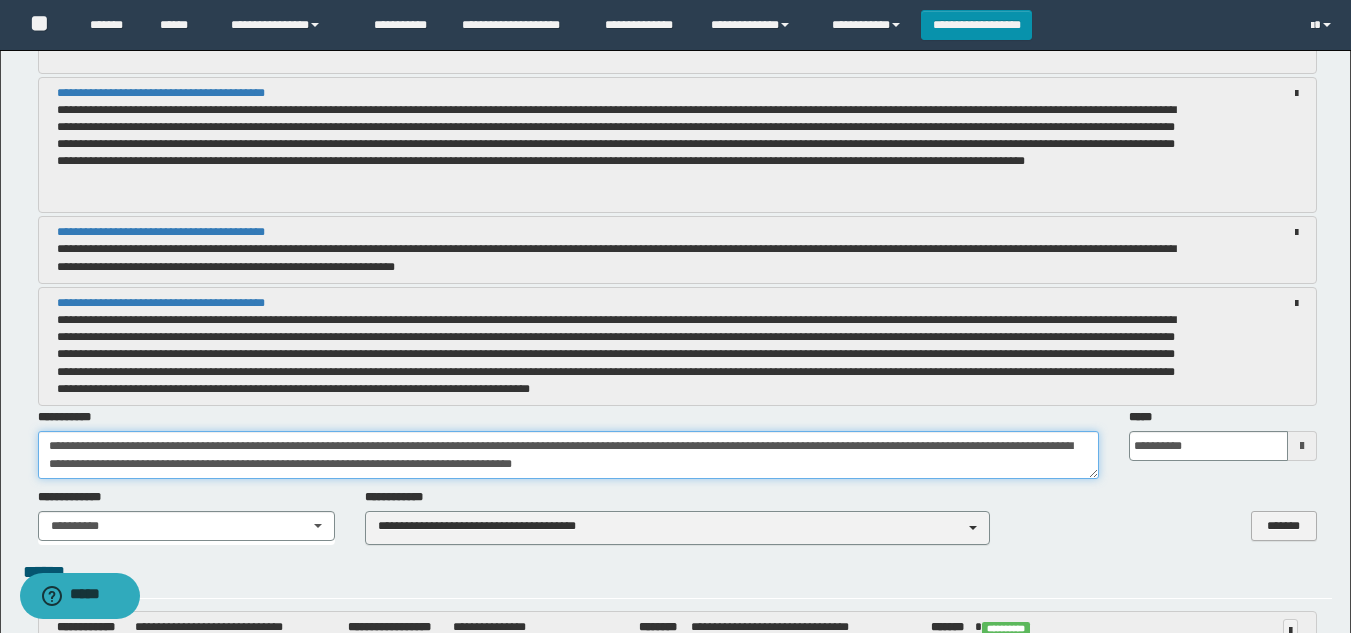 type on "**********" 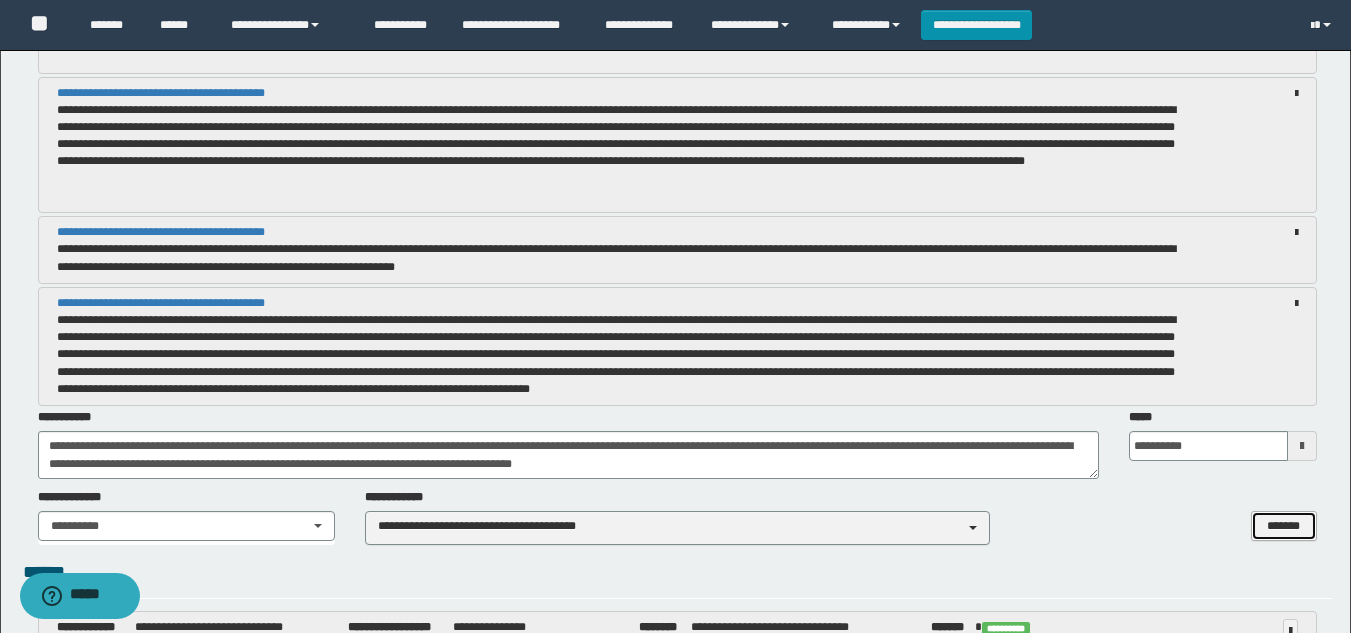 click on "*******" at bounding box center [1284, 526] 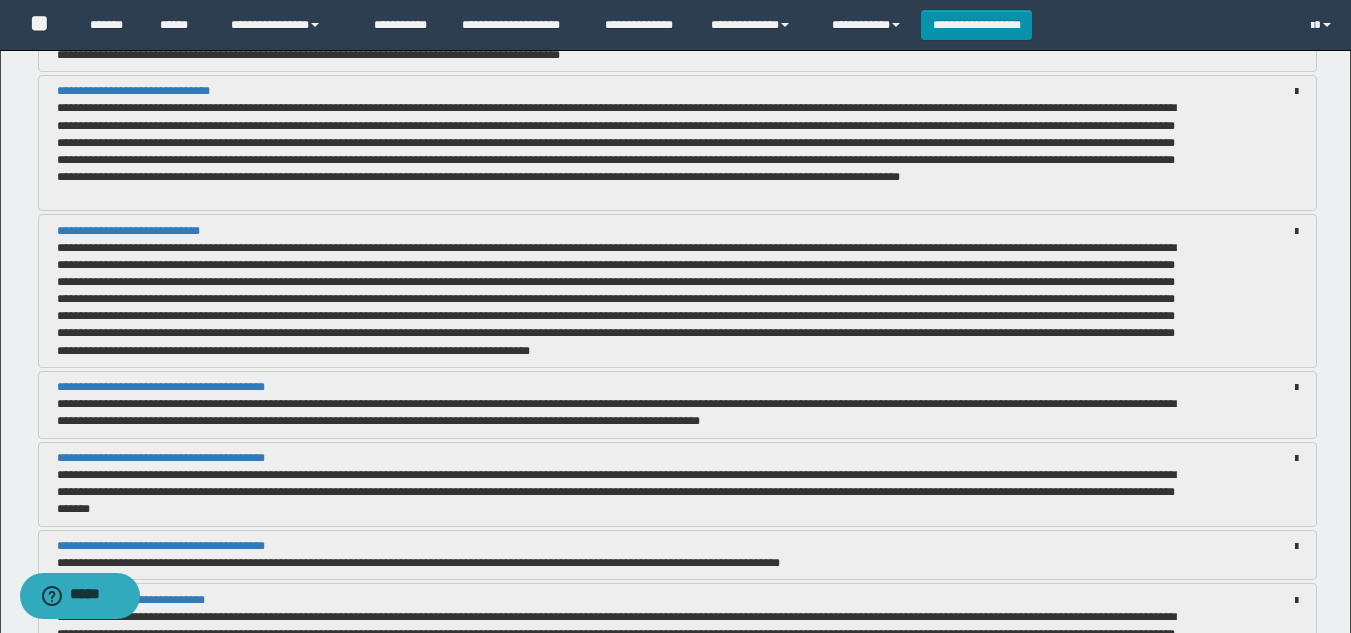scroll, scrollTop: 2900, scrollLeft: 0, axis: vertical 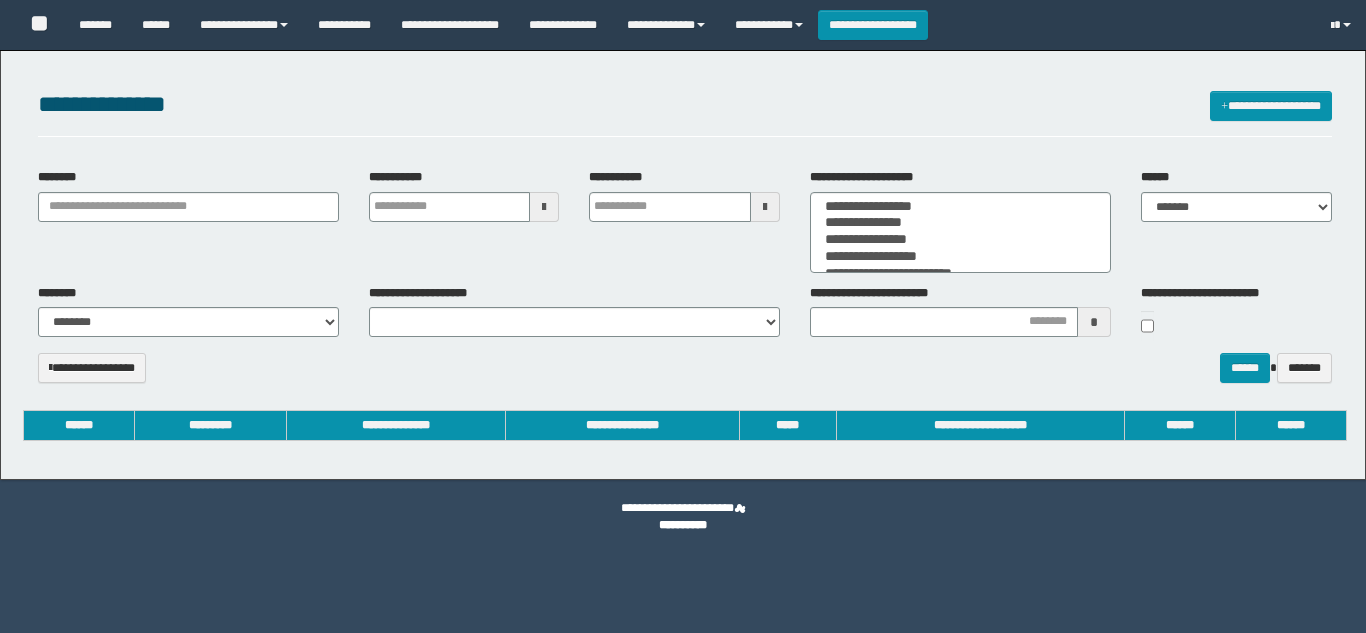 select 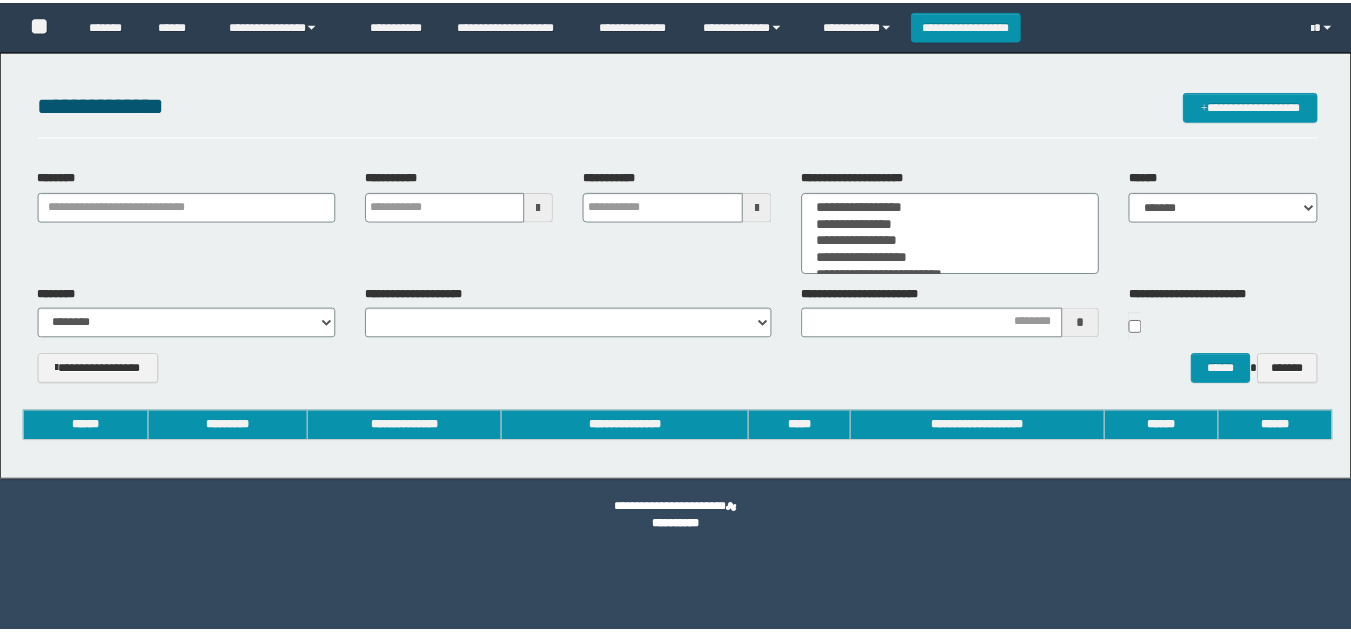 scroll, scrollTop: 0, scrollLeft: 0, axis: both 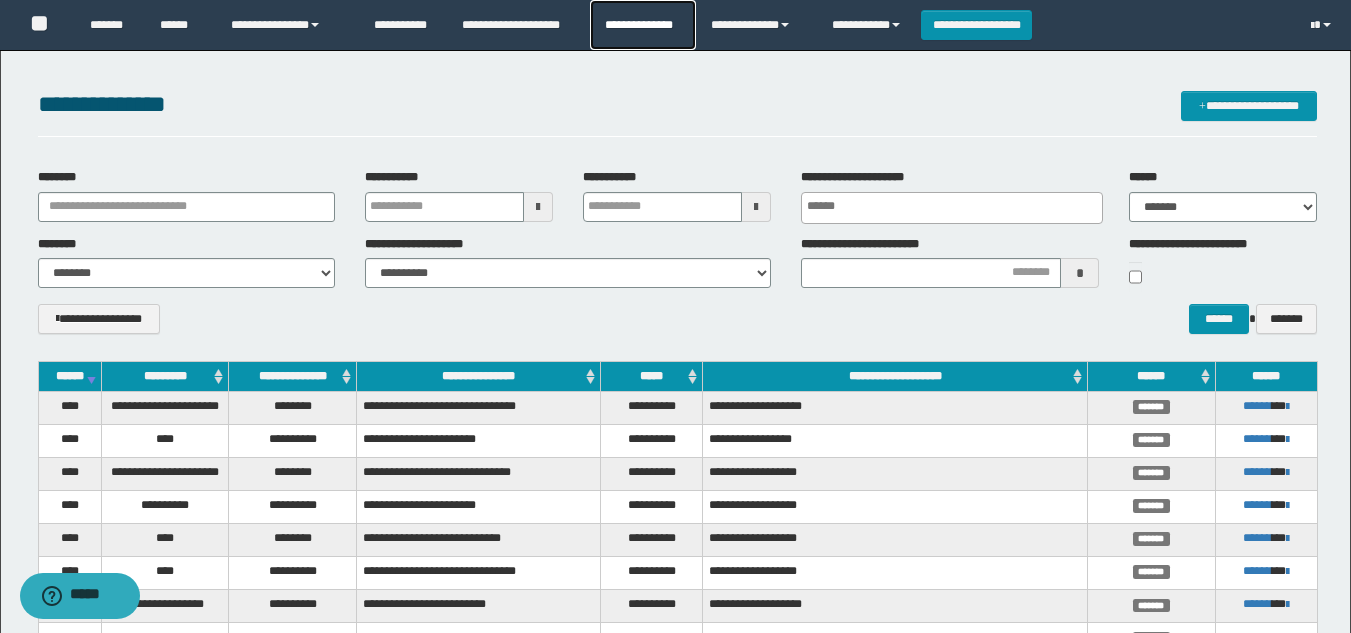 click on "**********" at bounding box center [642, 25] 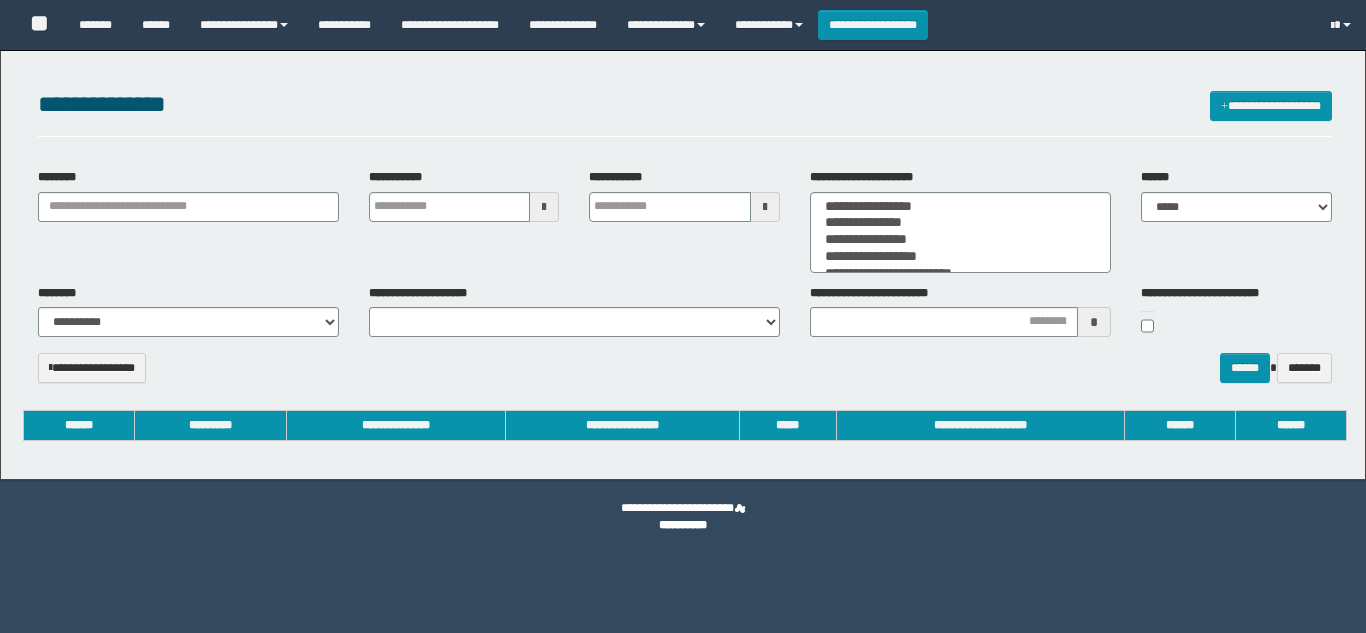 select 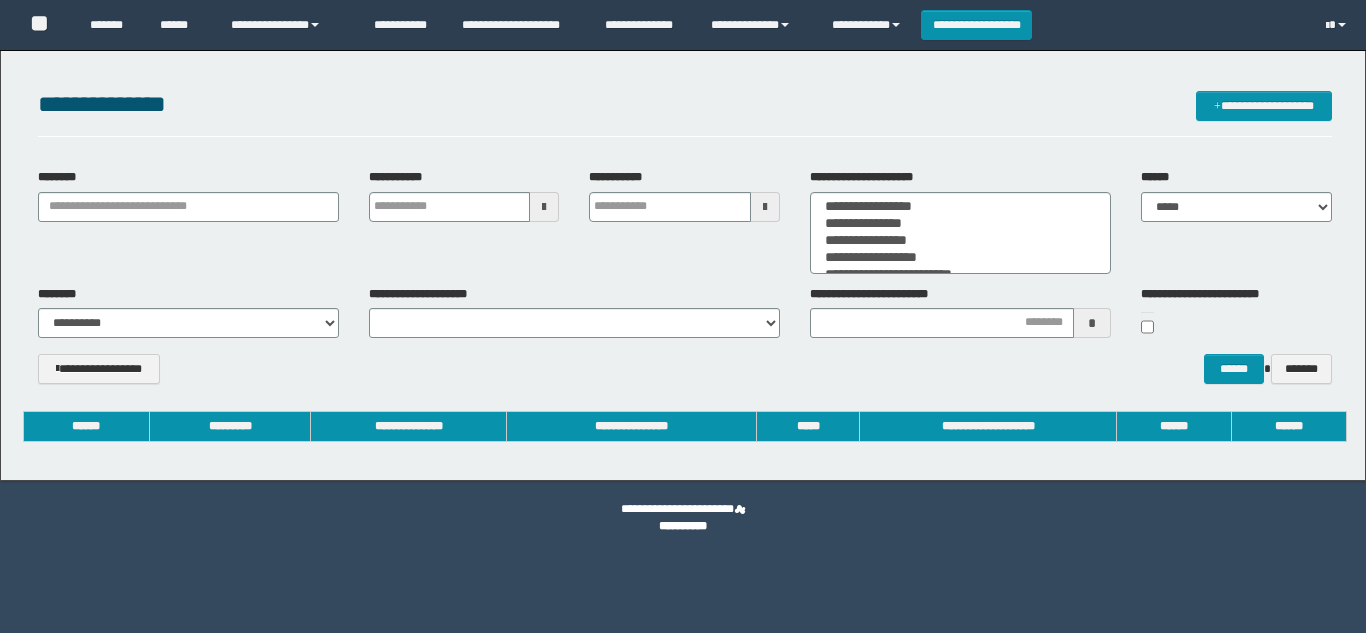 scroll, scrollTop: 0, scrollLeft: 0, axis: both 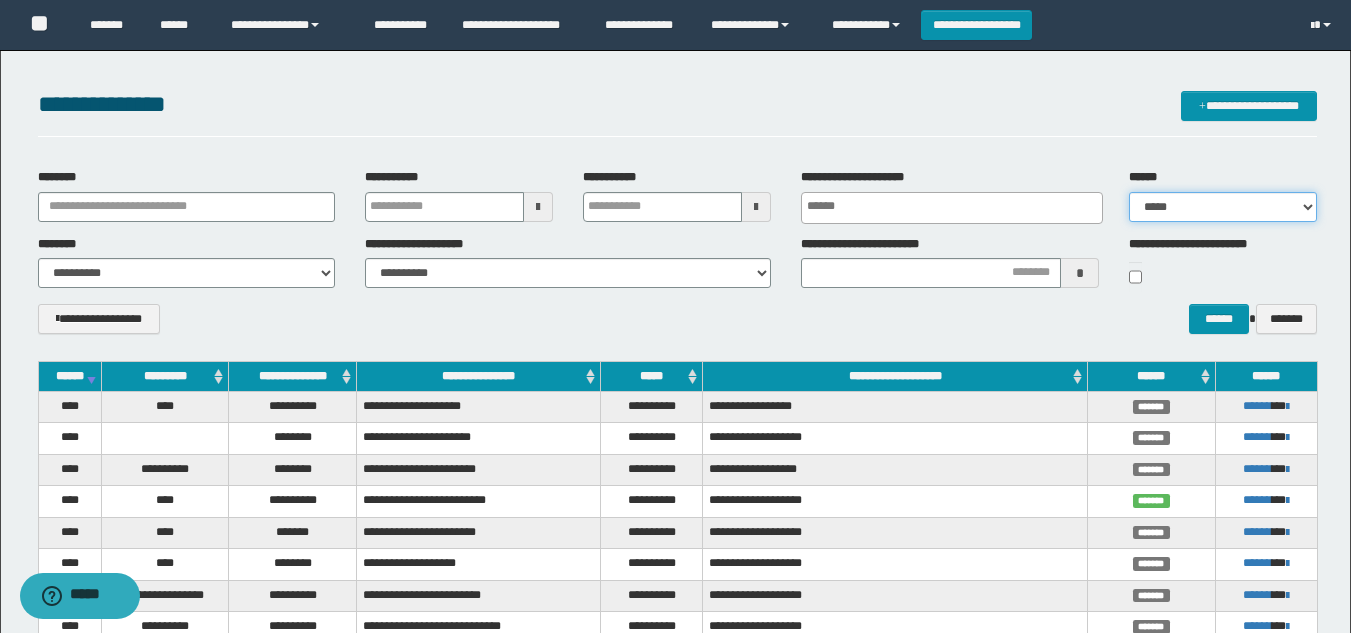 drag, startPoint x: 1272, startPoint y: 206, endPoint x: 1260, endPoint y: 216, distance: 15.6205 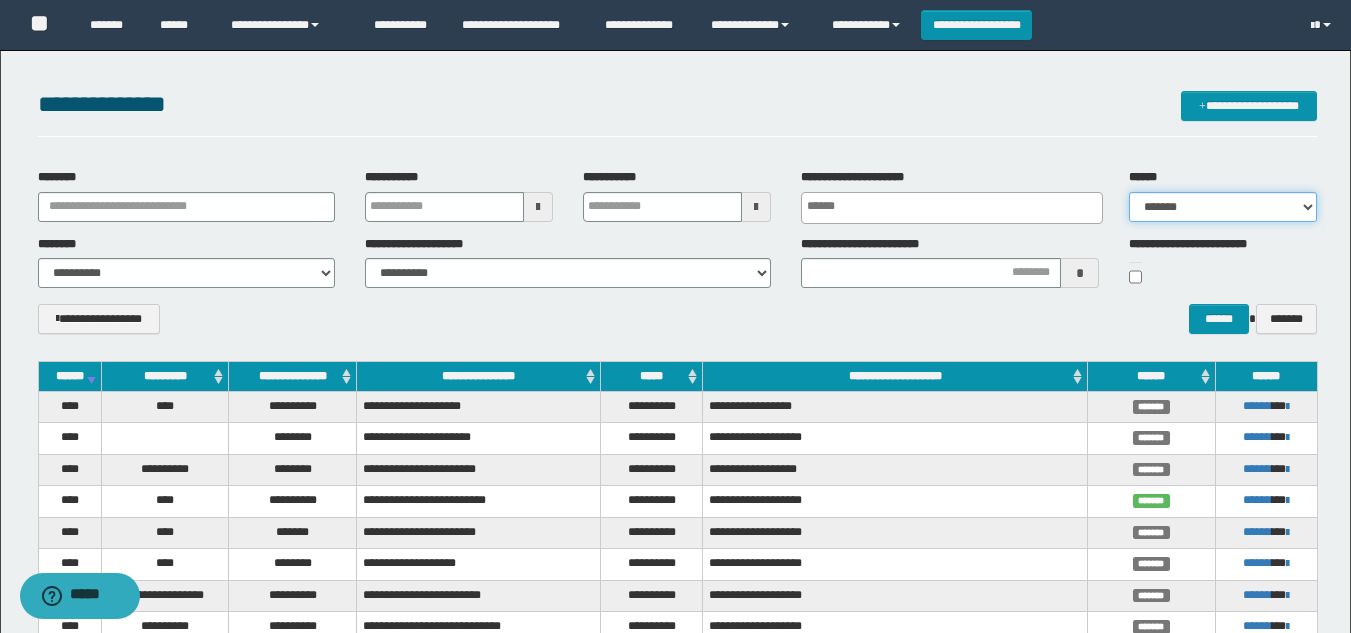 click on "*****
*******
*******
*******
*********" at bounding box center [1223, 207] 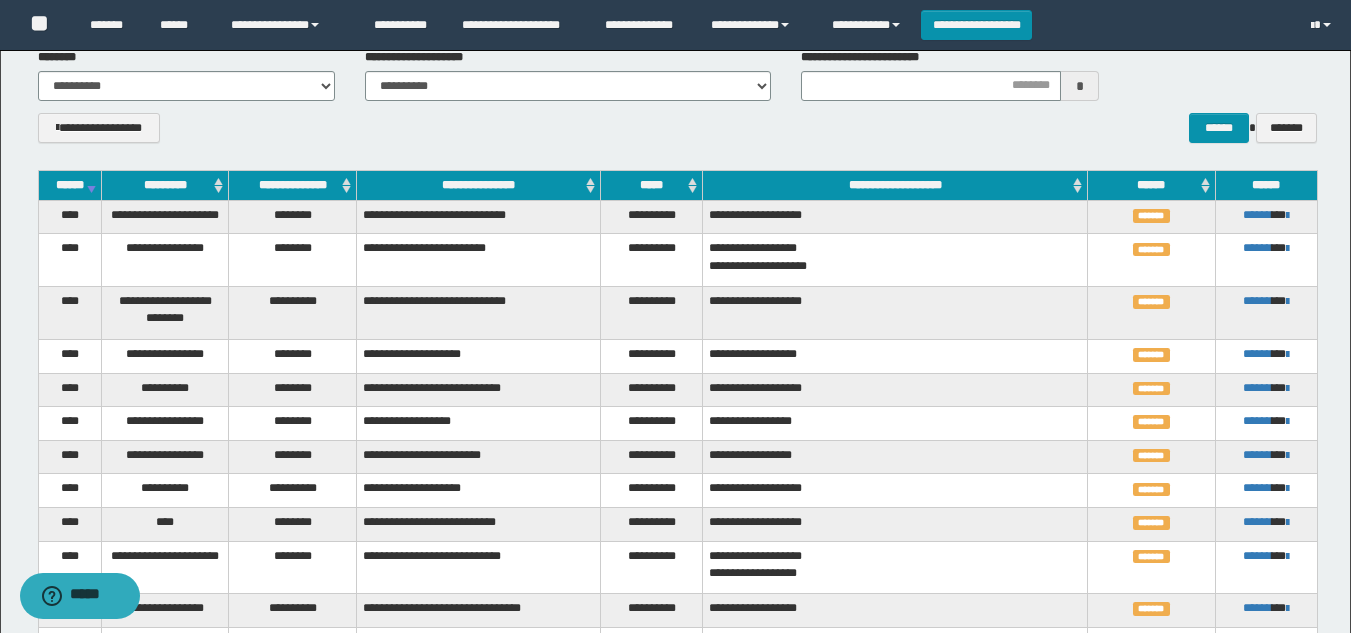 scroll, scrollTop: 0, scrollLeft: 0, axis: both 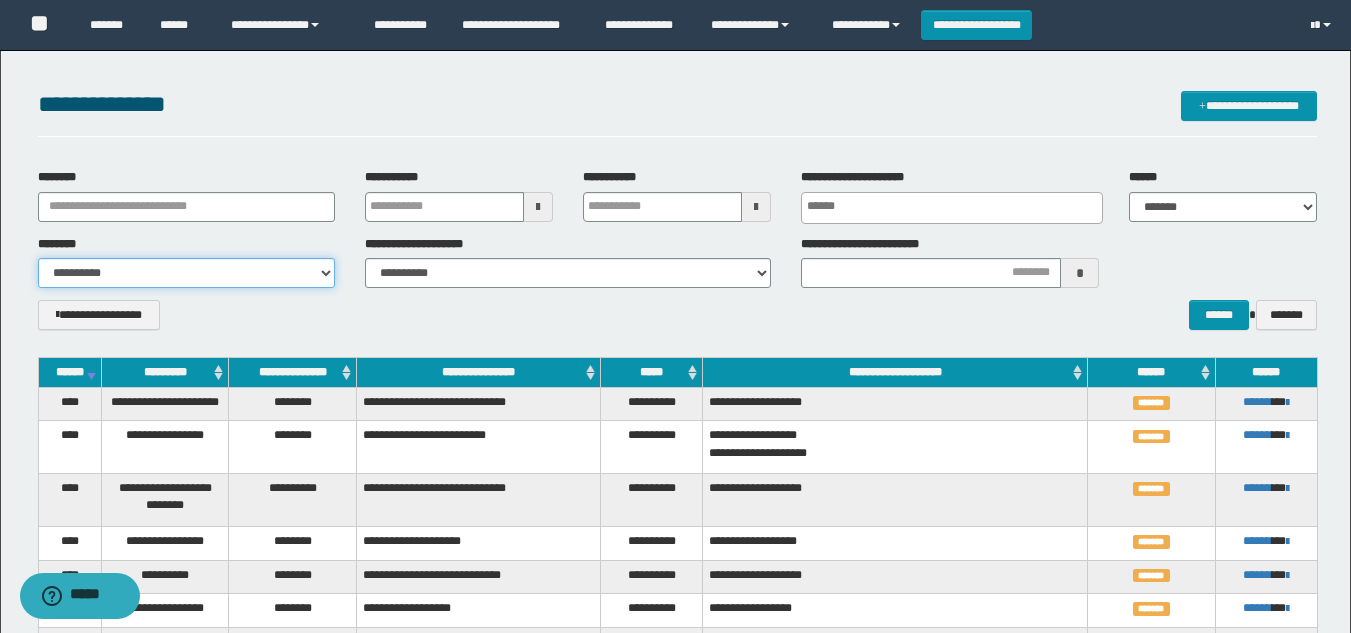 click on "**********" at bounding box center (186, 273) 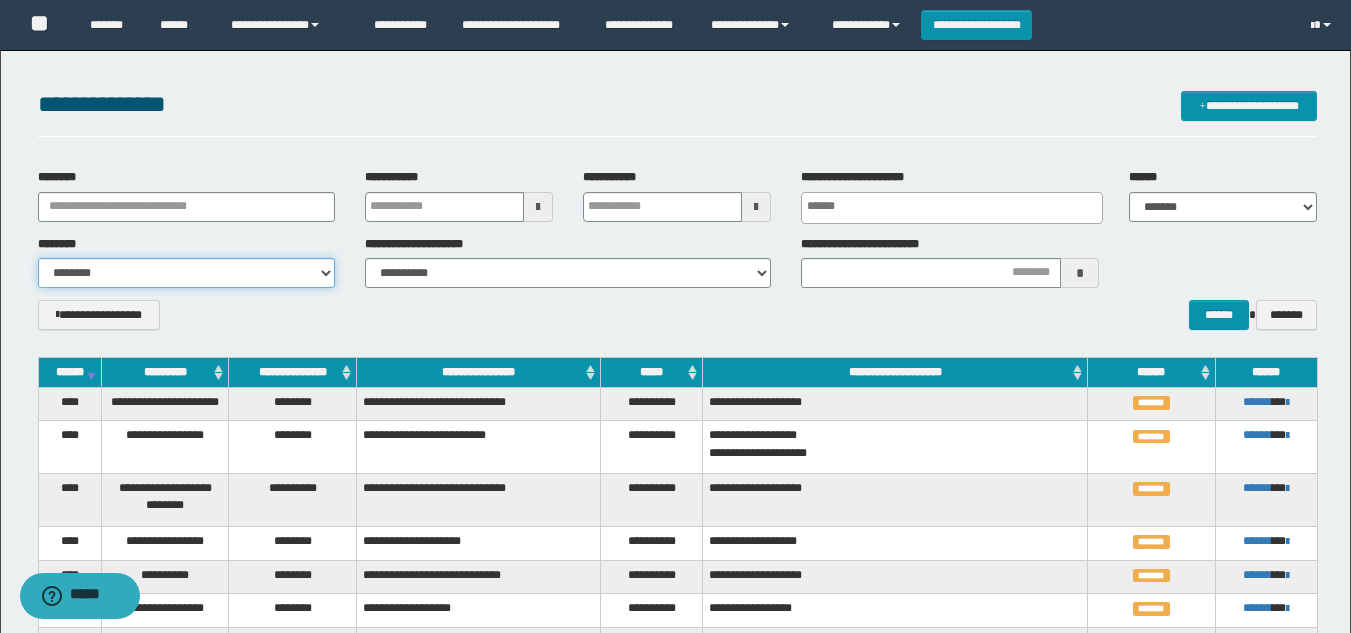 click on "**********" at bounding box center (186, 273) 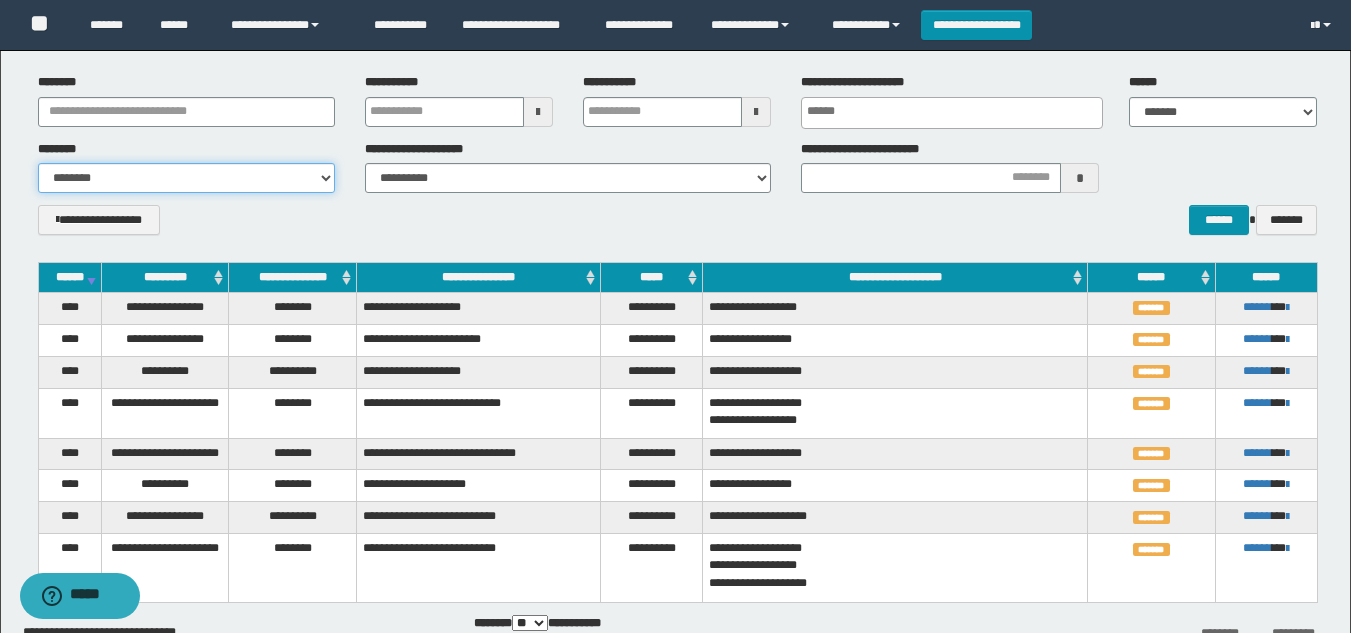 scroll, scrollTop: 216, scrollLeft: 0, axis: vertical 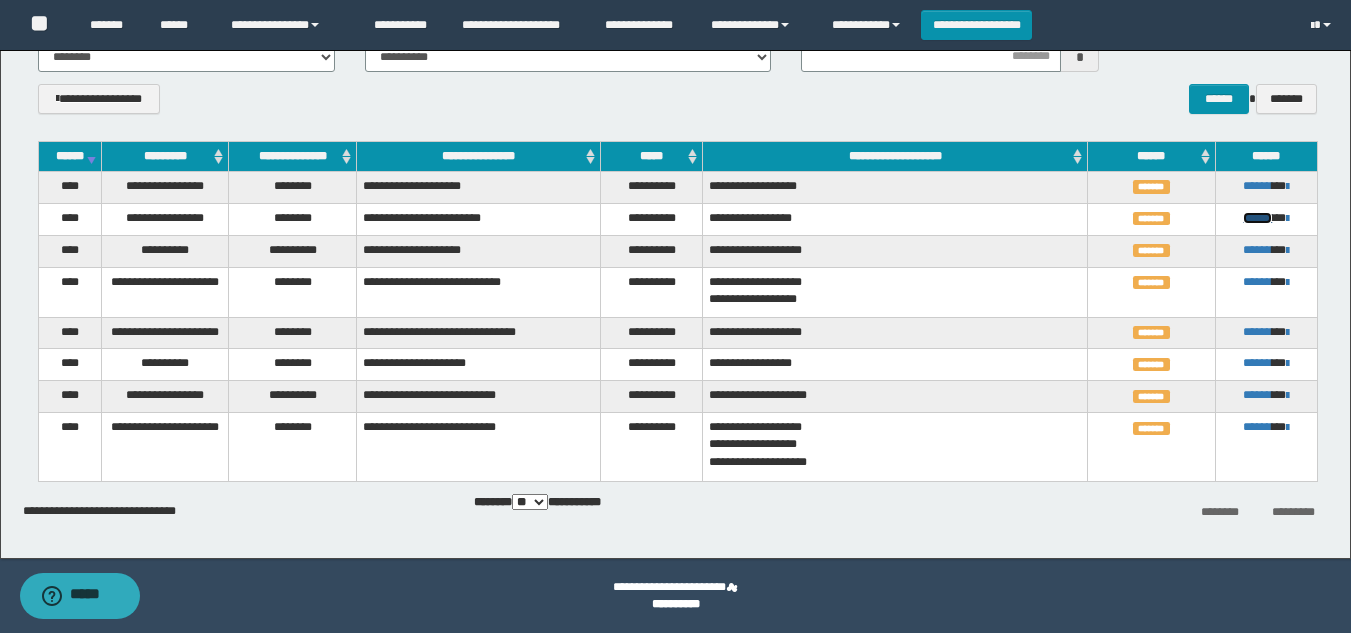 click on "******" at bounding box center (1257, 218) 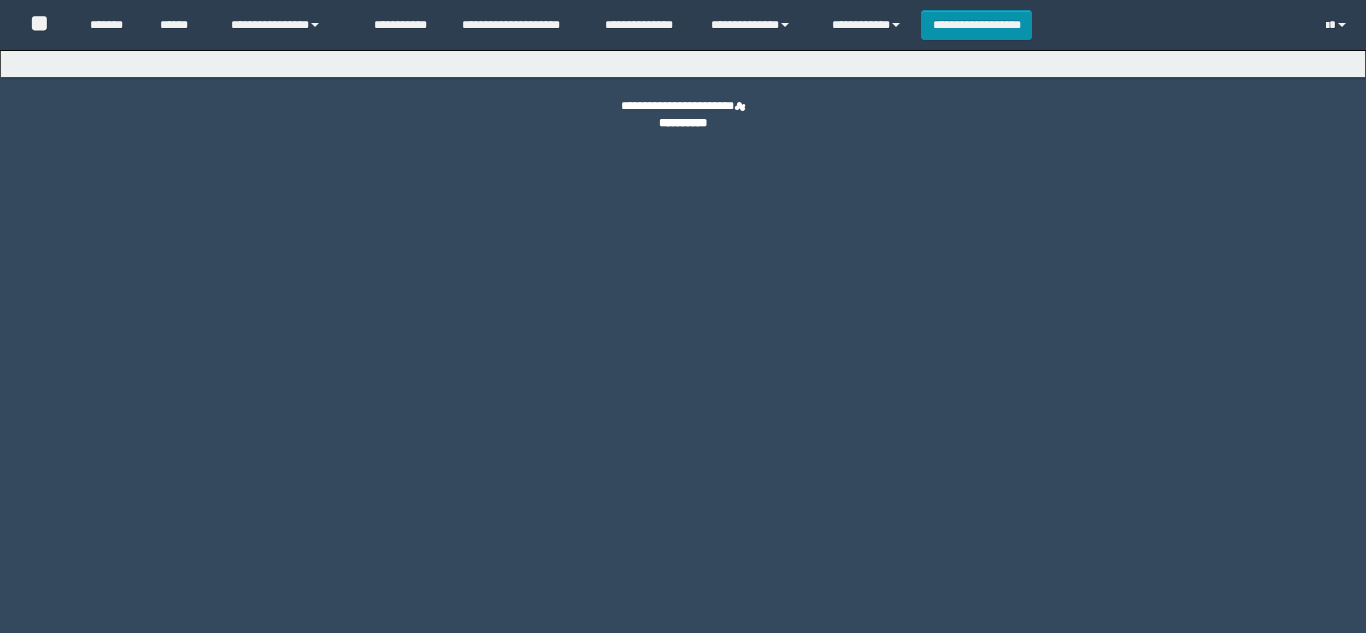 scroll, scrollTop: 0, scrollLeft: 0, axis: both 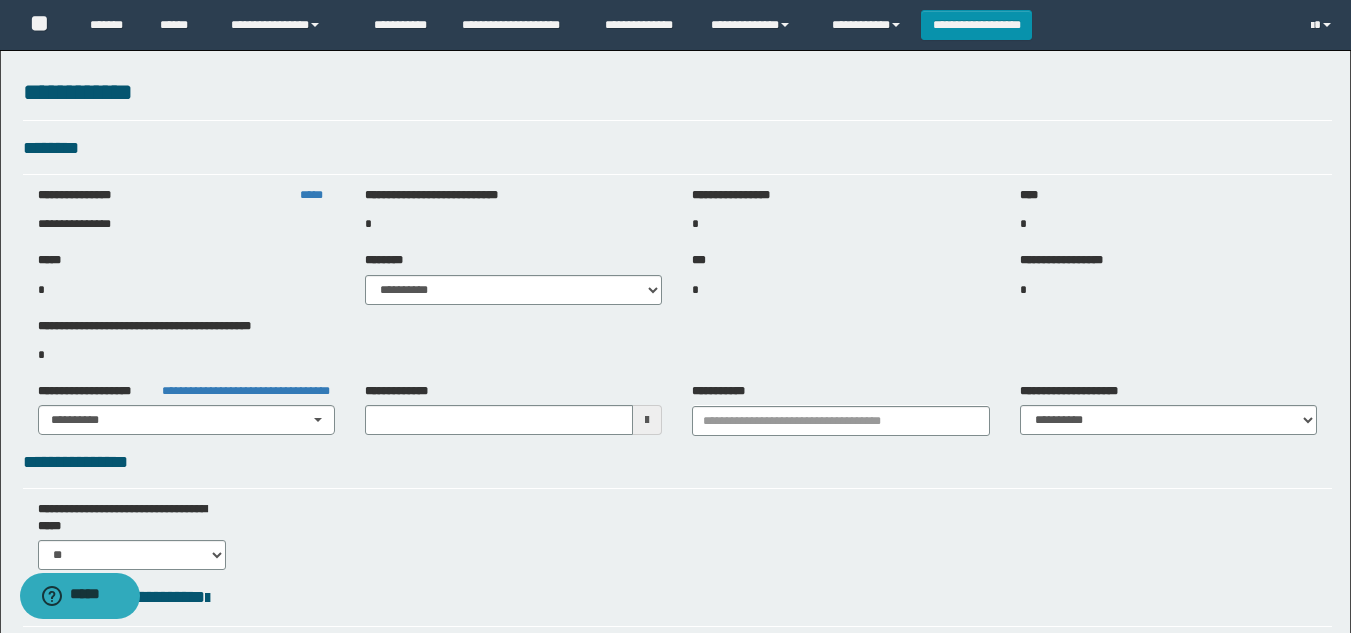 type on "**********" 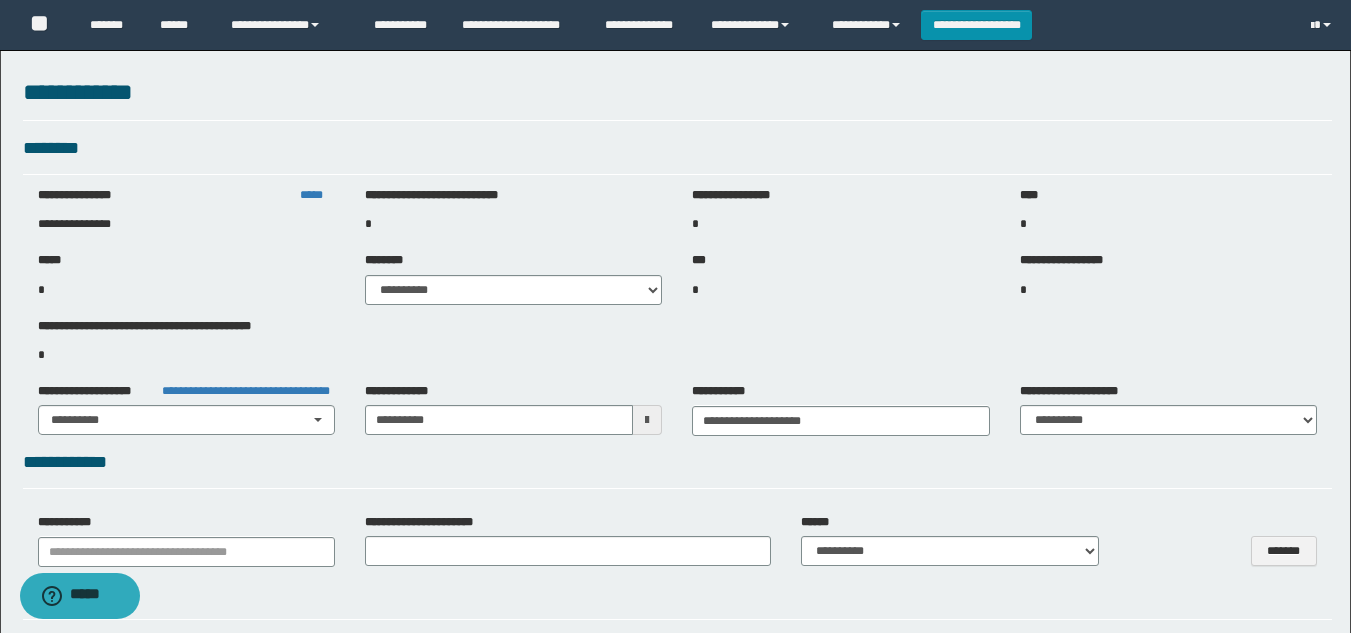 select on "***" 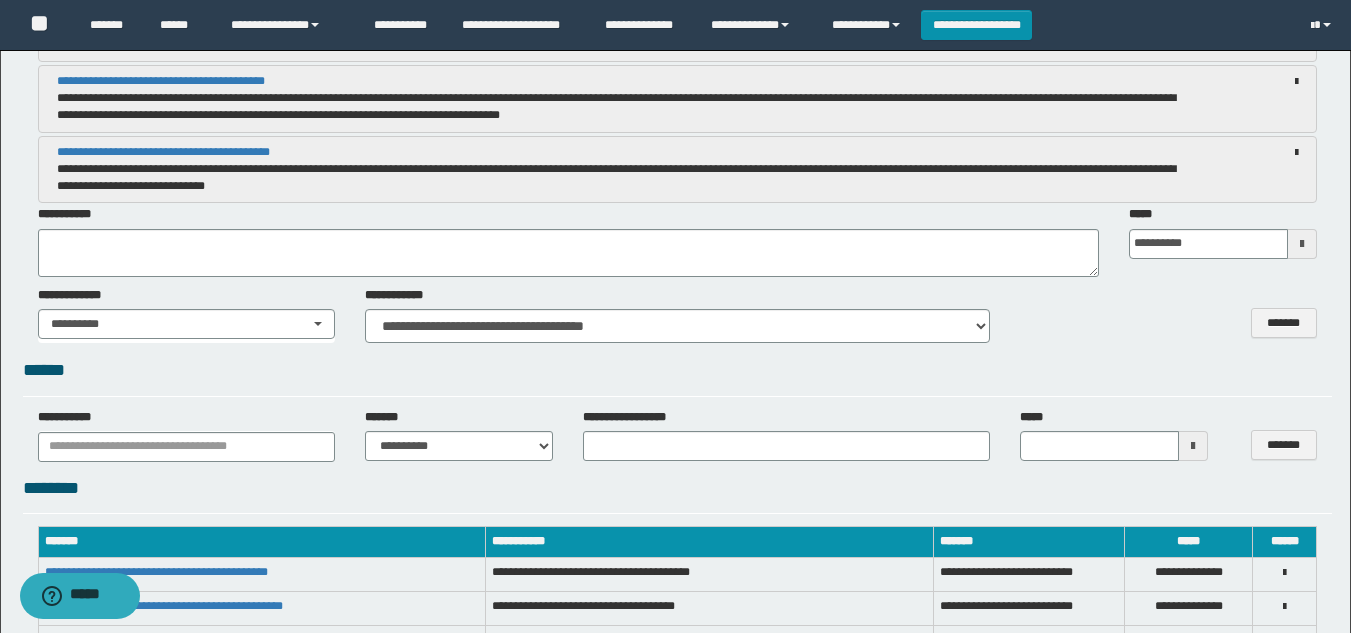 scroll, scrollTop: 3800, scrollLeft: 0, axis: vertical 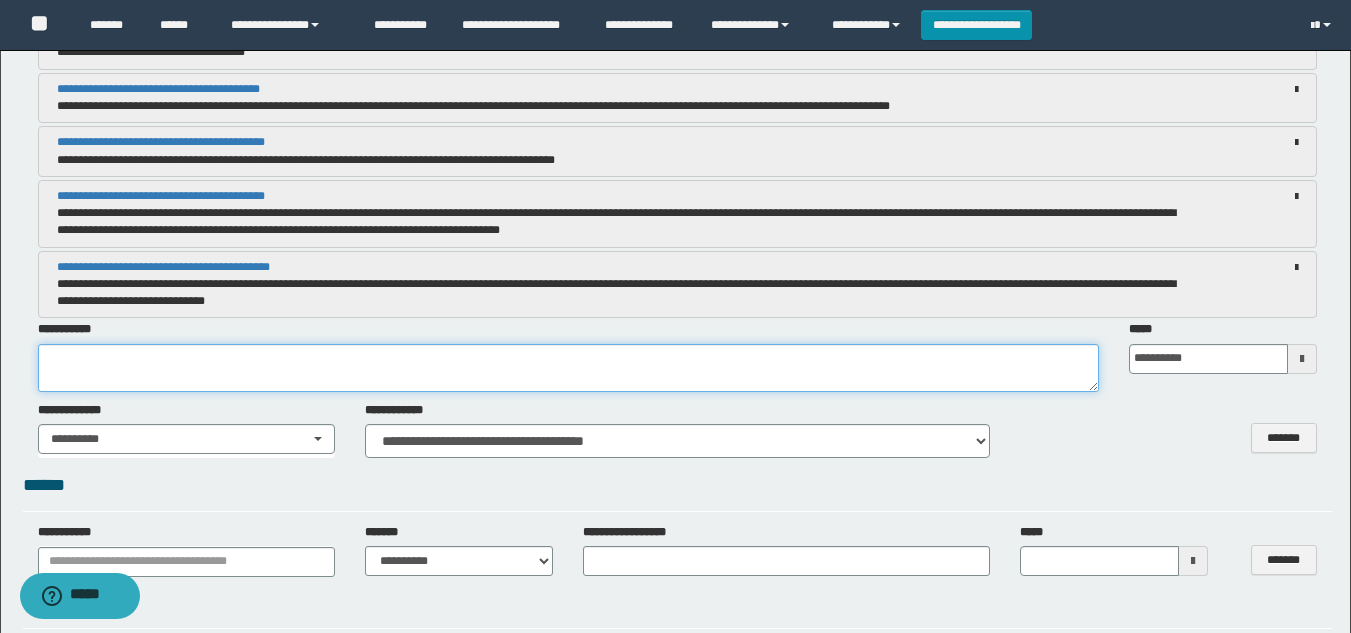 click at bounding box center (568, 368) 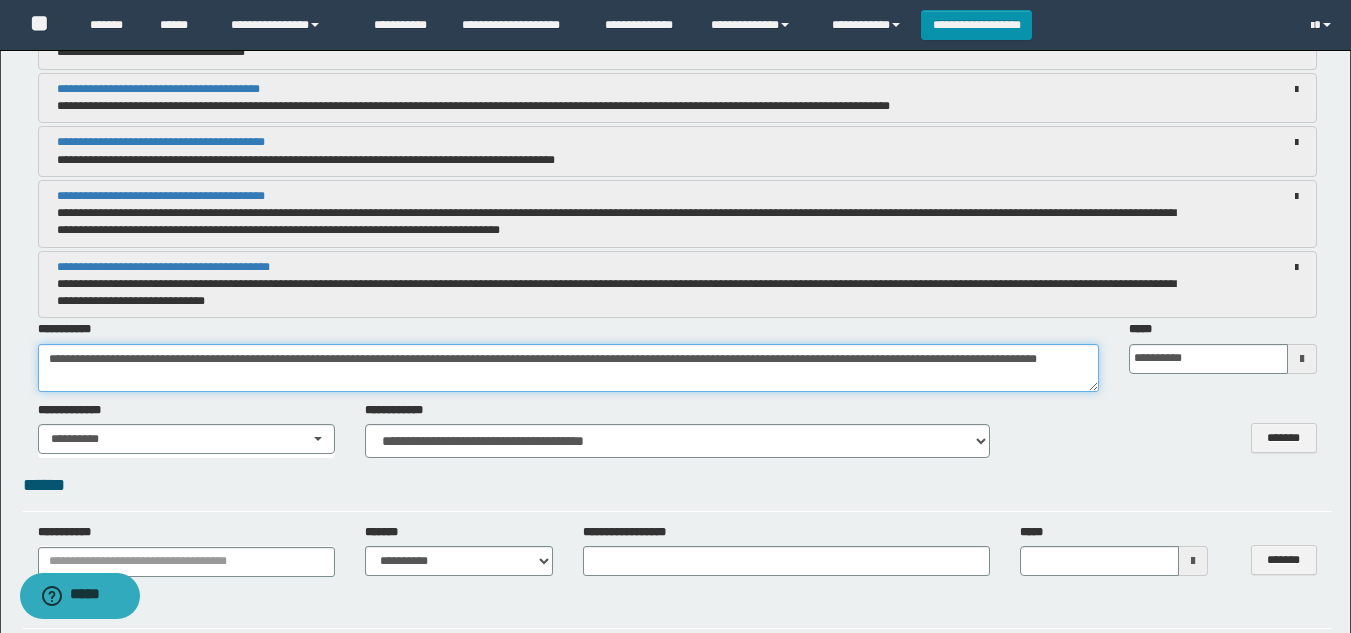 click on "**********" at bounding box center [568, 368] 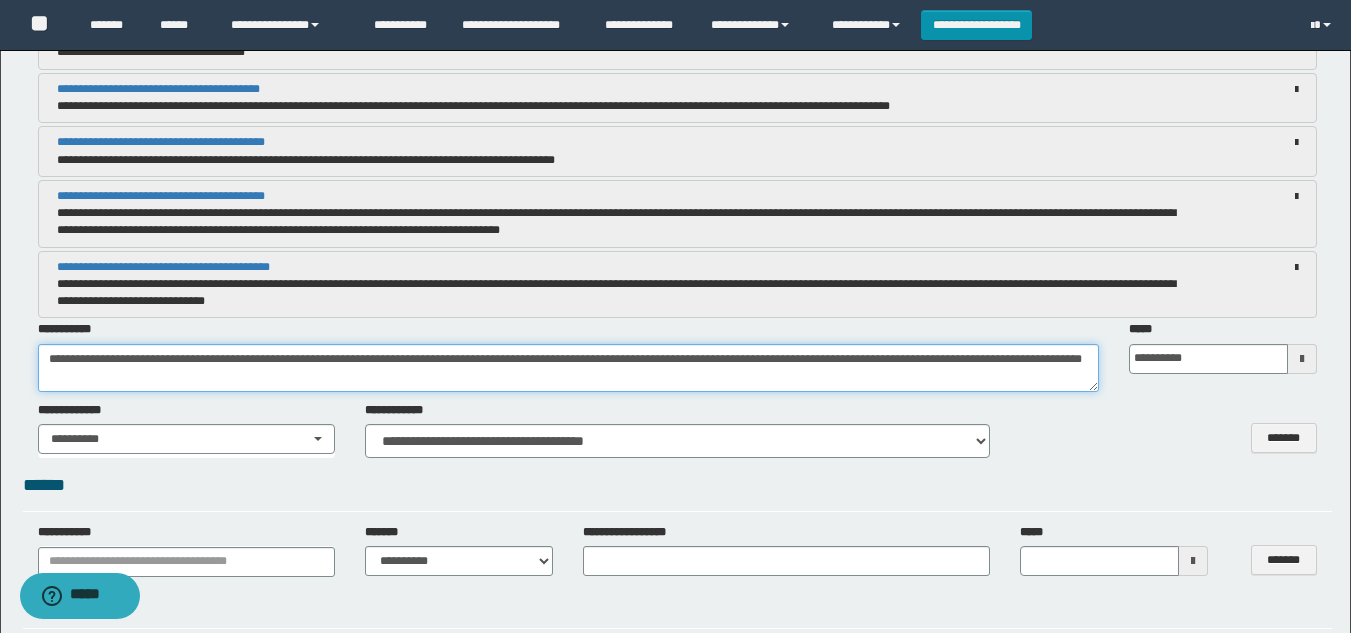 click on "**********" at bounding box center [568, 368] 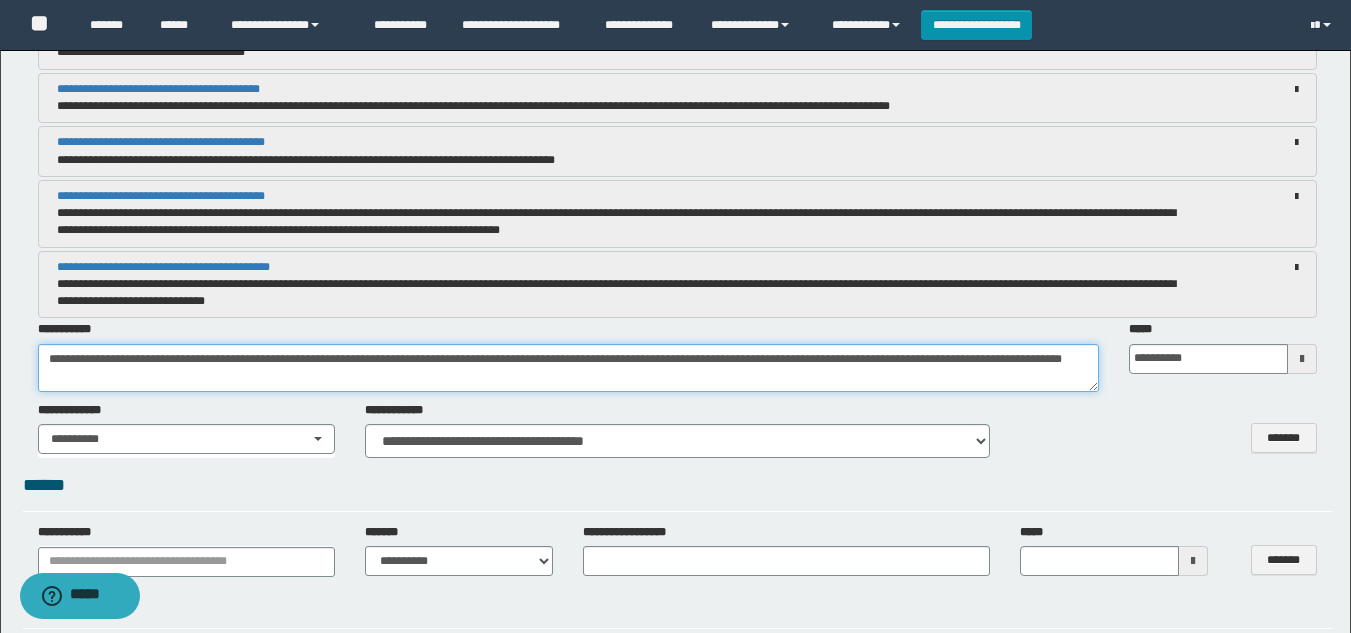 click on "**********" at bounding box center (568, 368) 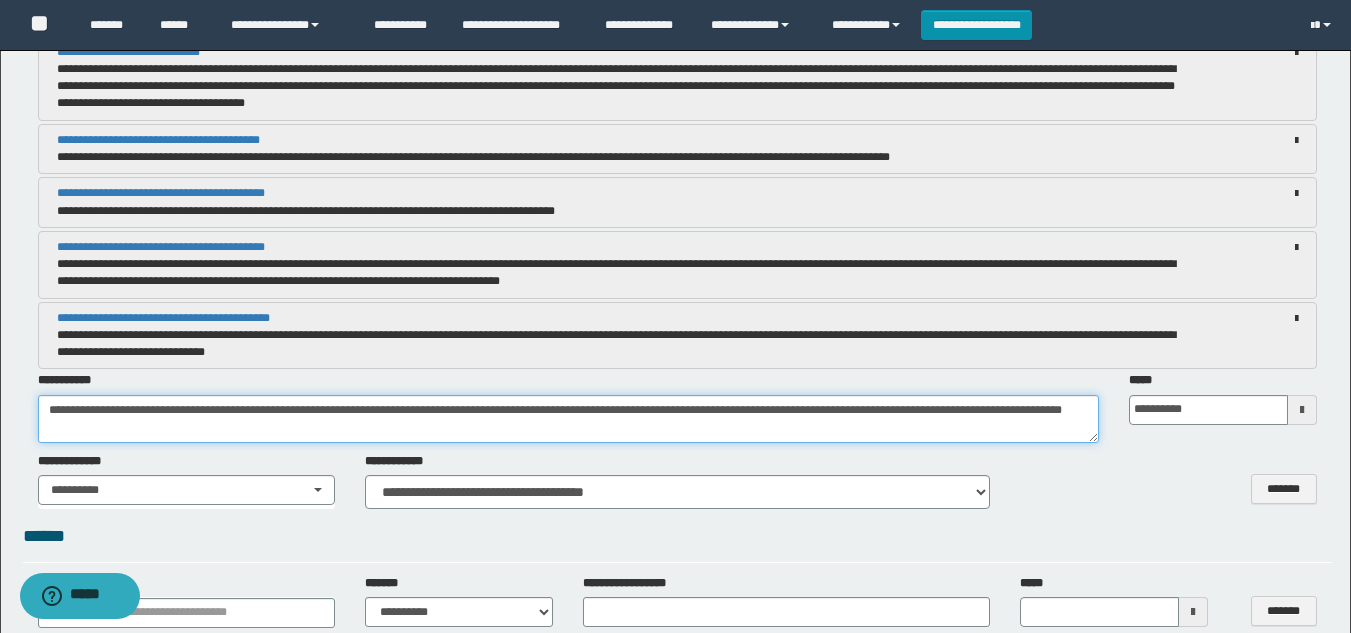 scroll, scrollTop: 3700, scrollLeft: 0, axis: vertical 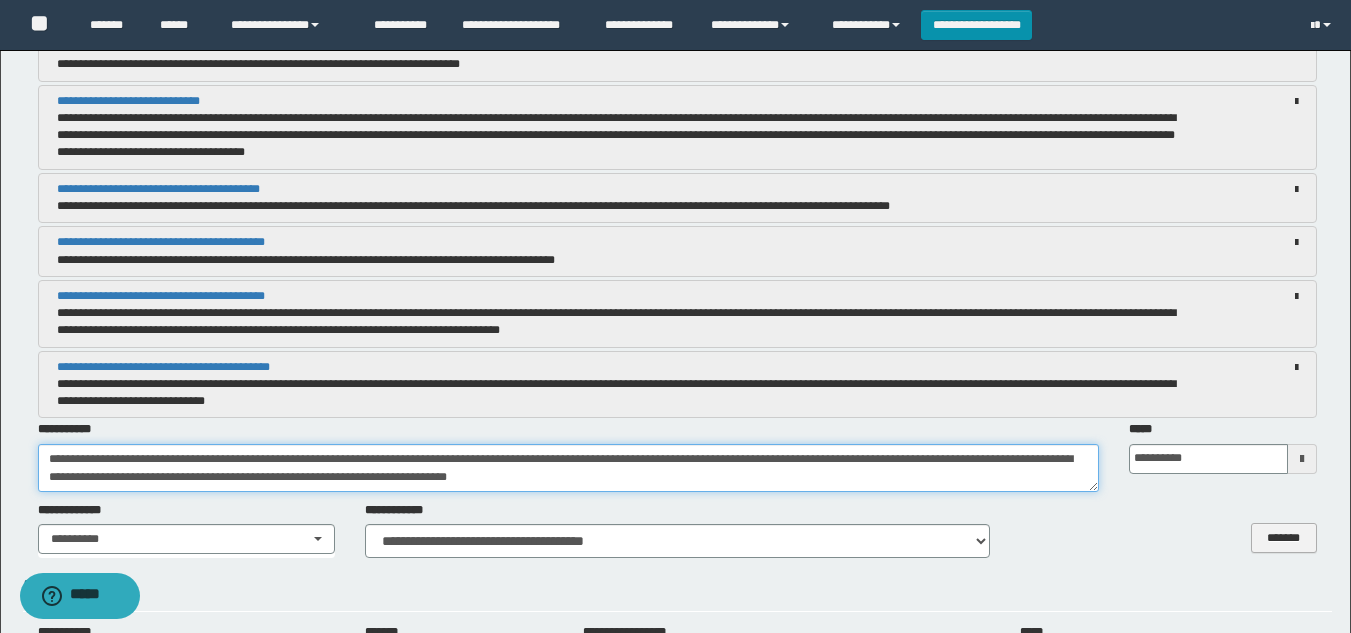 type on "**********" 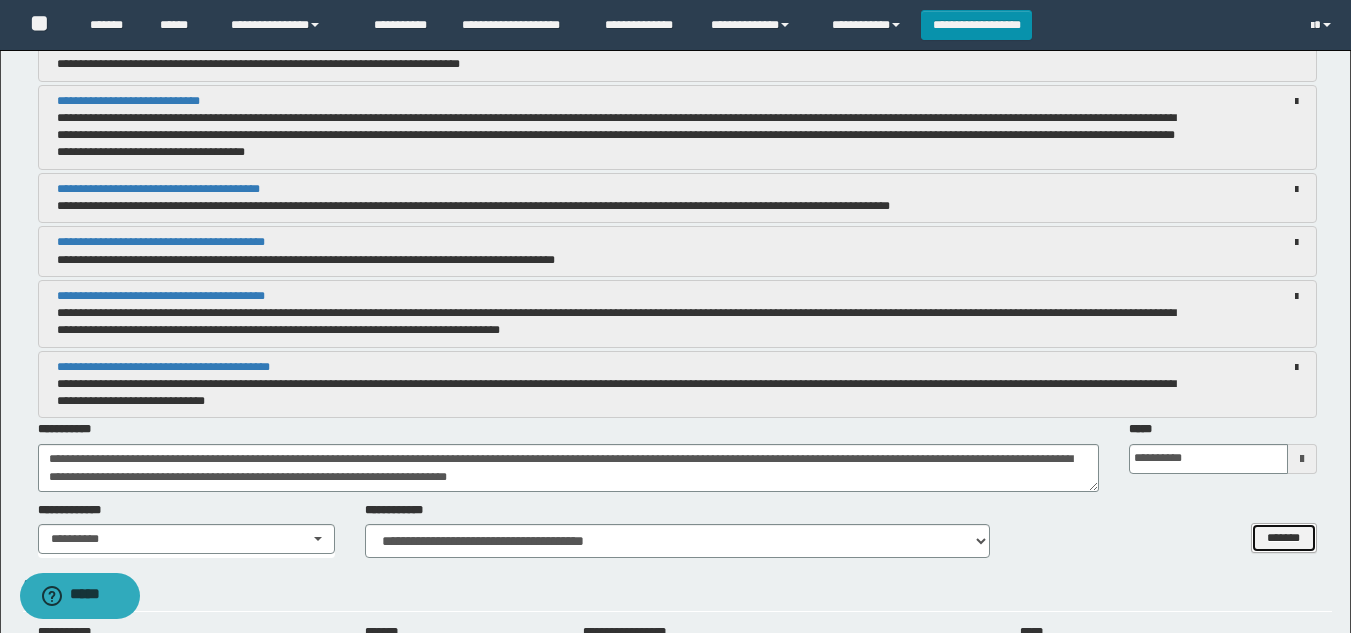 click on "*******" at bounding box center [1284, 538] 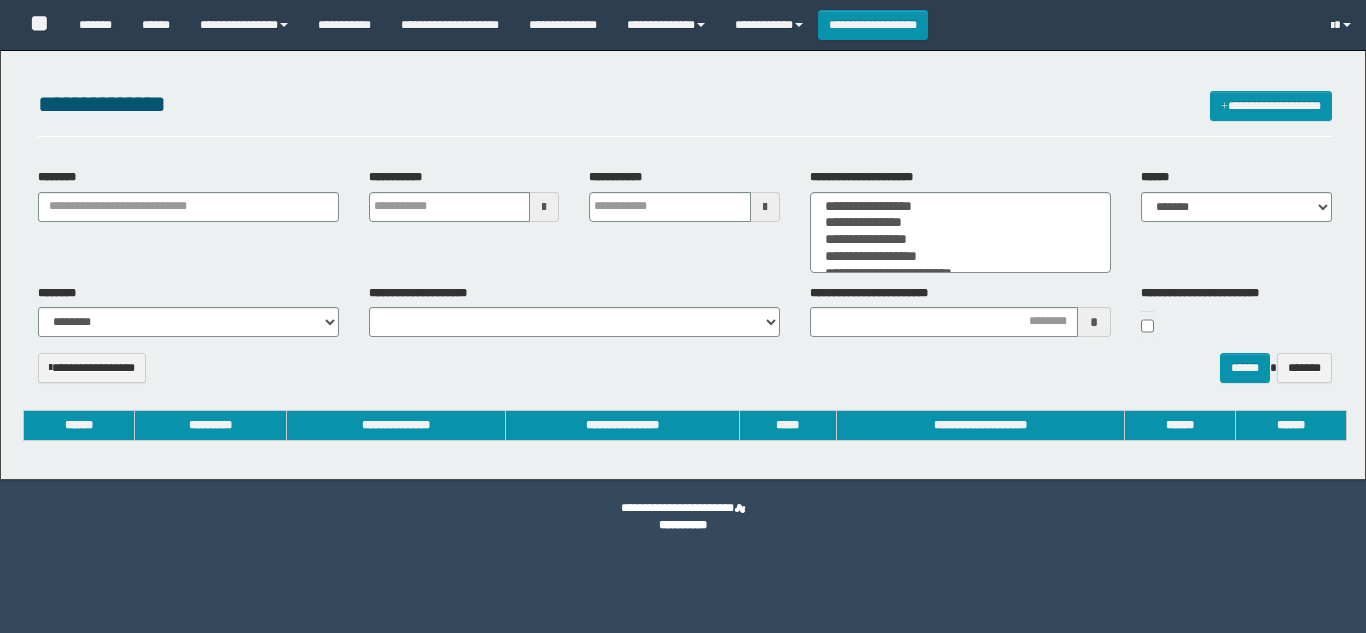 select 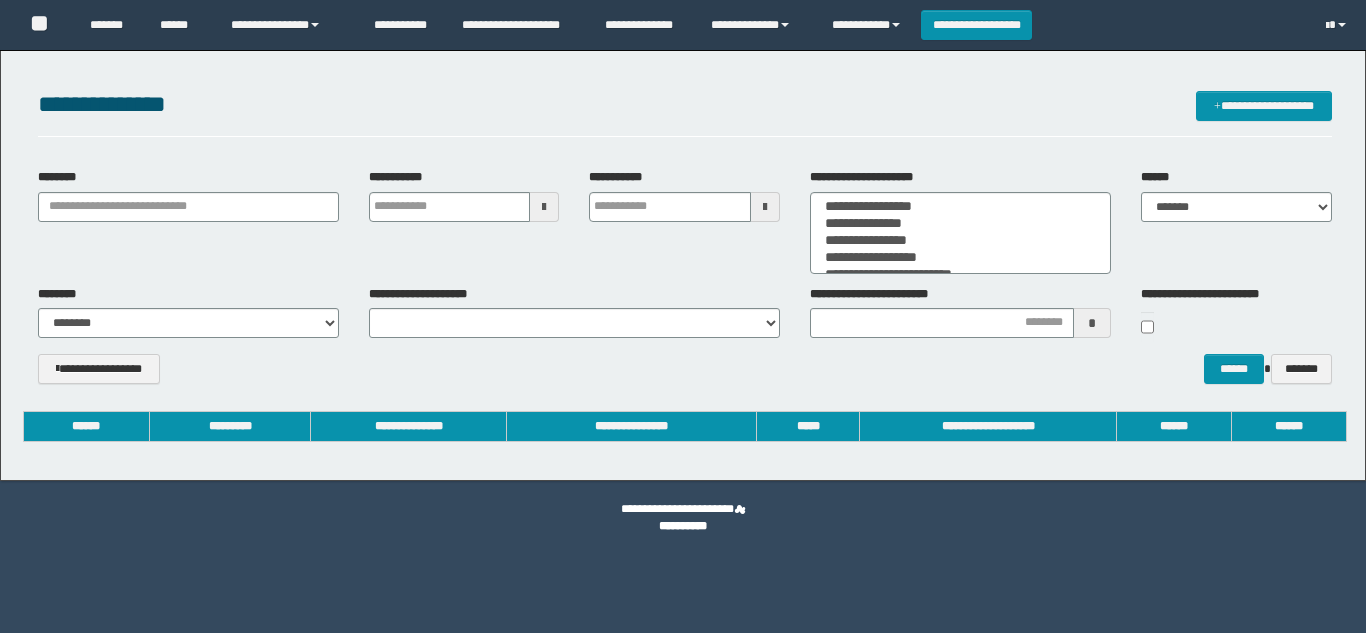 scroll, scrollTop: 0, scrollLeft: 0, axis: both 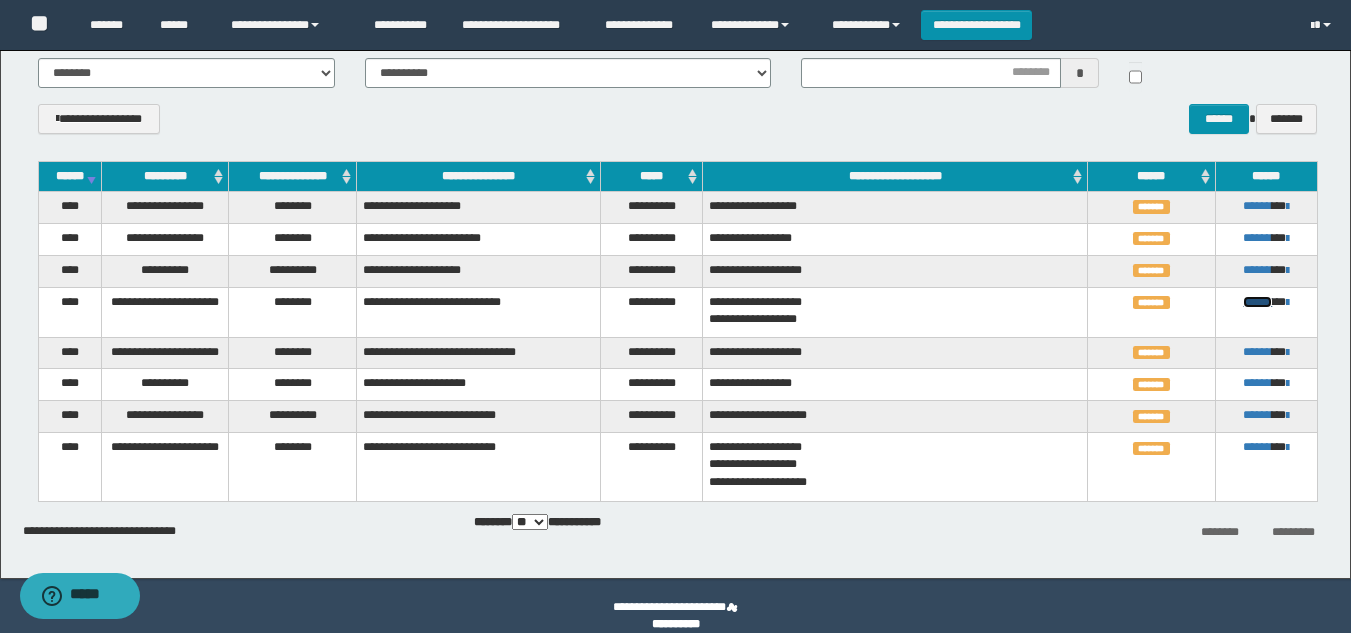 click on "******" at bounding box center (1257, 302) 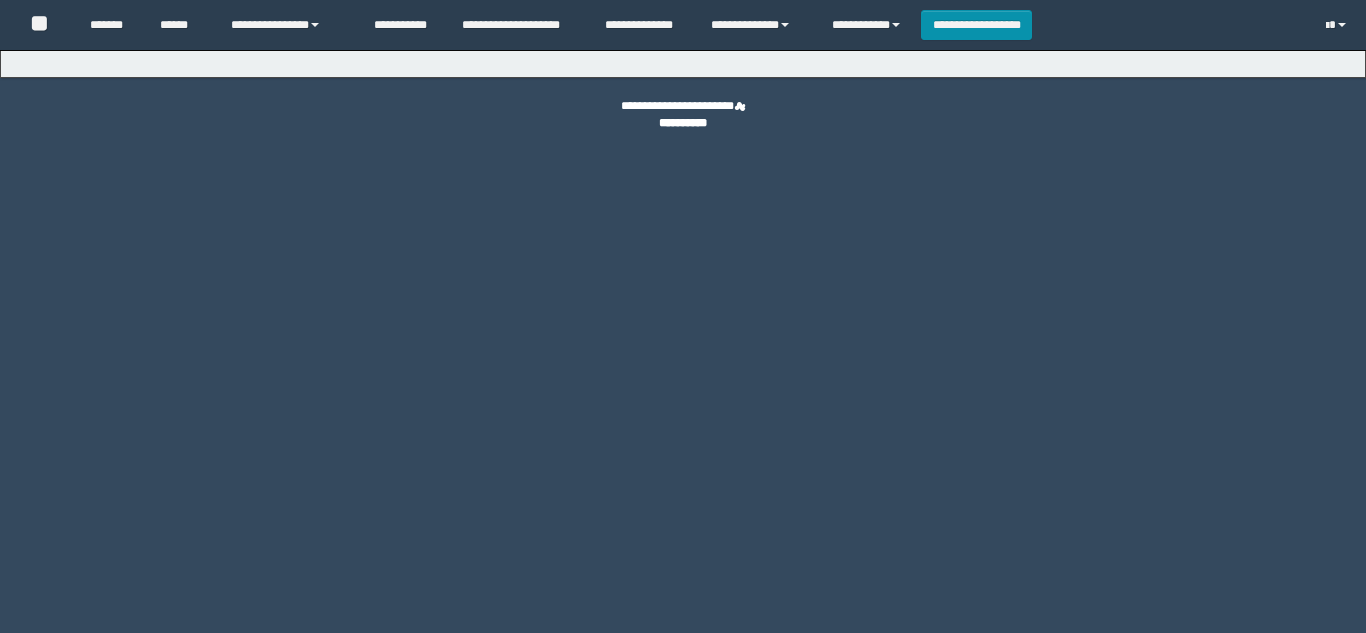 scroll, scrollTop: 0, scrollLeft: 0, axis: both 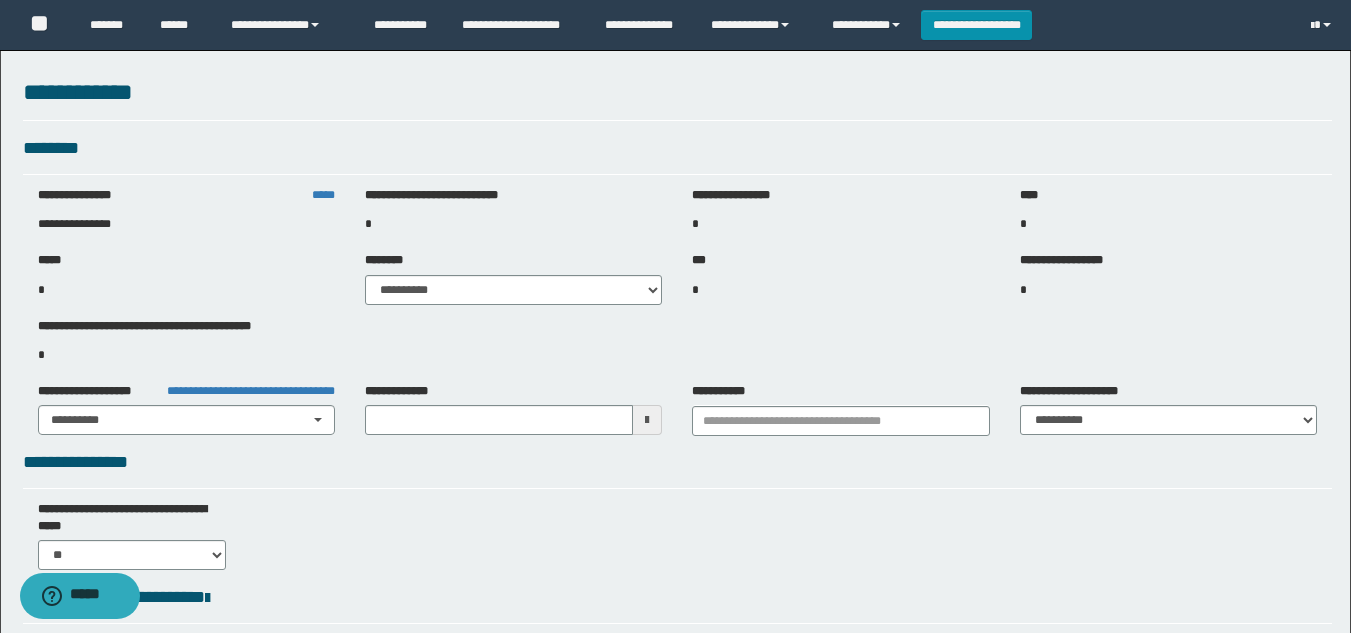 type on "**********" 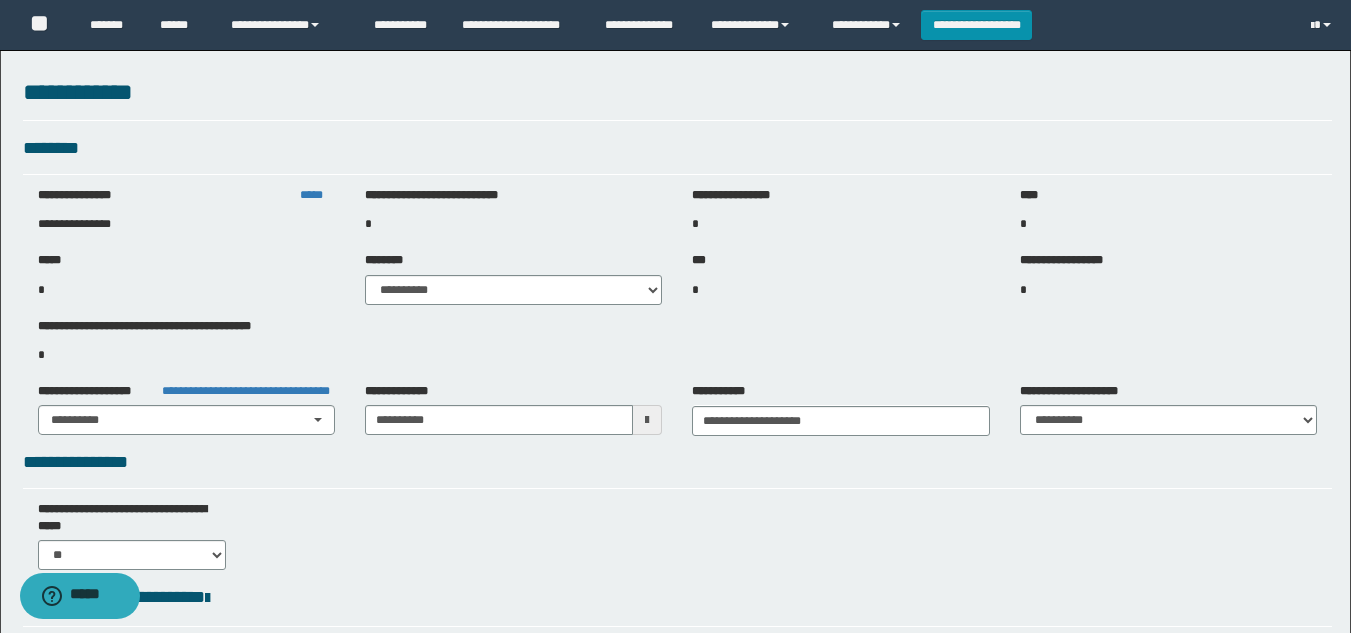 select on "***" 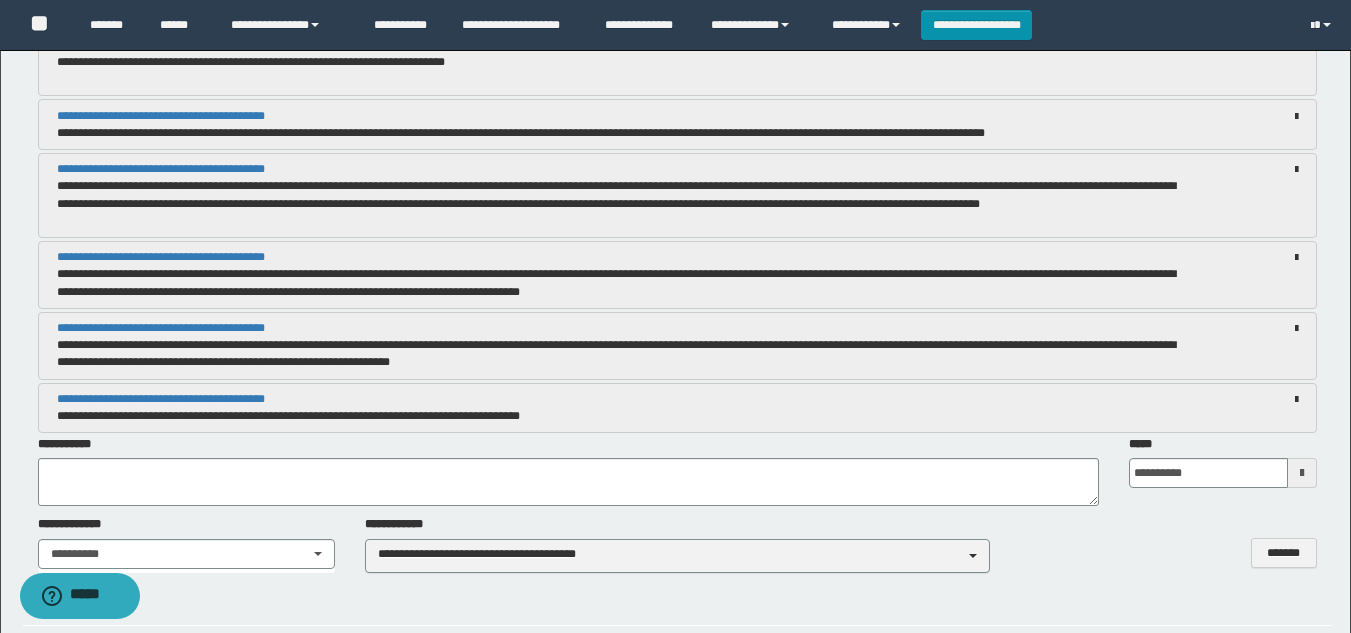 scroll, scrollTop: 6200, scrollLeft: 0, axis: vertical 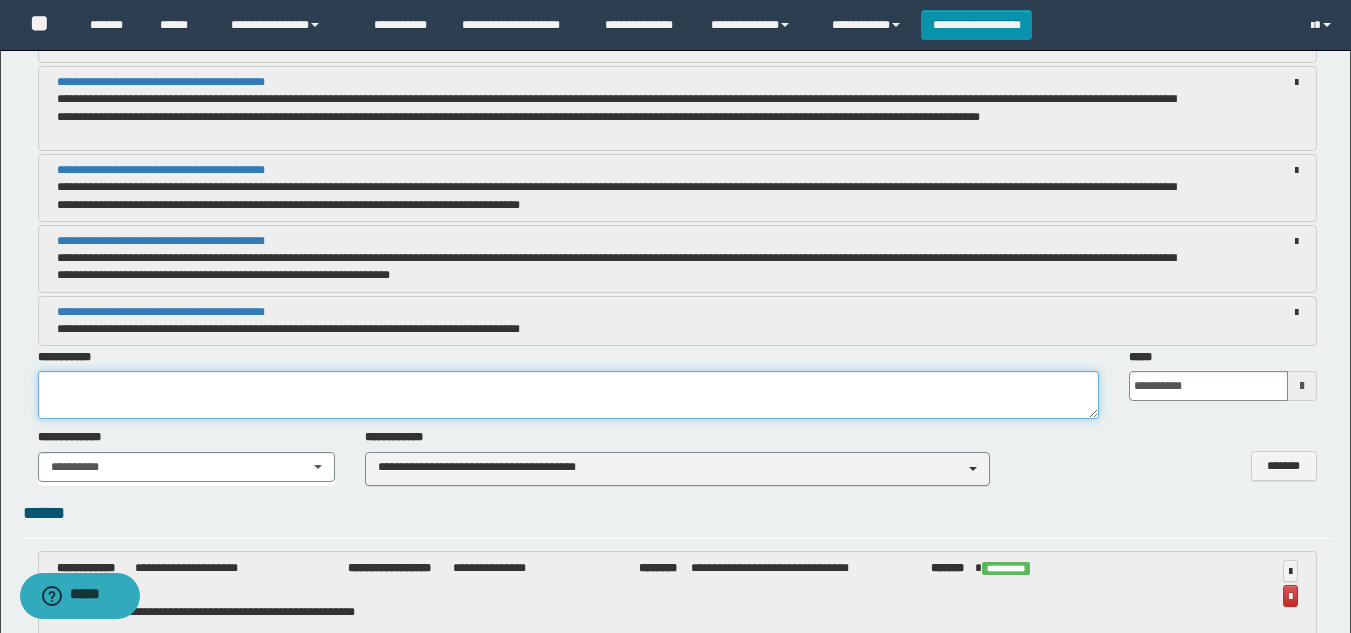 click at bounding box center (568, 395) 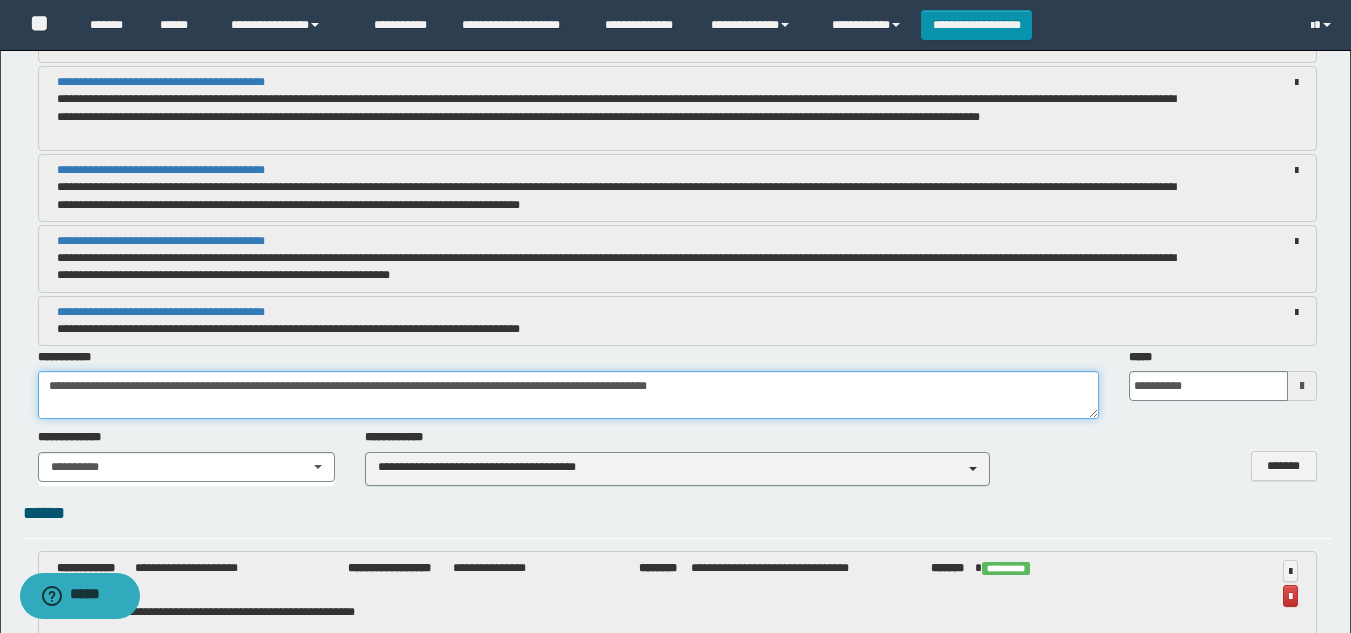 click on "**********" at bounding box center [568, 395] 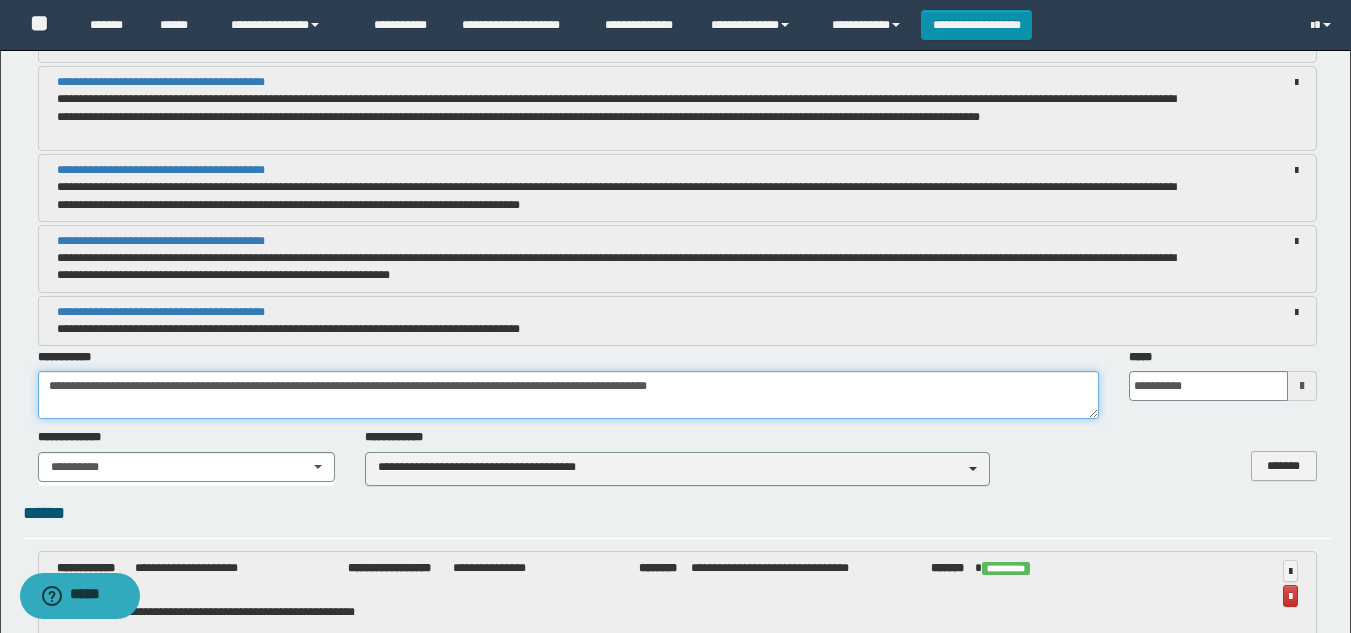 type on "**********" 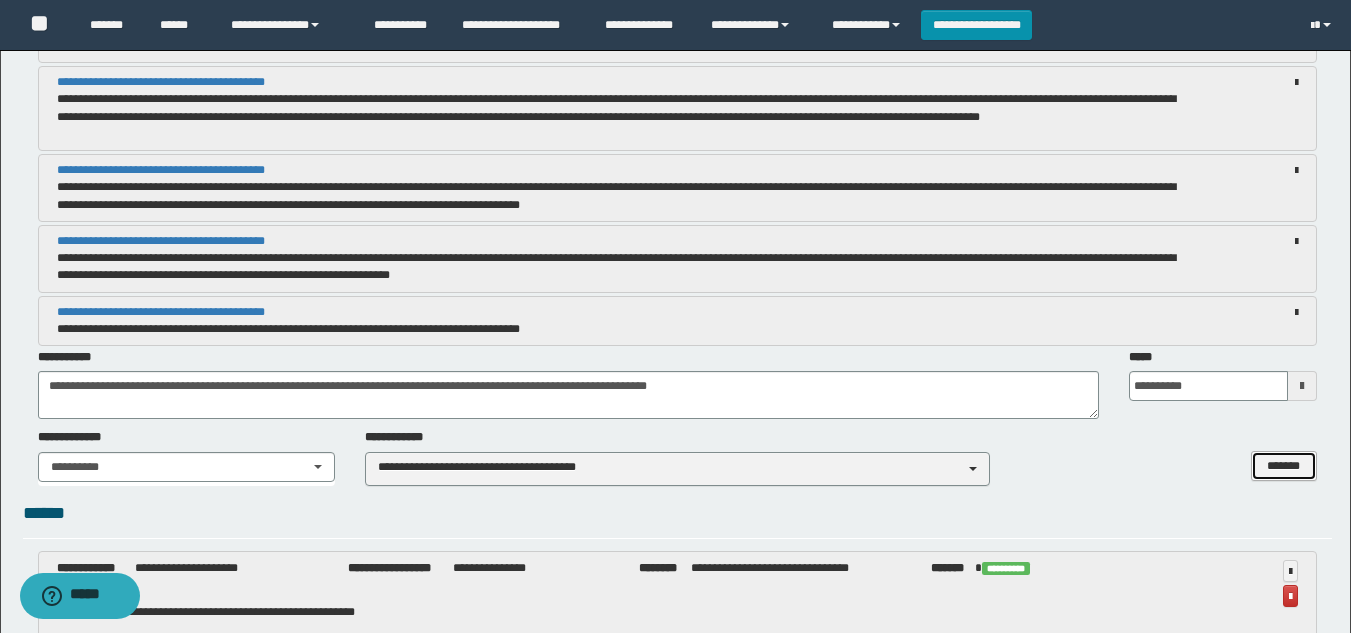click on "*******" at bounding box center (1284, 466) 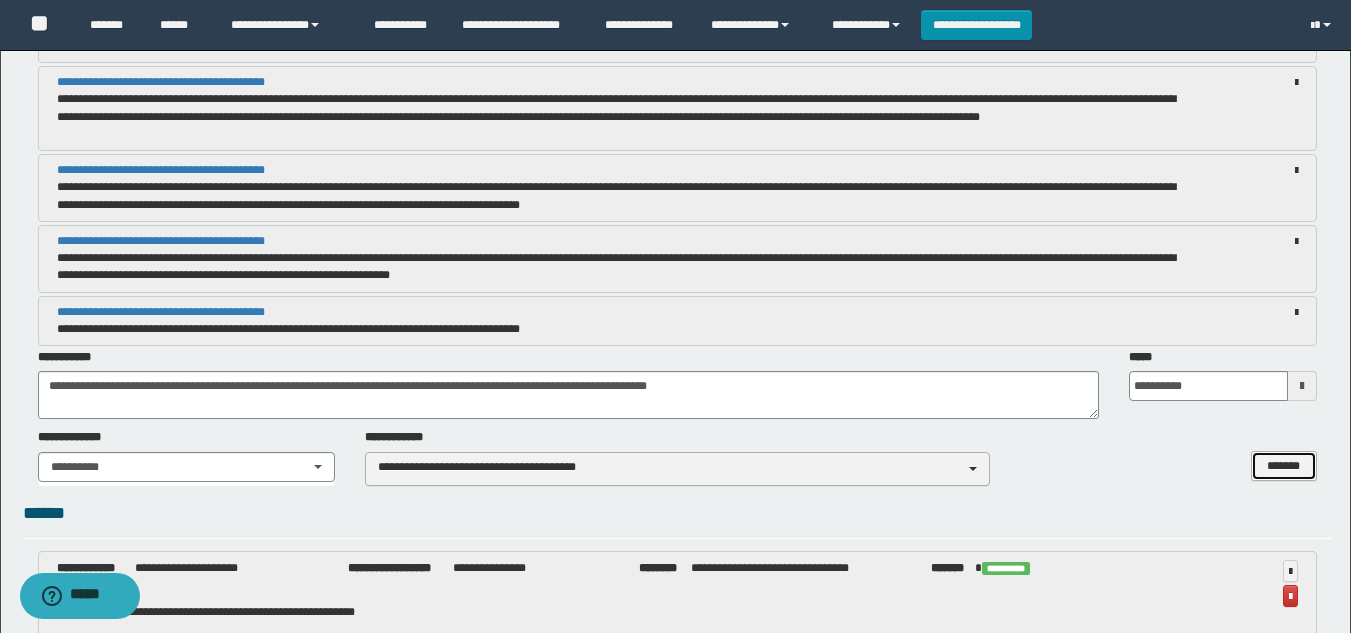 type 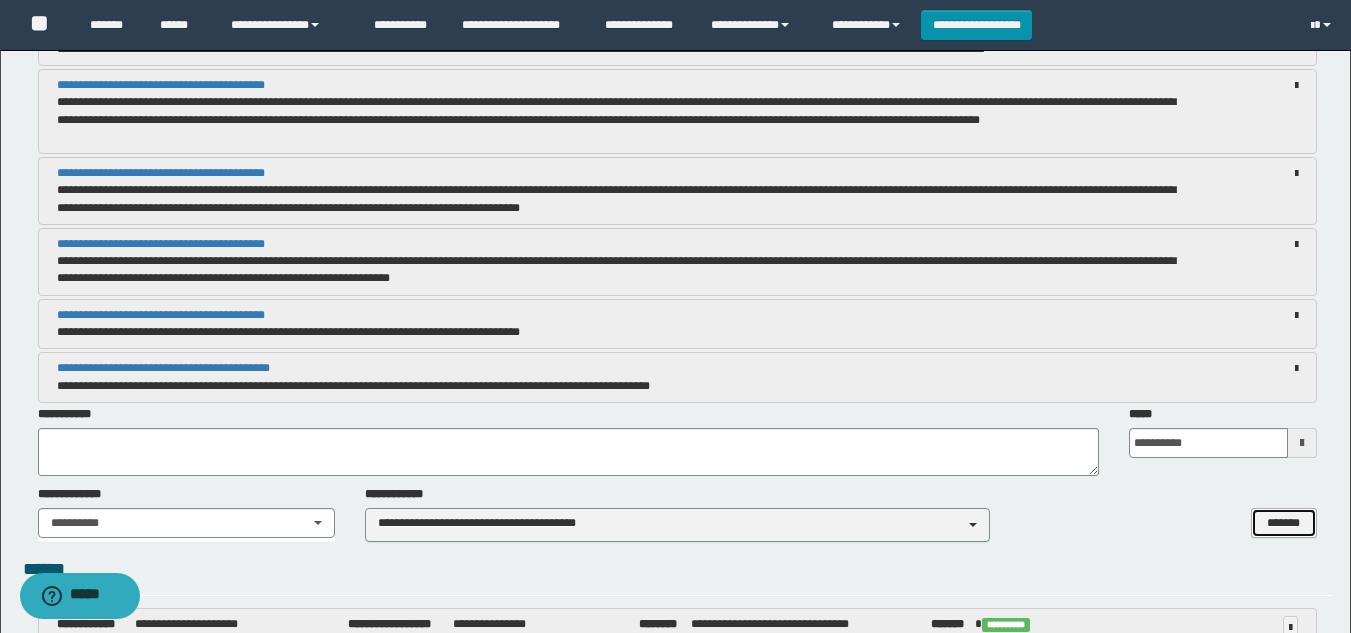scroll, scrollTop: 6200, scrollLeft: 0, axis: vertical 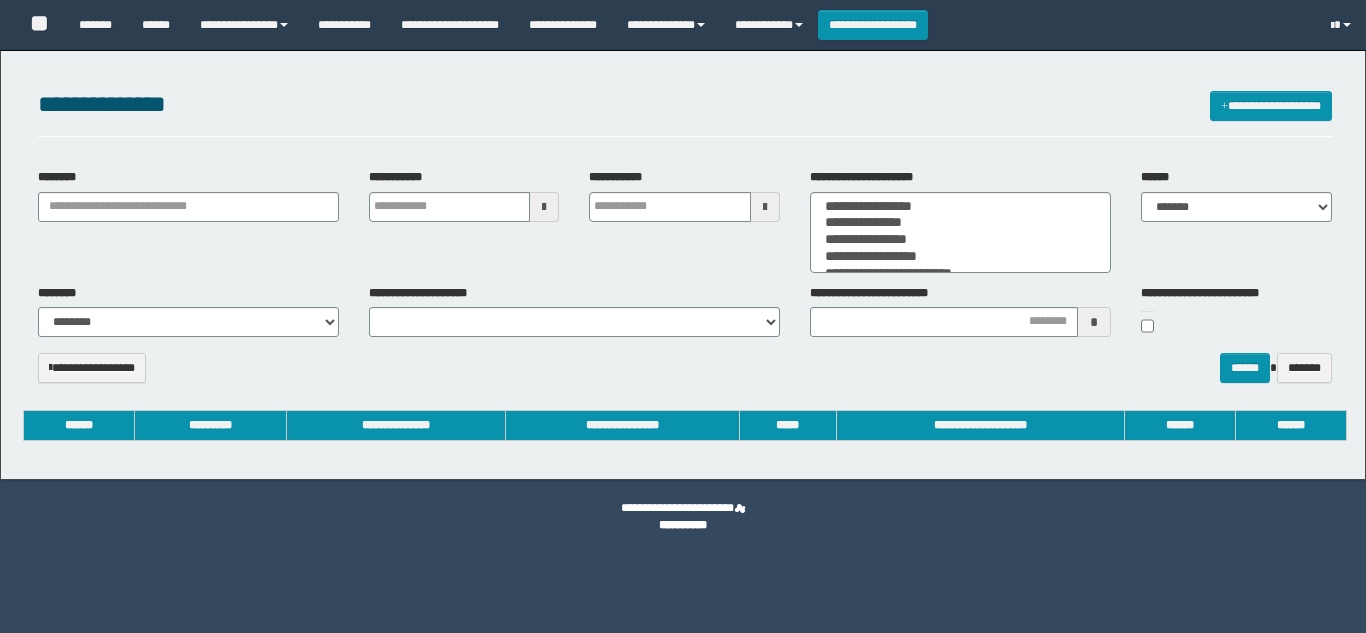 select 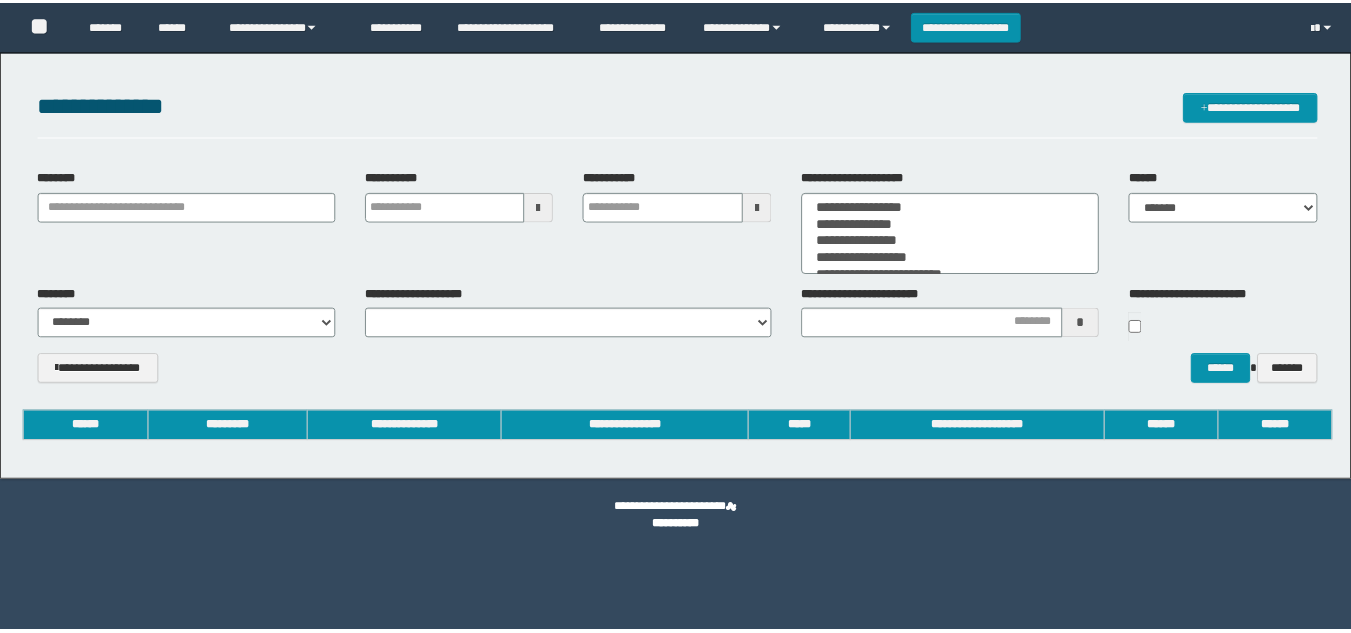 scroll, scrollTop: 0, scrollLeft: 0, axis: both 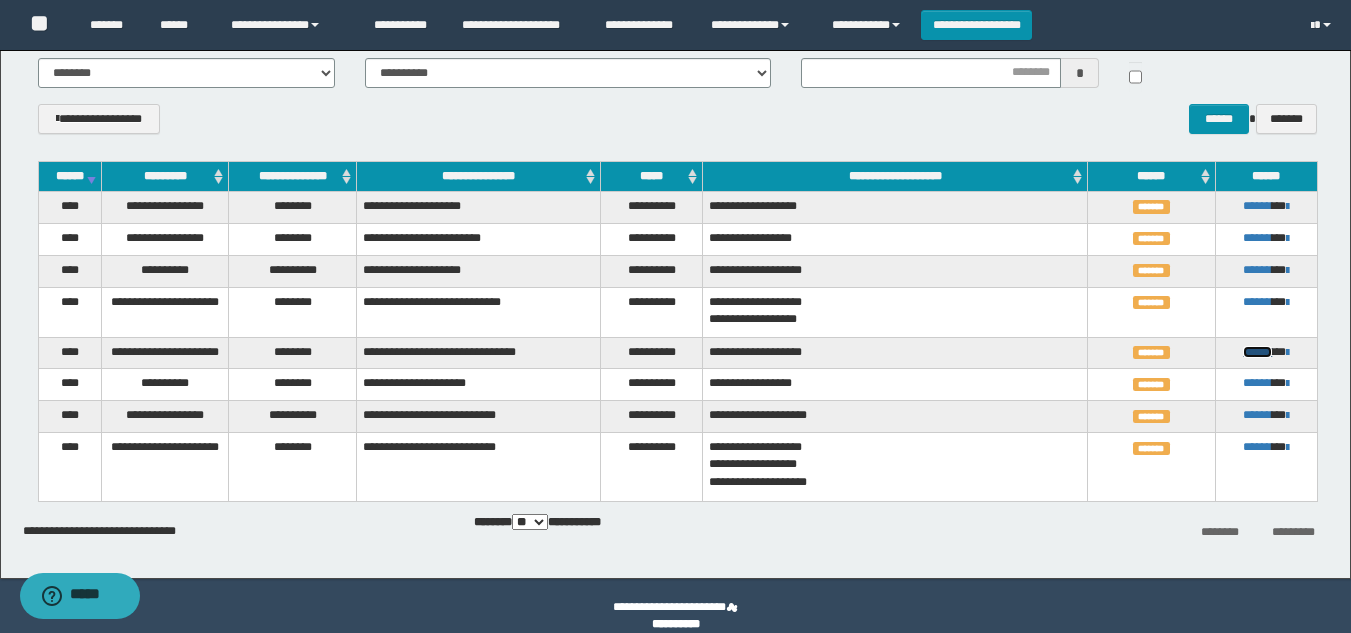 click on "******" at bounding box center [1257, 352] 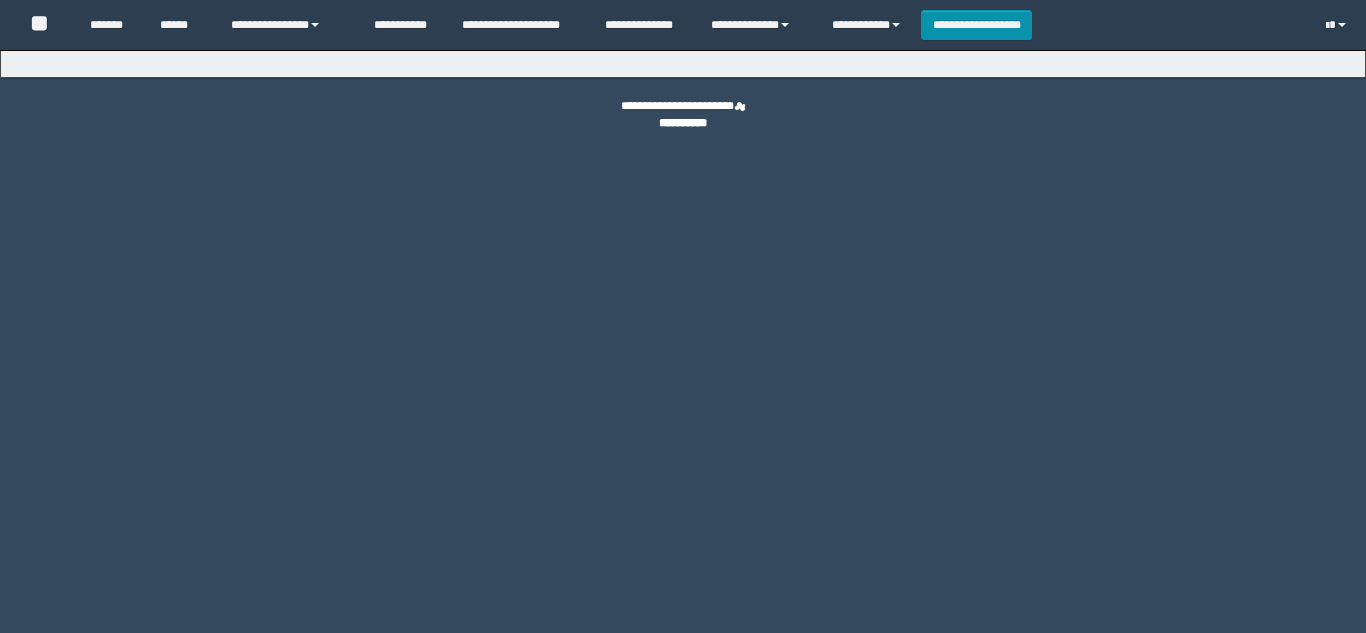 scroll, scrollTop: 0, scrollLeft: 0, axis: both 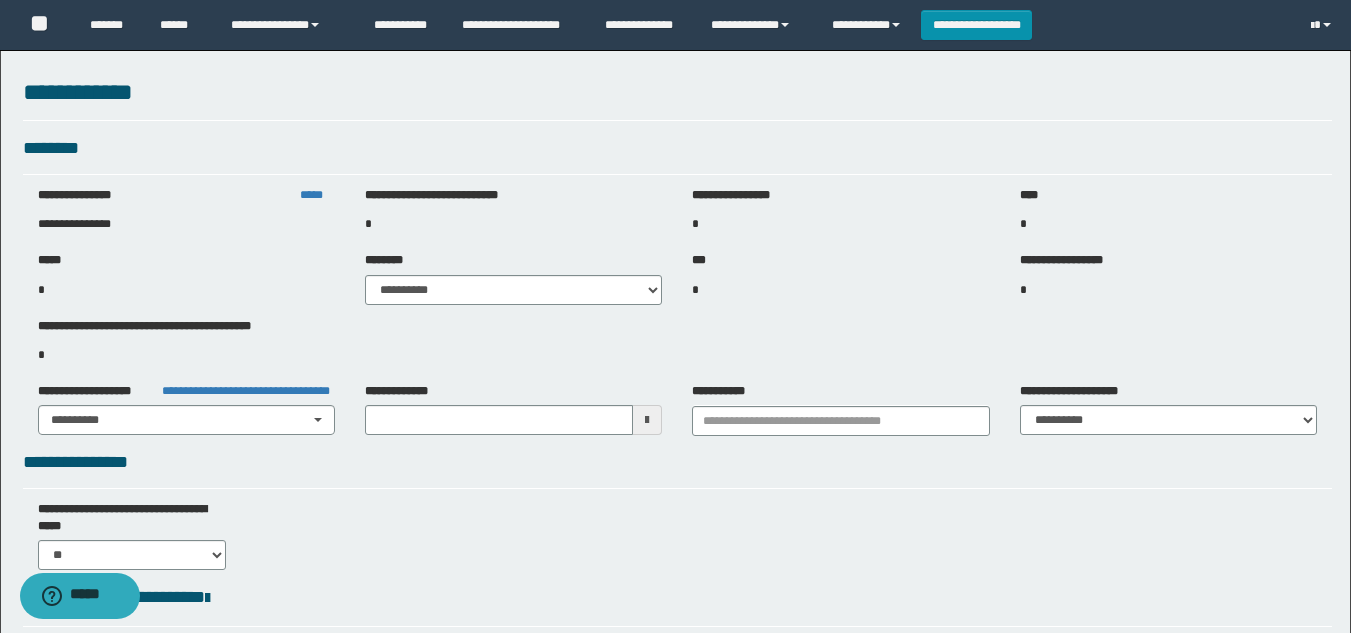 type on "**********" 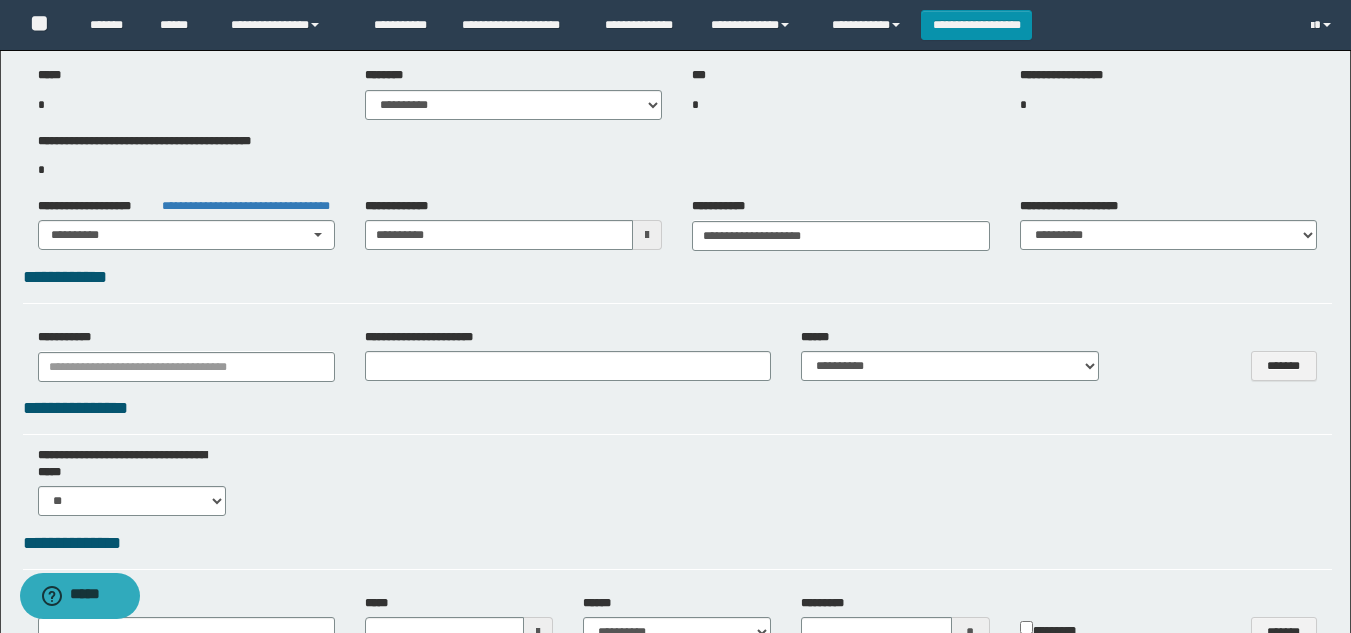 select on "***" 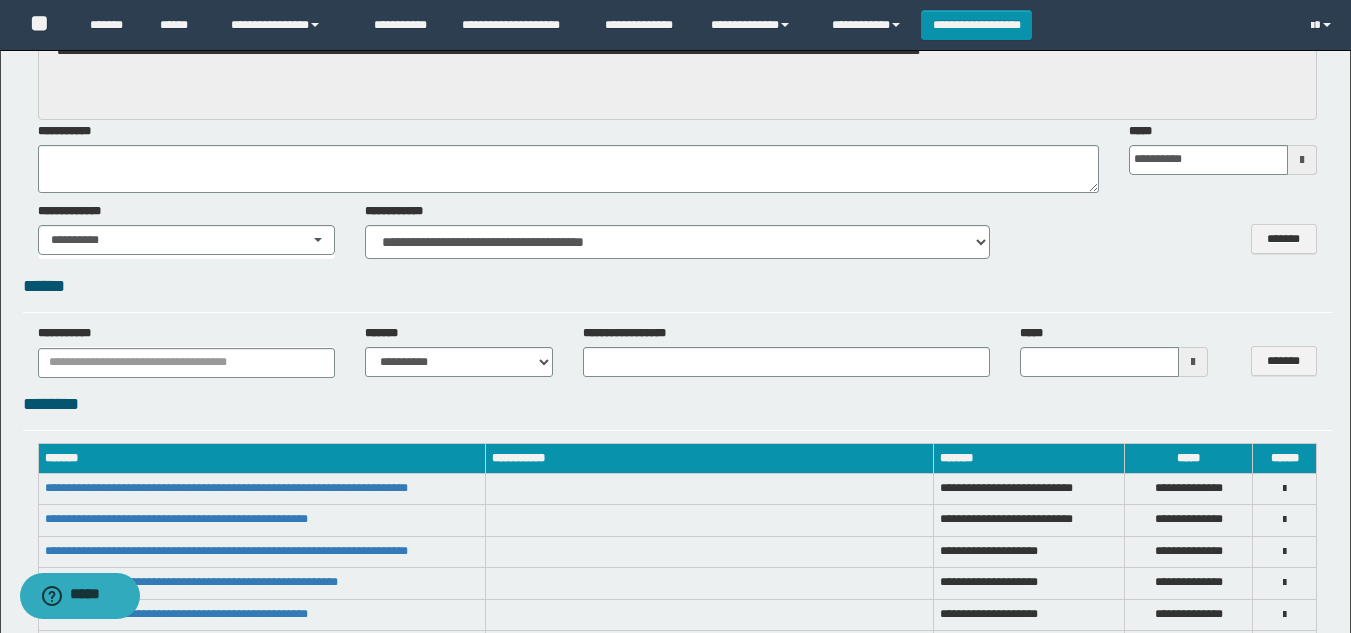scroll, scrollTop: 3400, scrollLeft: 0, axis: vertical 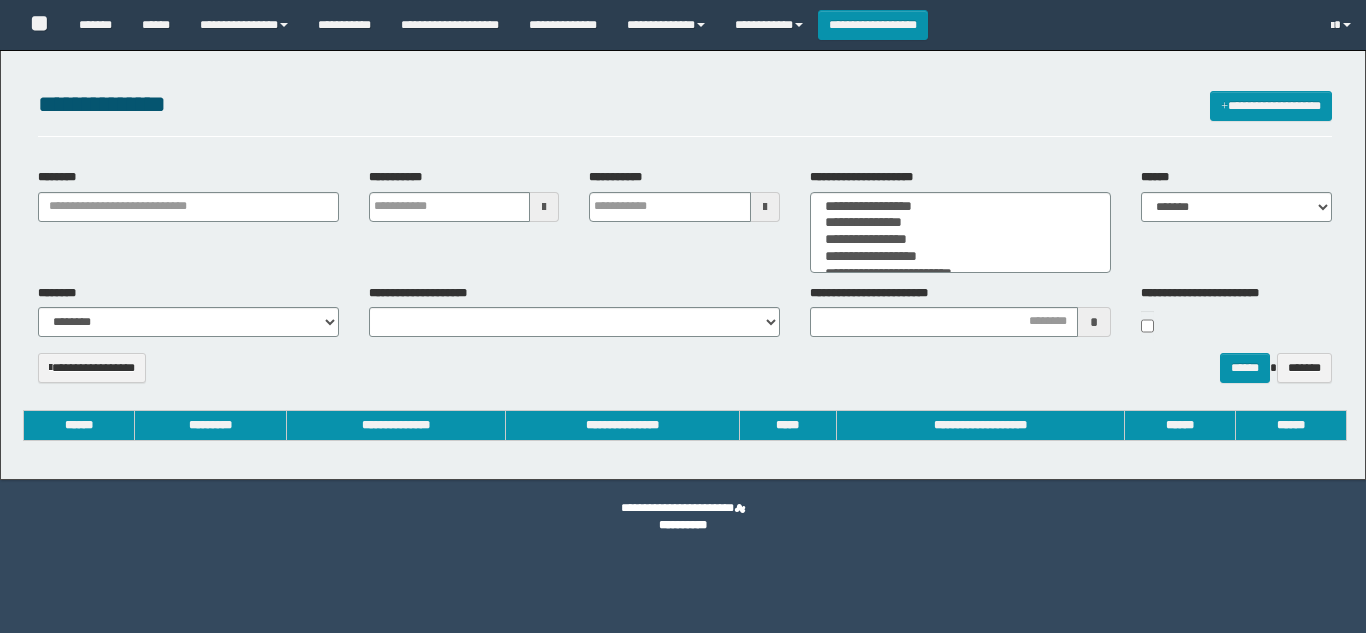 select 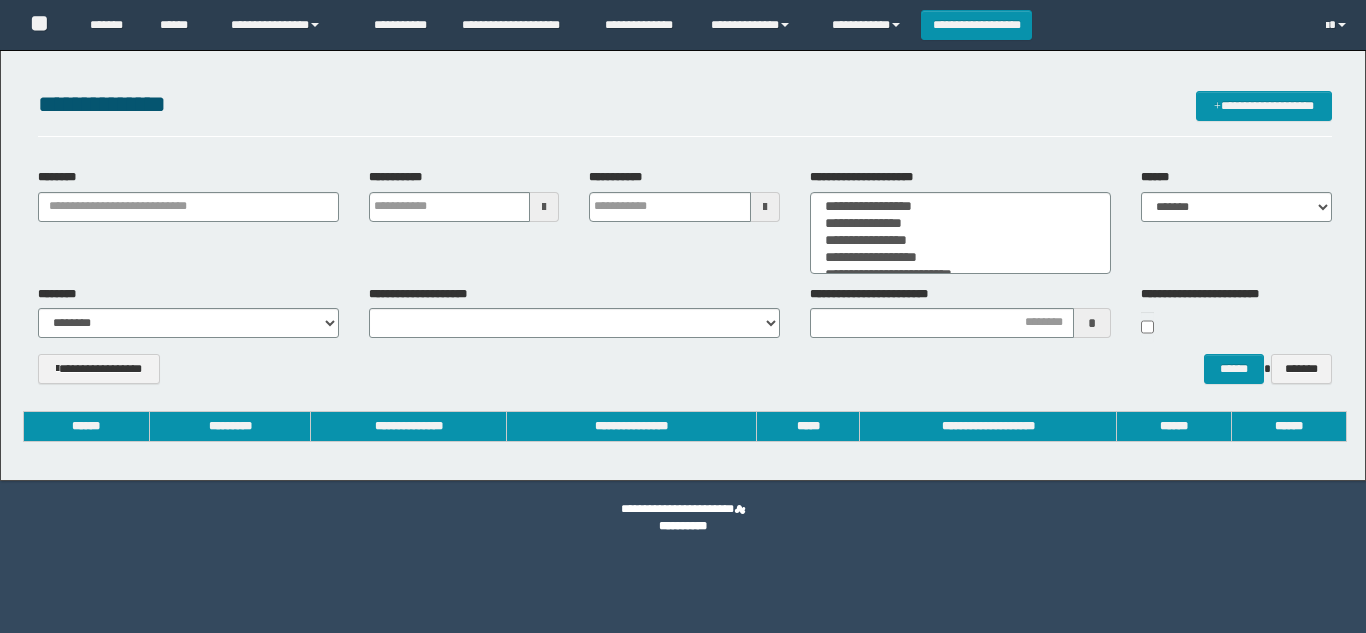scroll, scrollTop: 0, scrollLeft: 0, axis: both 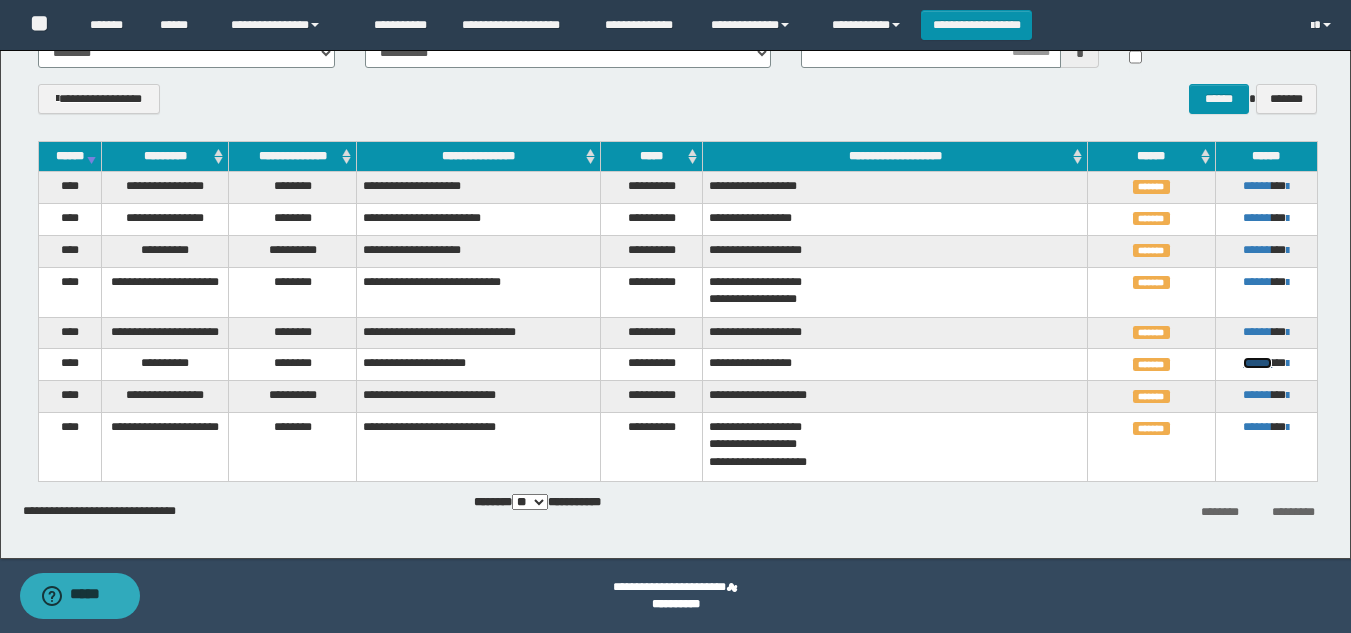 click on "******" at bounding box center (1257, 363) 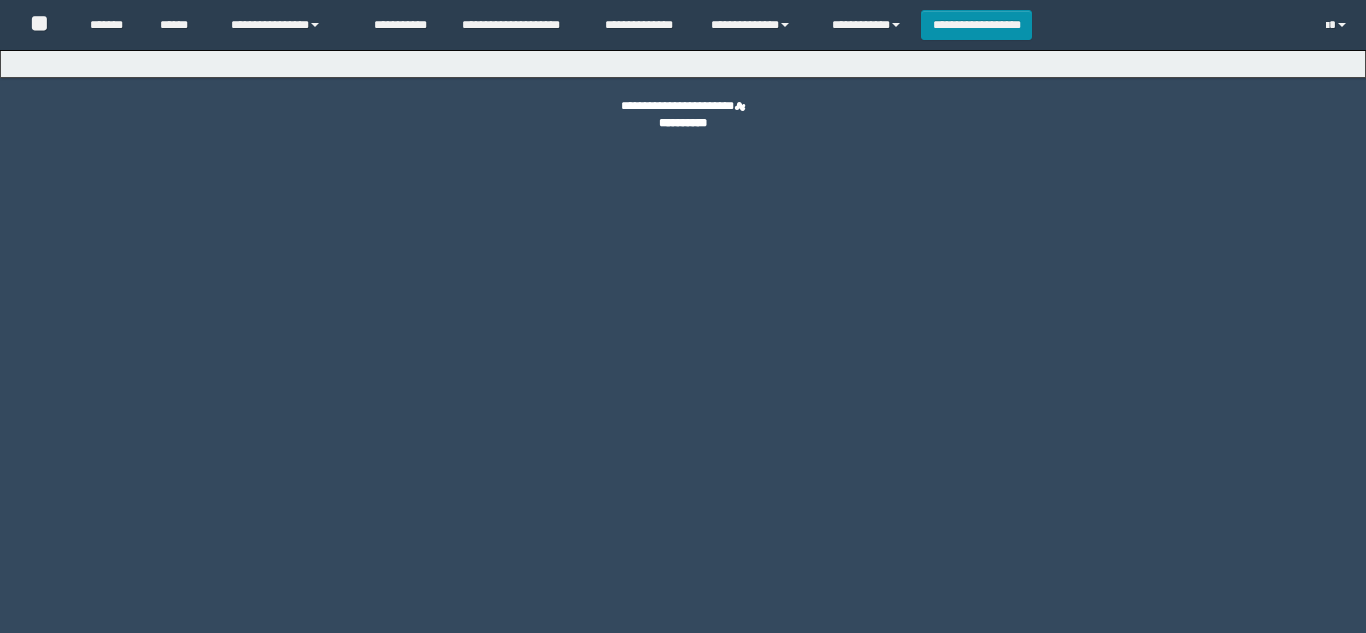 scroll, scrollTop: 0, scrollLeft: 0, axis: both 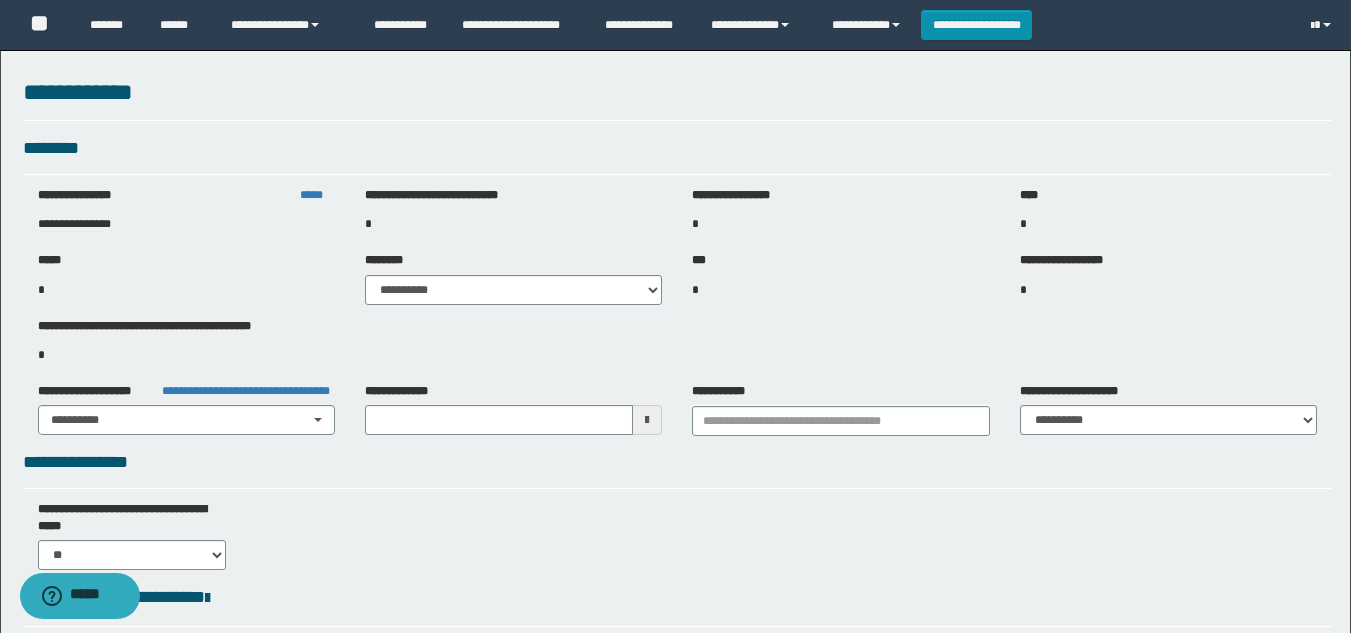 type on "**********" 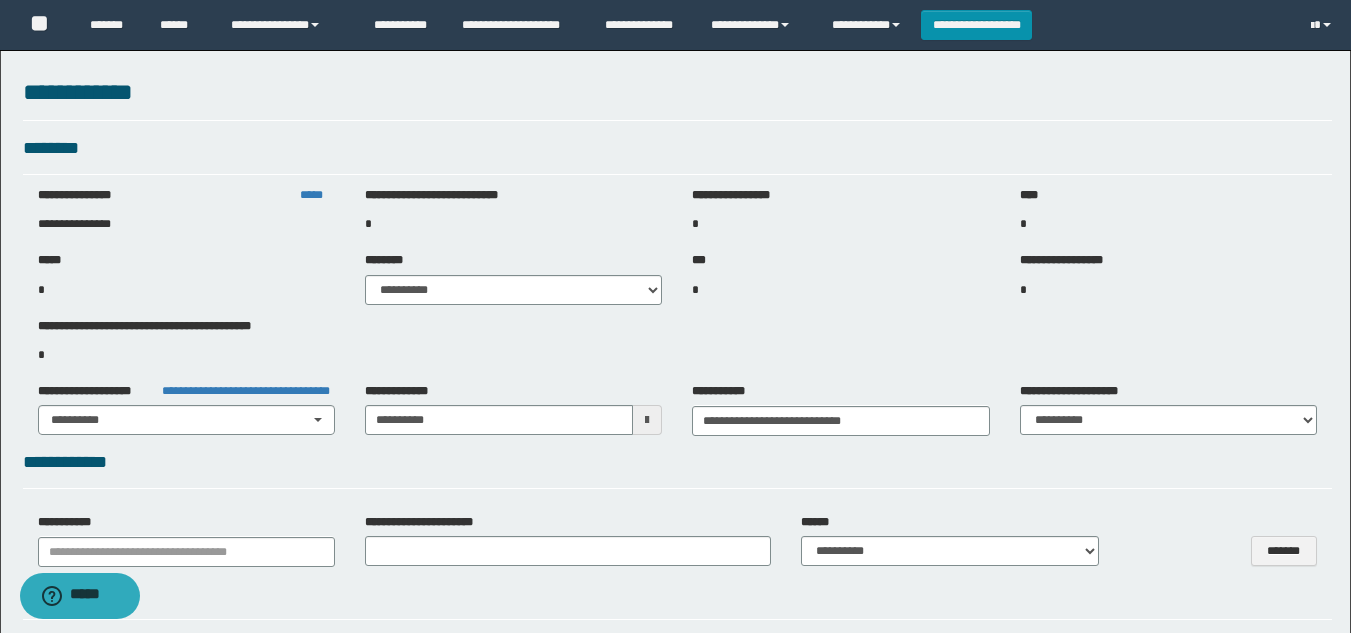 select on "***" 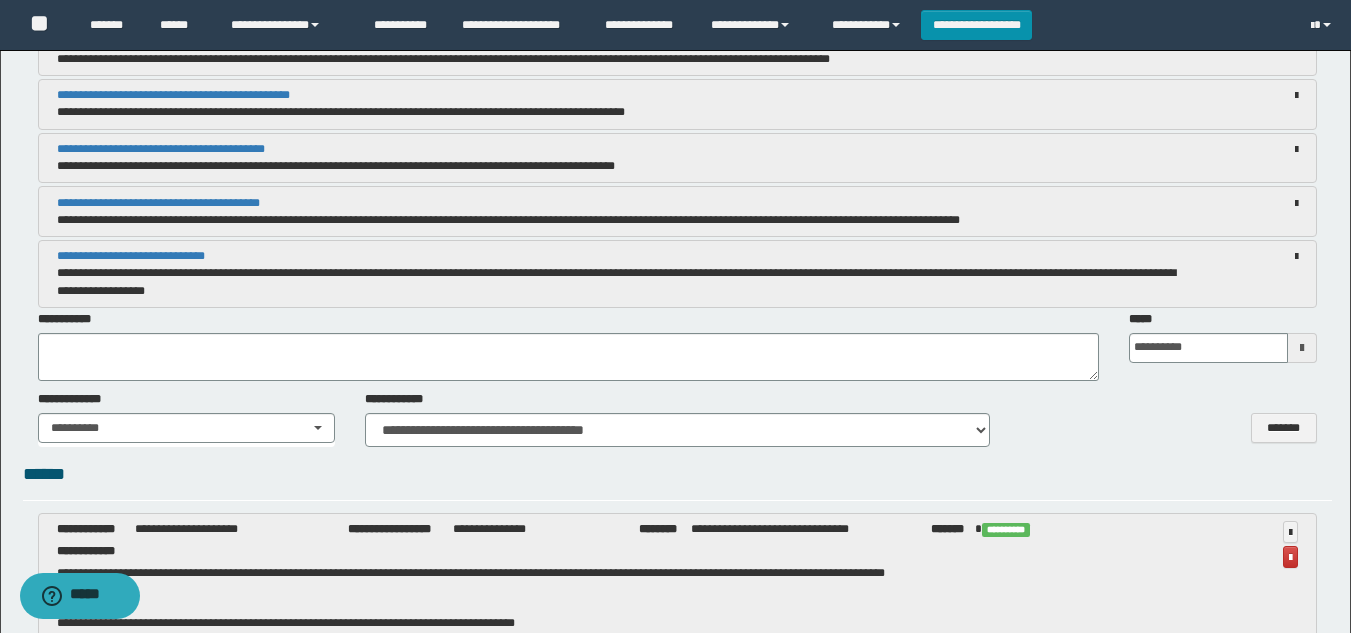 scroll, scrollTop: 2300, scrollLeft: 0, axis: vertical 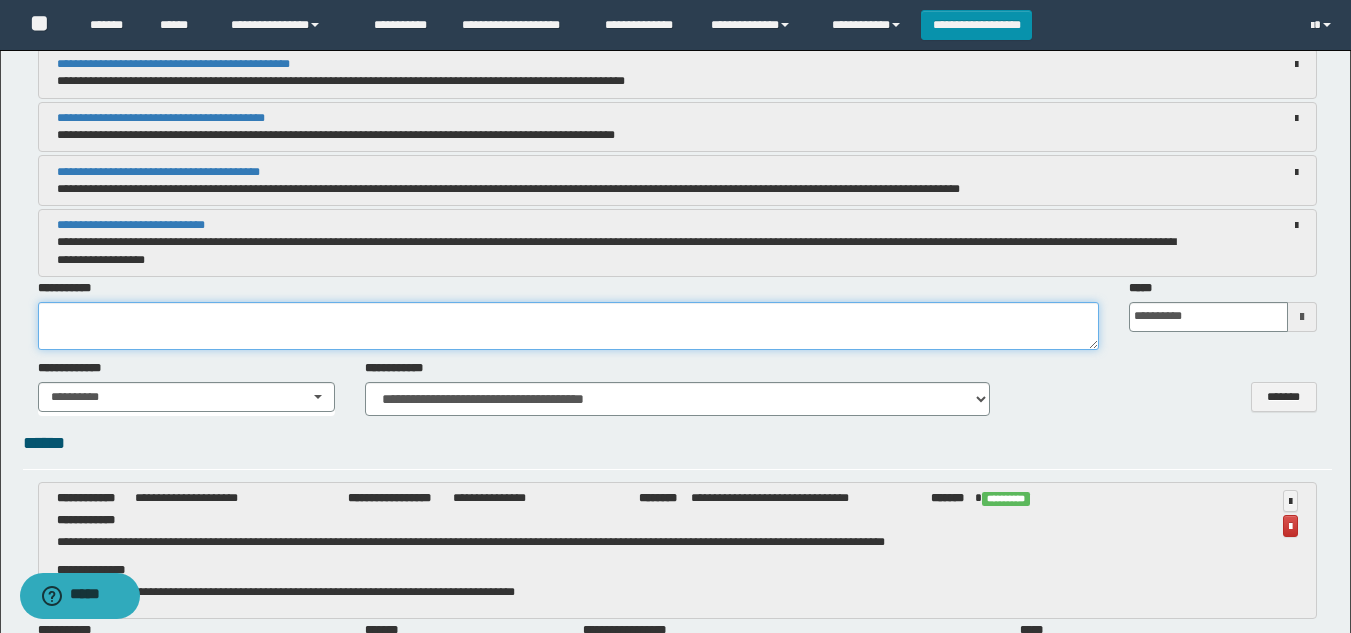 click at bounding box center (568, 326) 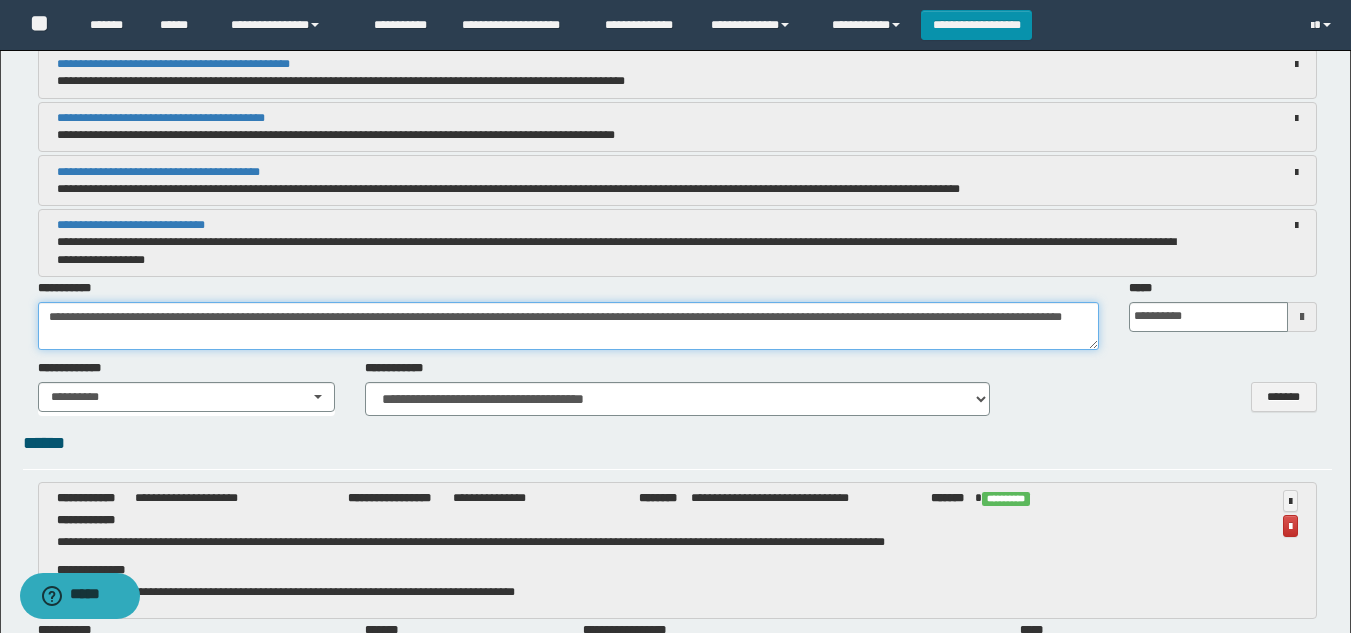 click on "**********" at bounding box center (568, 326) 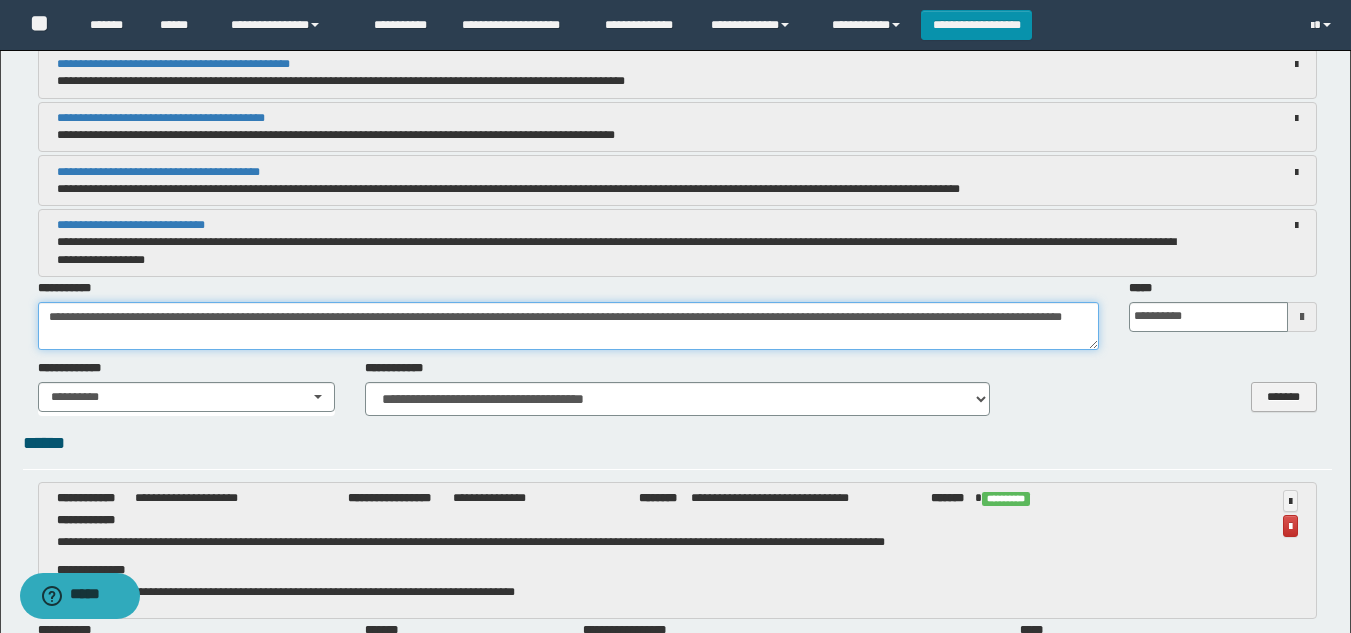 type on "**********" 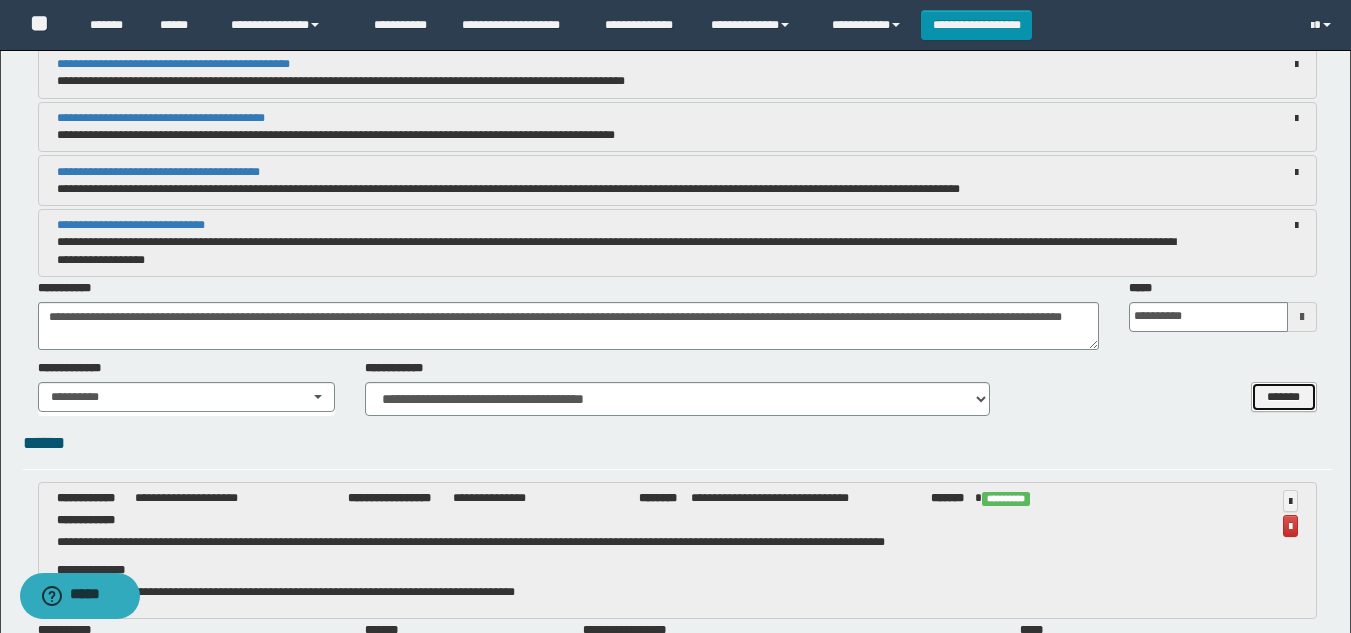 click on "*******" at bounding box center (1284, 397) 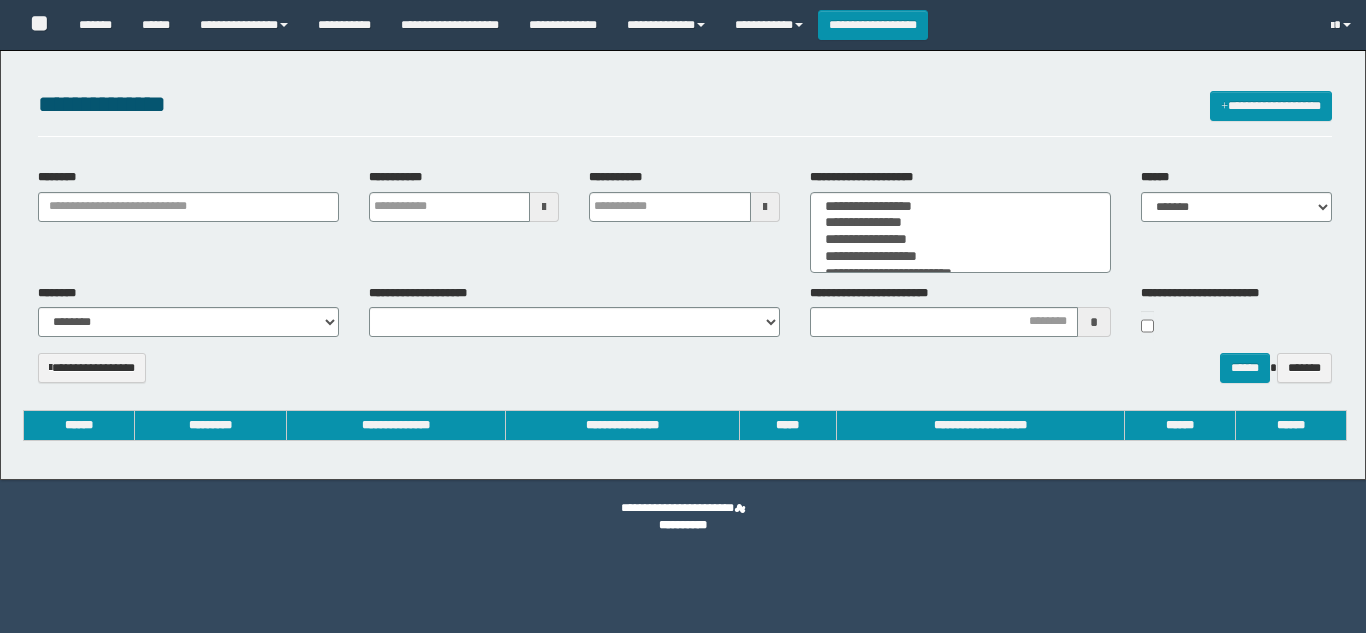 select 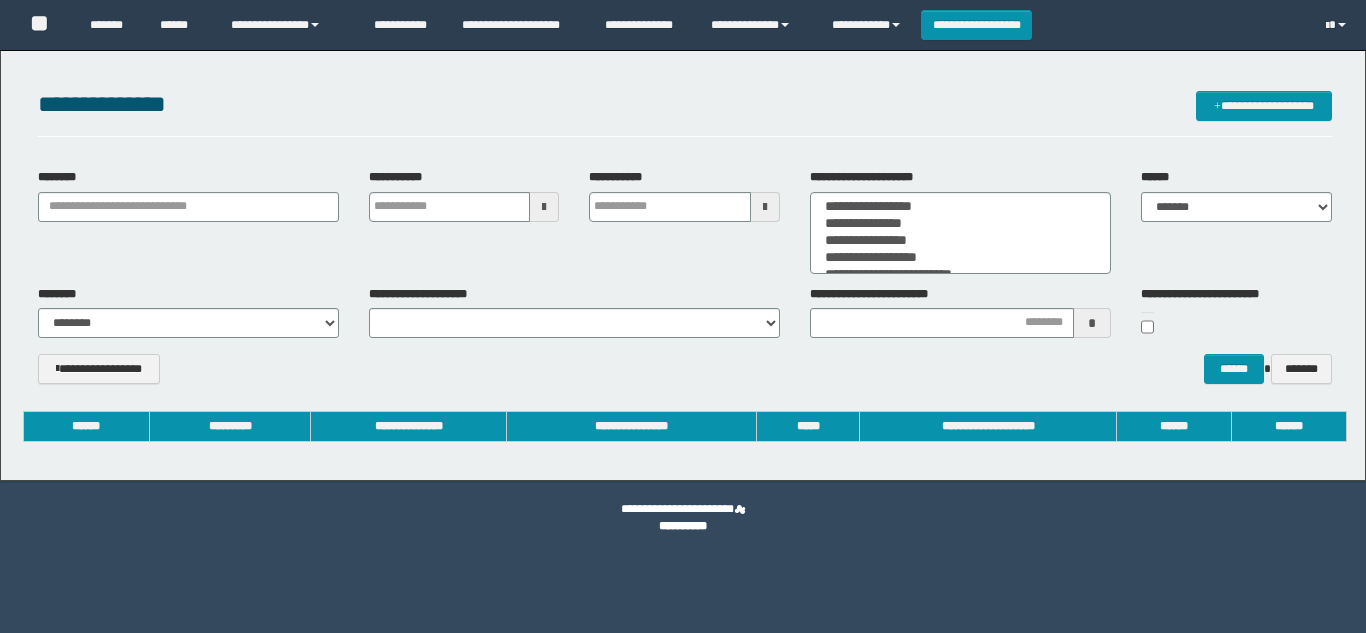scroll, scrollTop: 0, scrollLeft: 0, axis: both 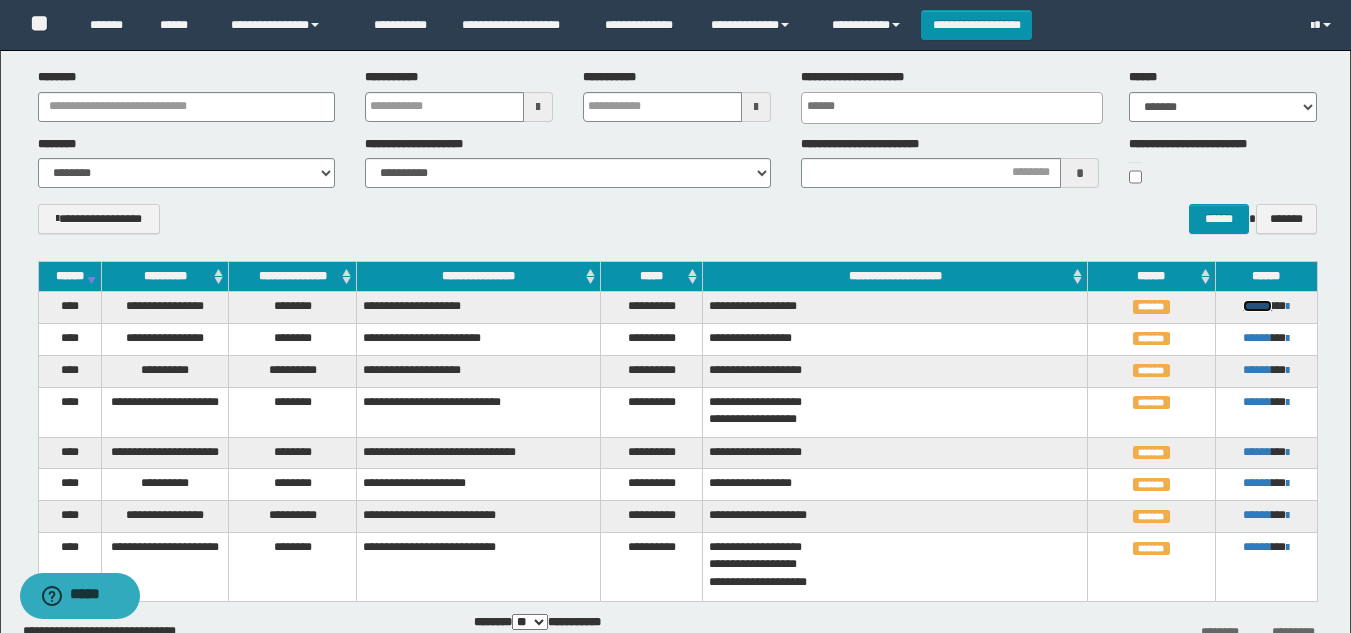 click on "******" at bounding box center [1257, 306] 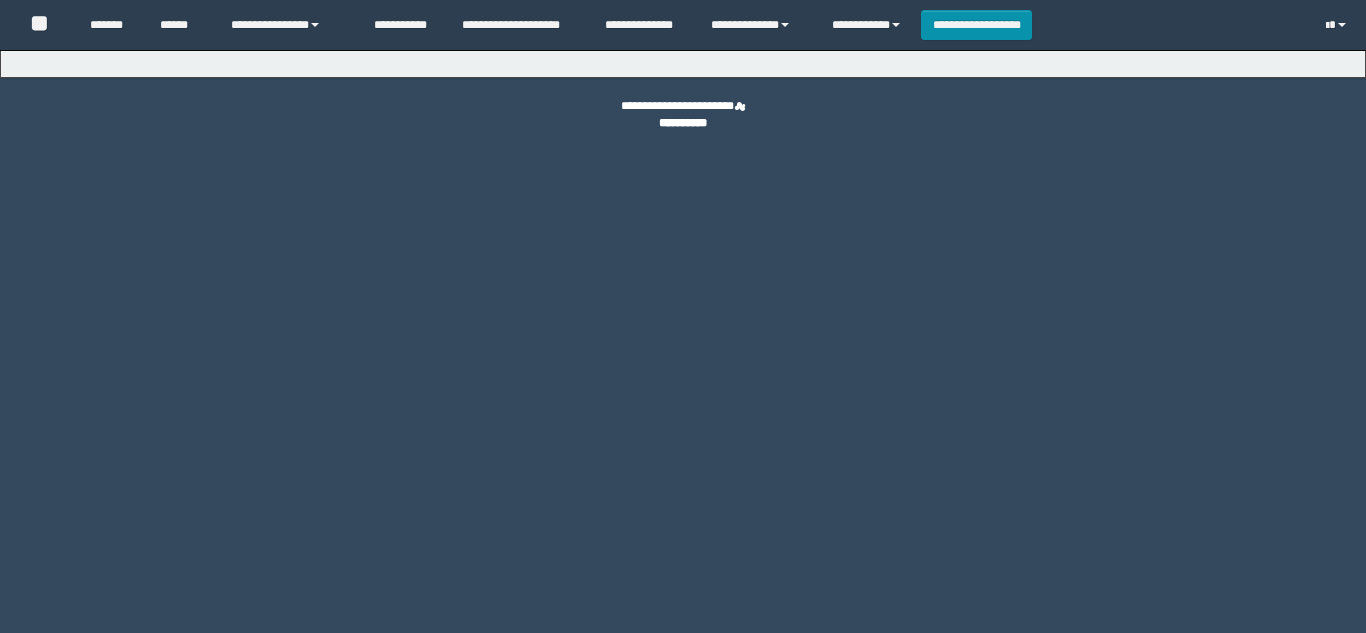 scroll, scrollTop: 0, scrollLeft: 0, axis: both 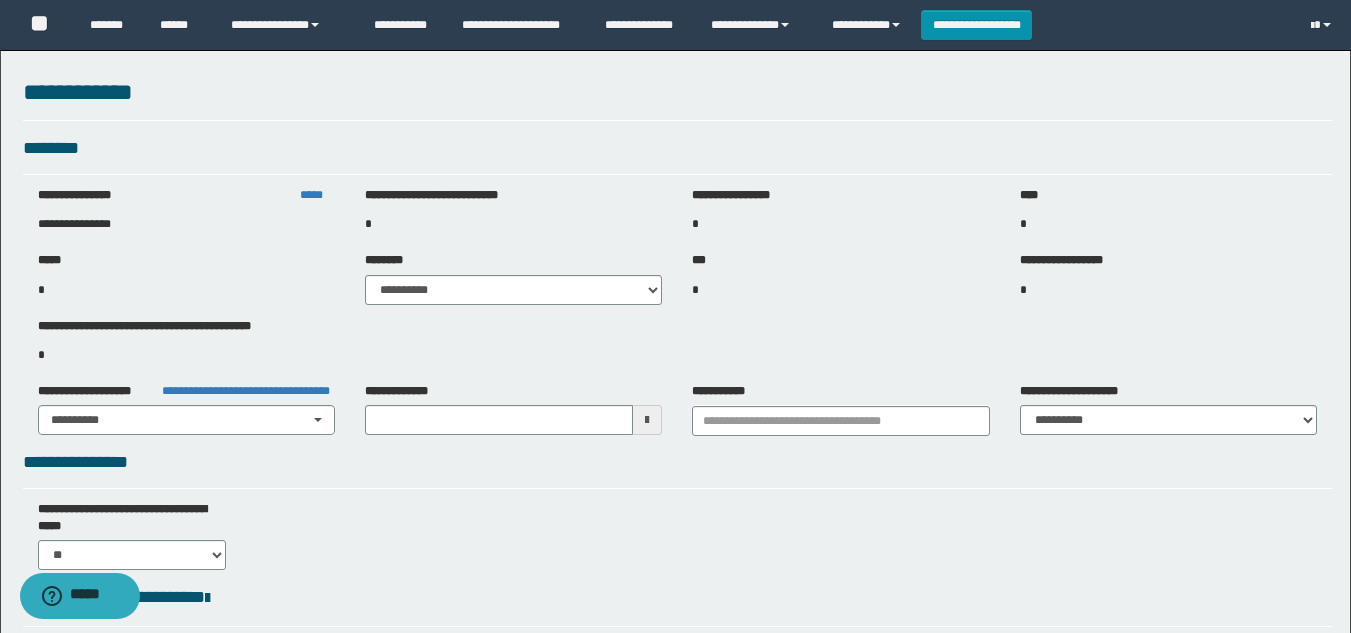 type on "**********" 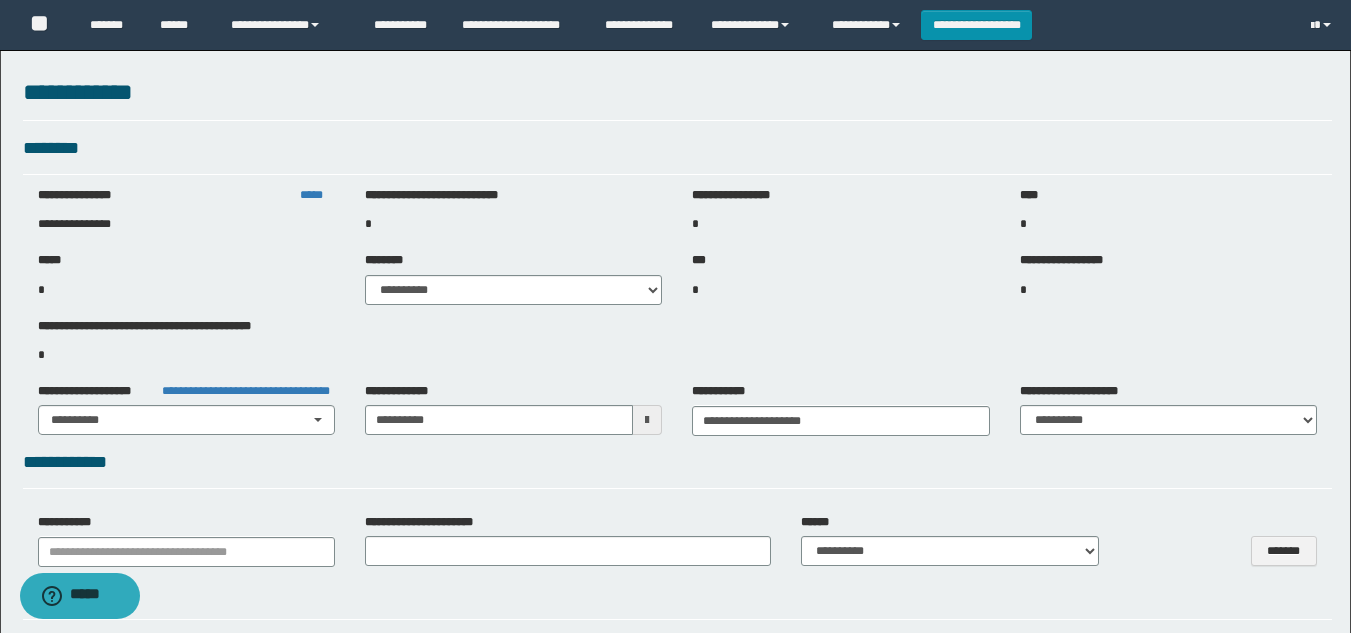 select on "***" 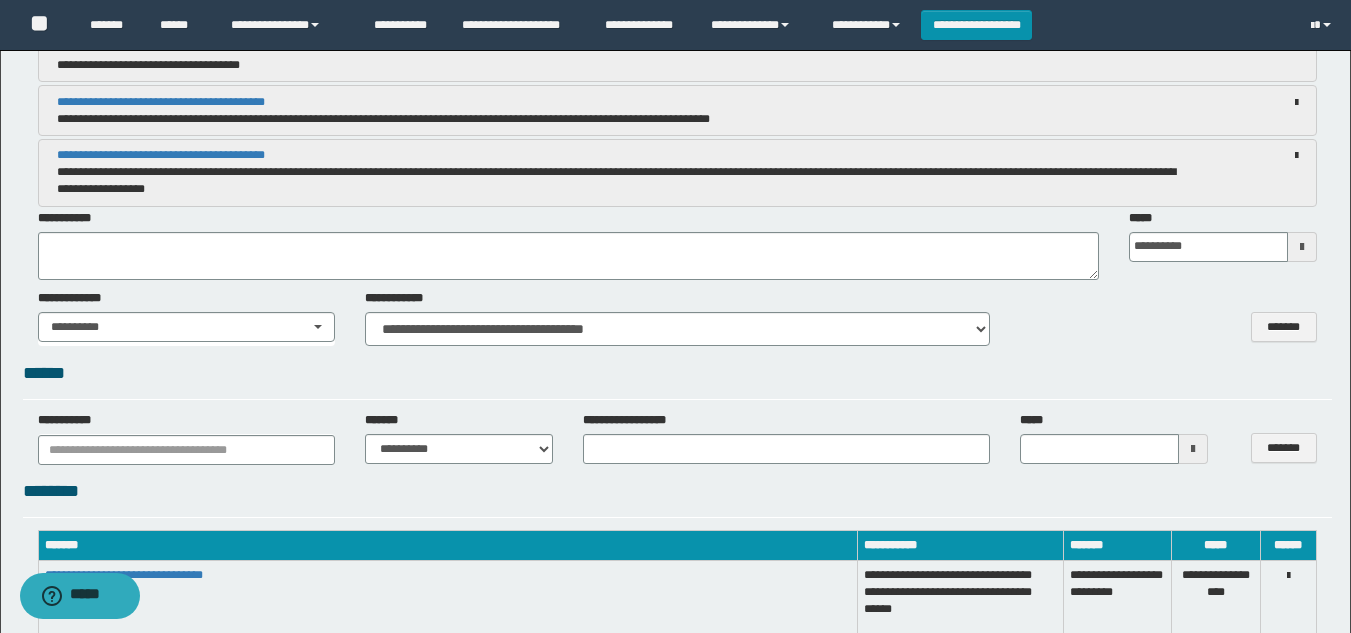 scroll, scrollTop: 2800, scrollLeft: 0, axis: vertical 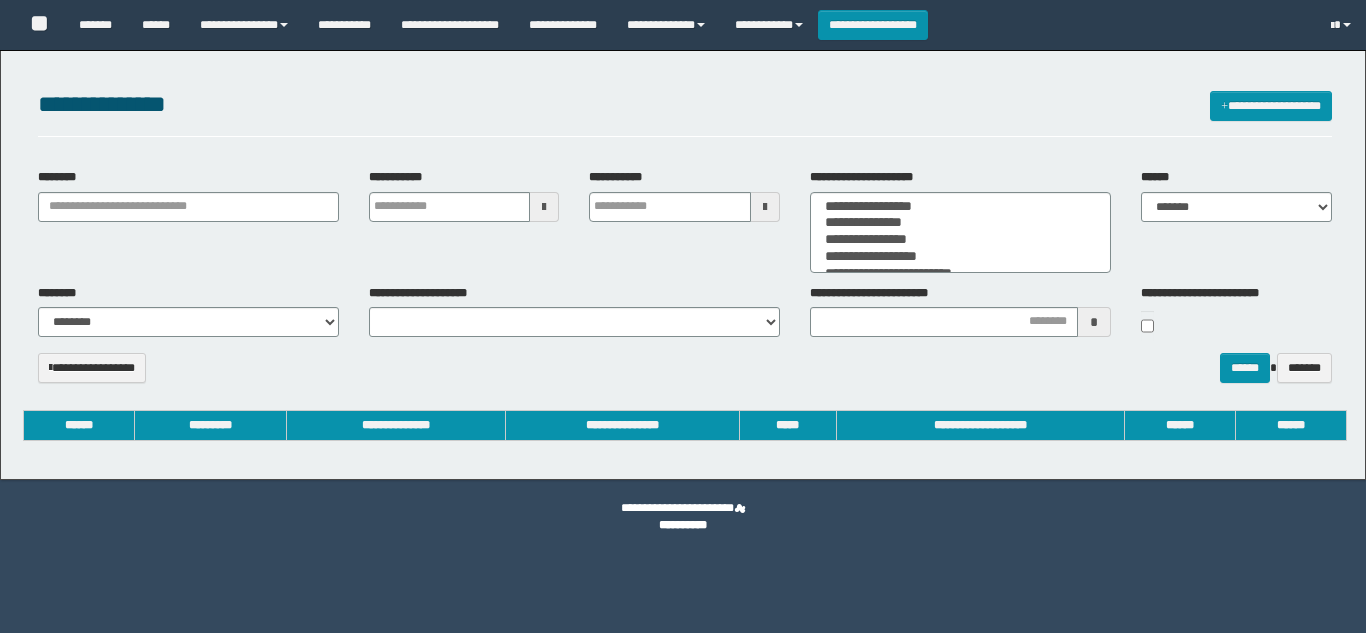select 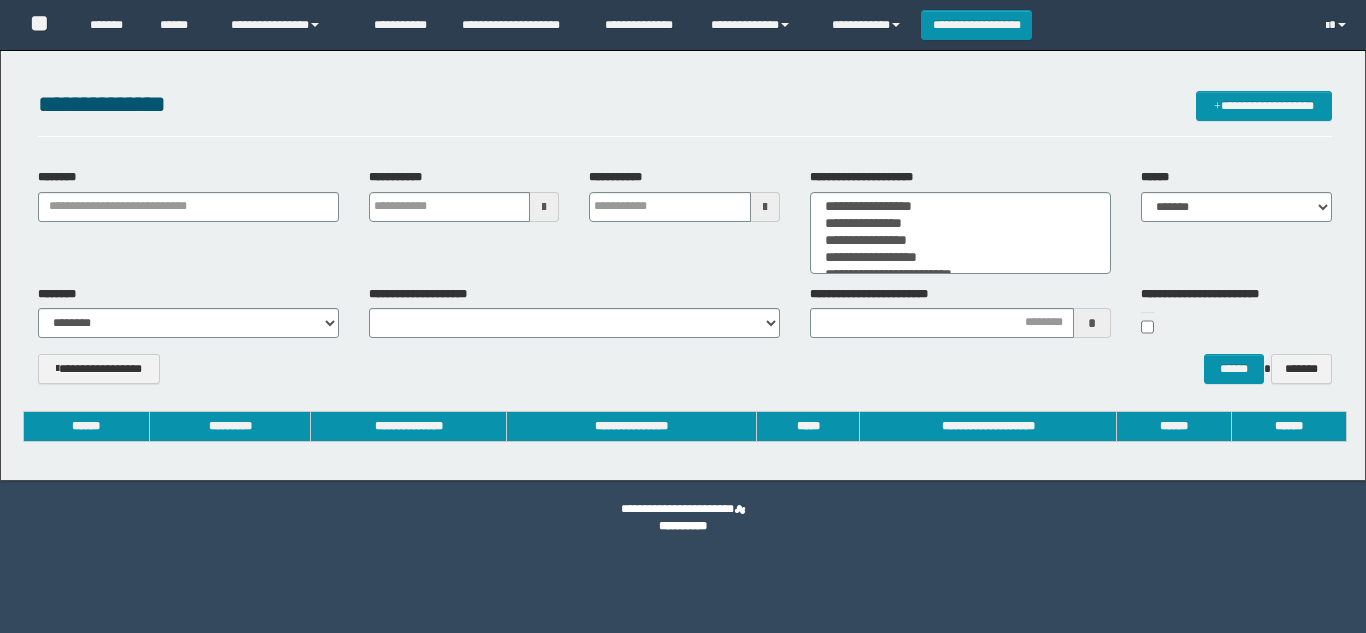 scroll, scrollTop: 0, scrollLeft: 0, axis: both 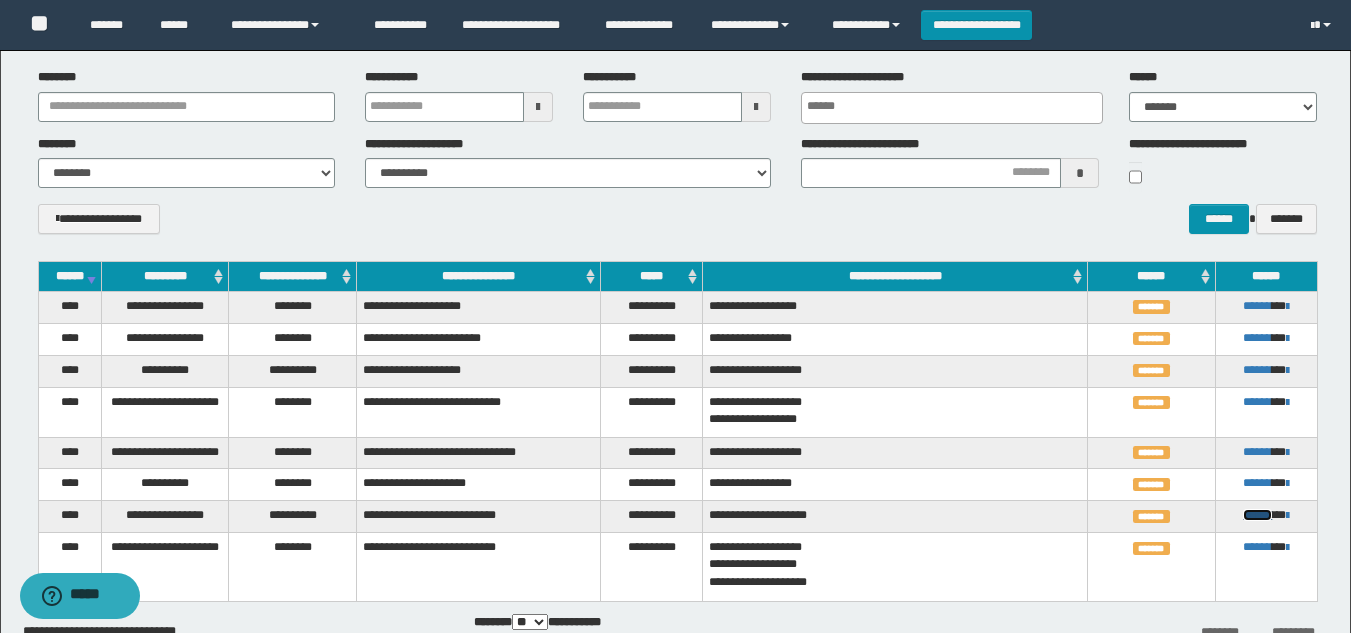 click on "******" at bounding box center [1257, 515] 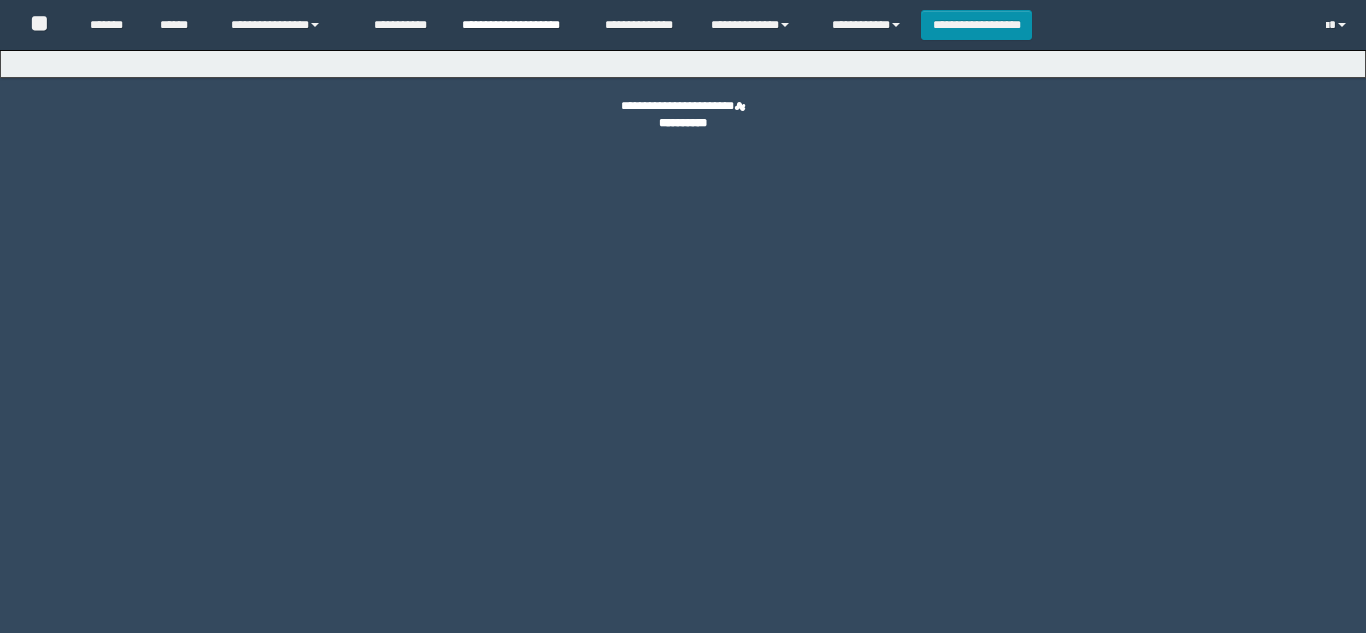 scroll, scrollTop: 0, scrollLeft: 0, axis: both 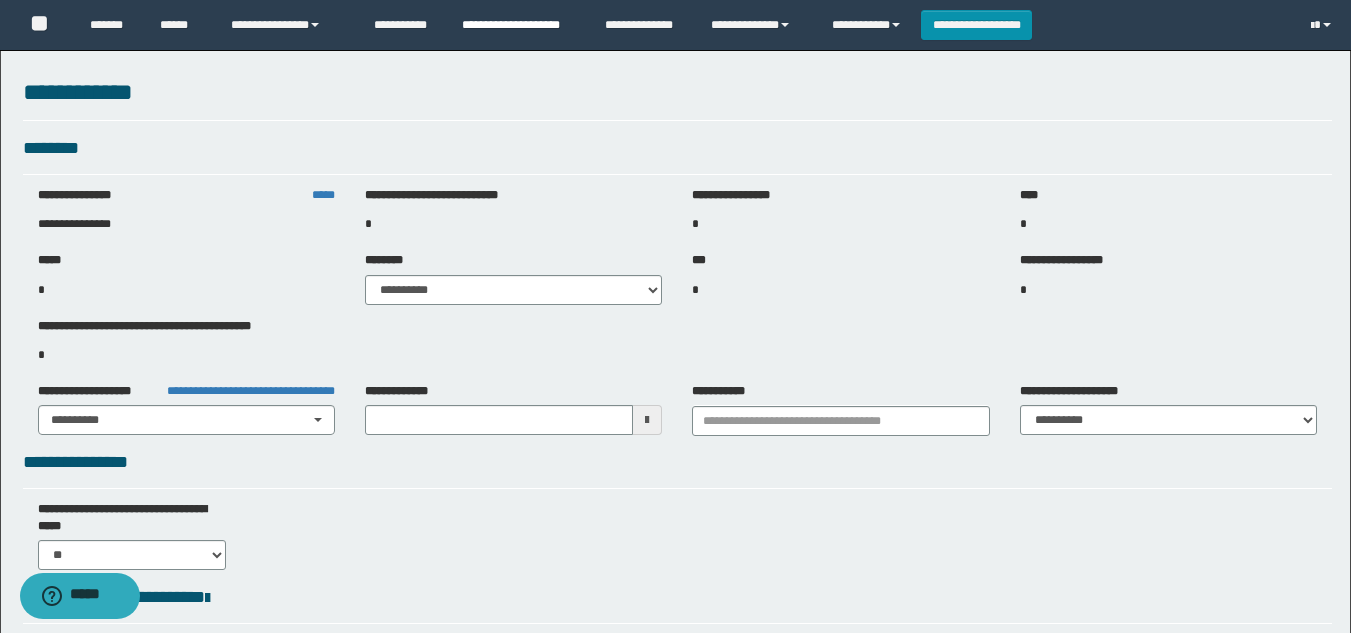 type on "**********" 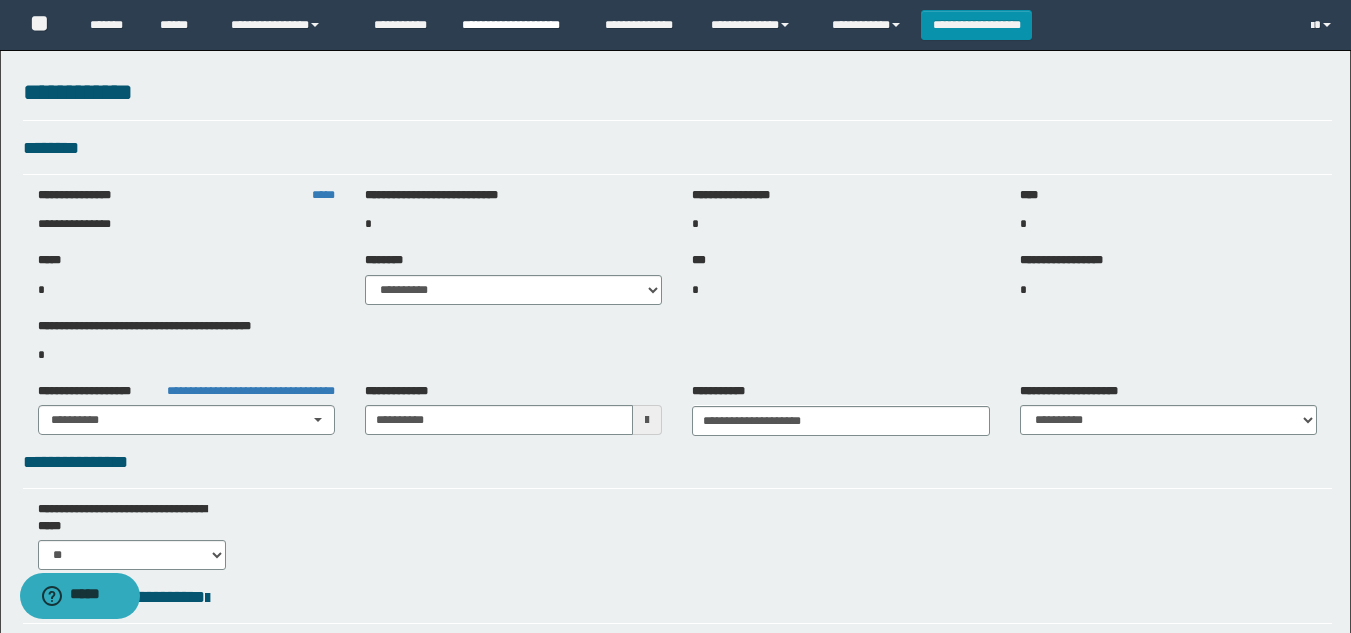 select on "***" 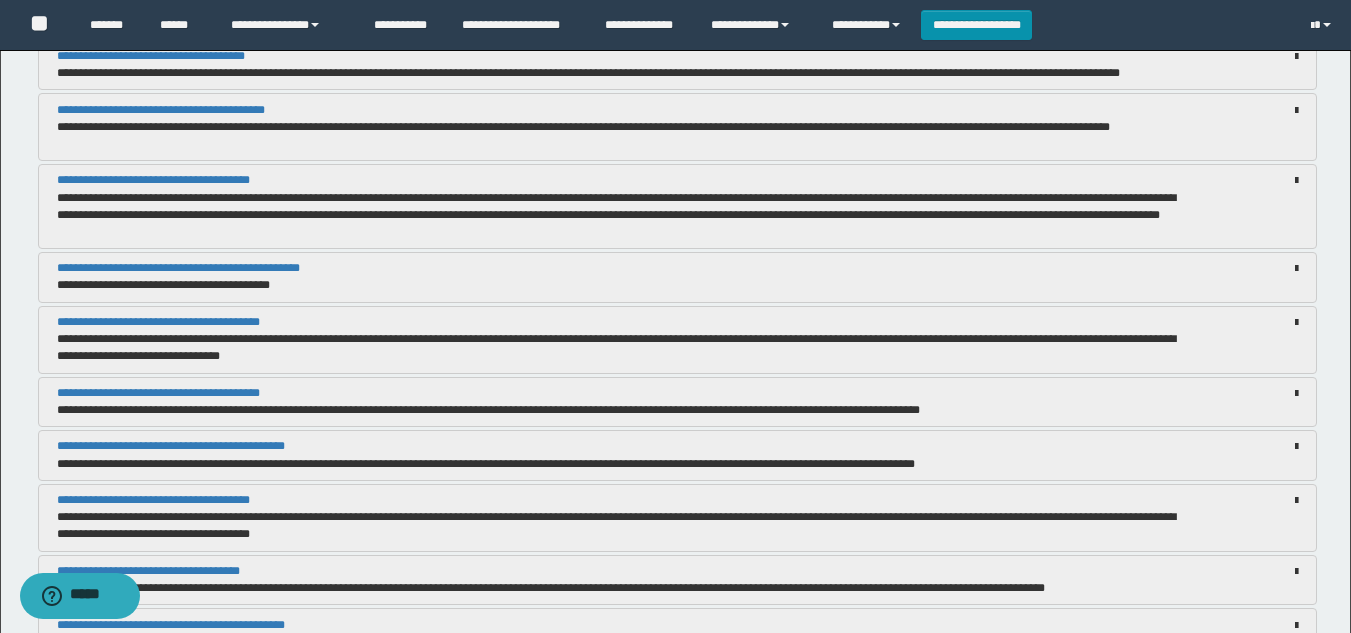 scroll, scrollTop: 3200, scrollLeft: 0, axis: vertical 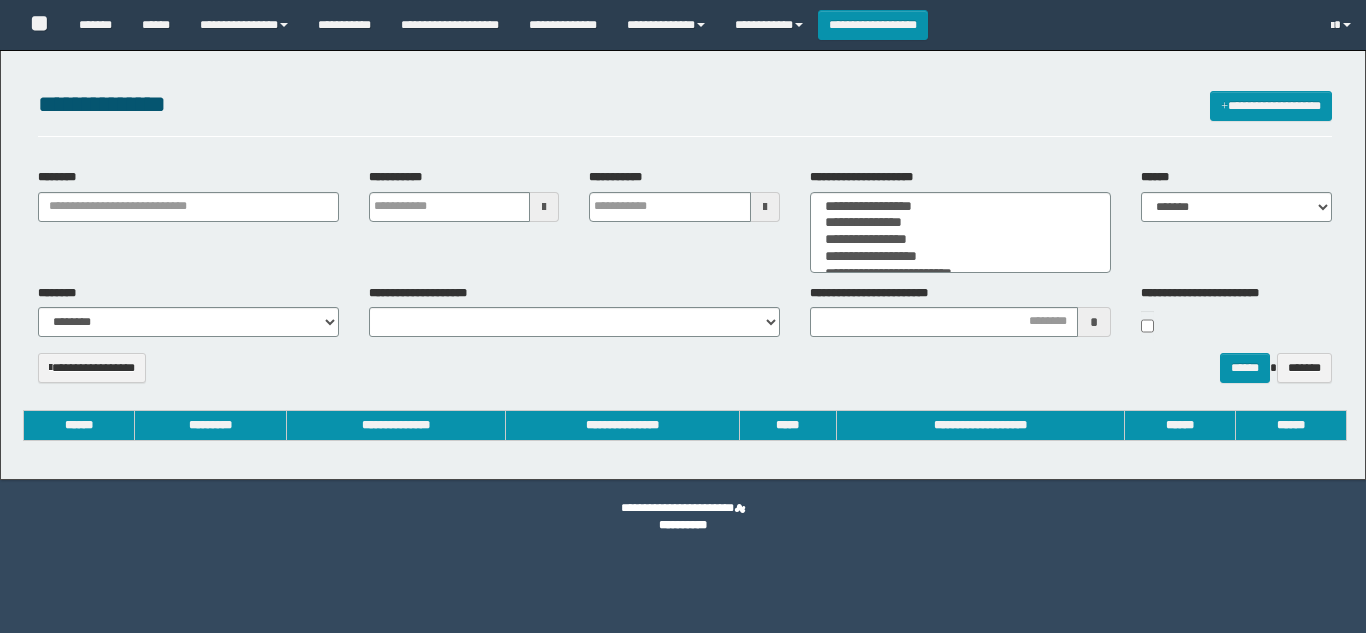 select 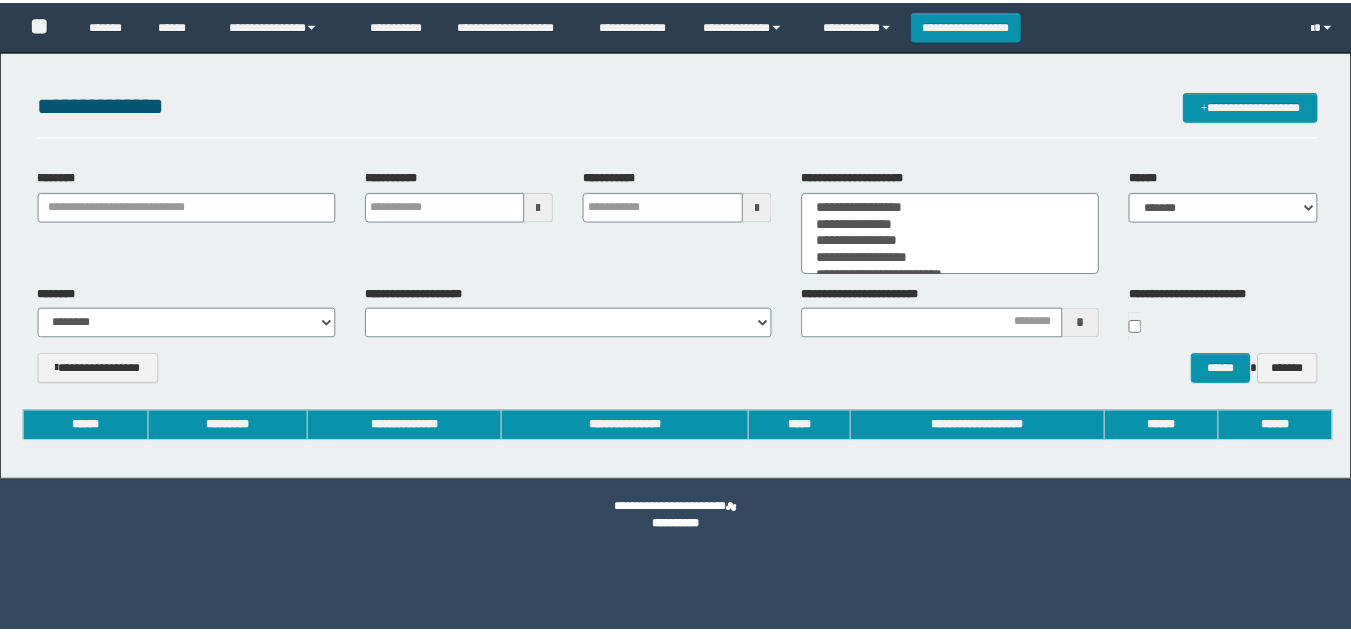 scroll, scrollTop: 0, scrollLeft: 0, axis: both 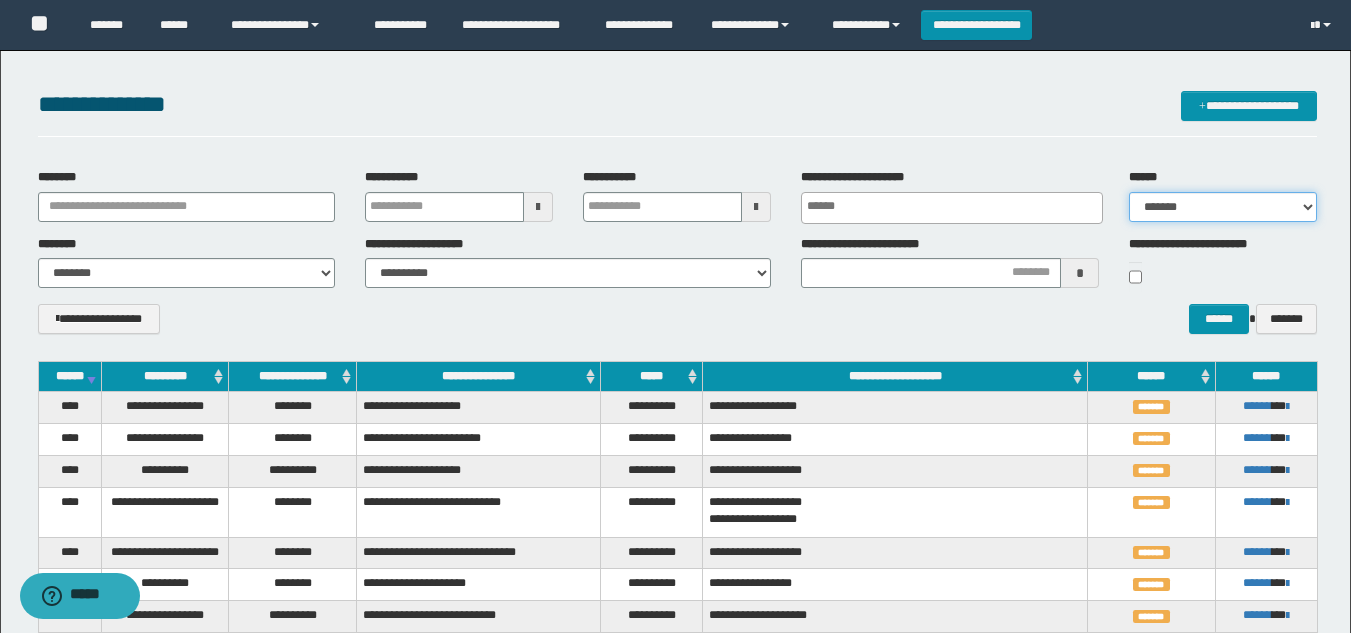 click on "*****
*******
*******
*******
*********" at bounding box center (1223, 207) 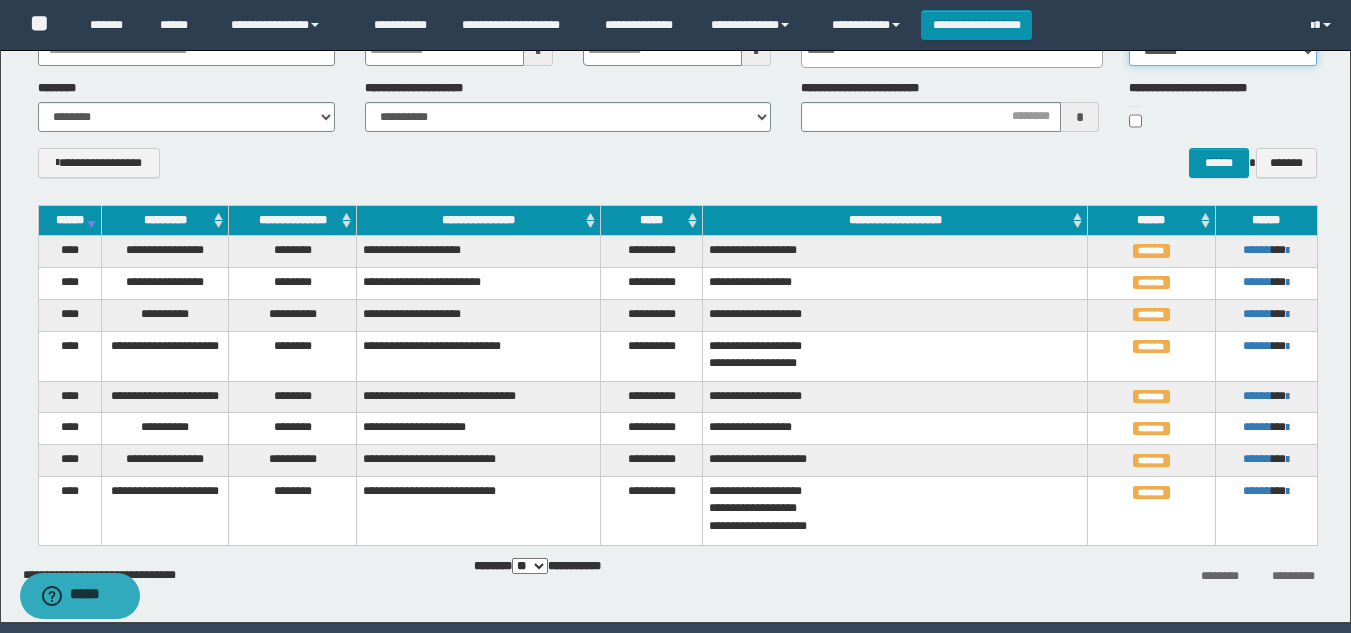 scroll, scrollTop: 220, scrollLeft: 0, axis: vertical 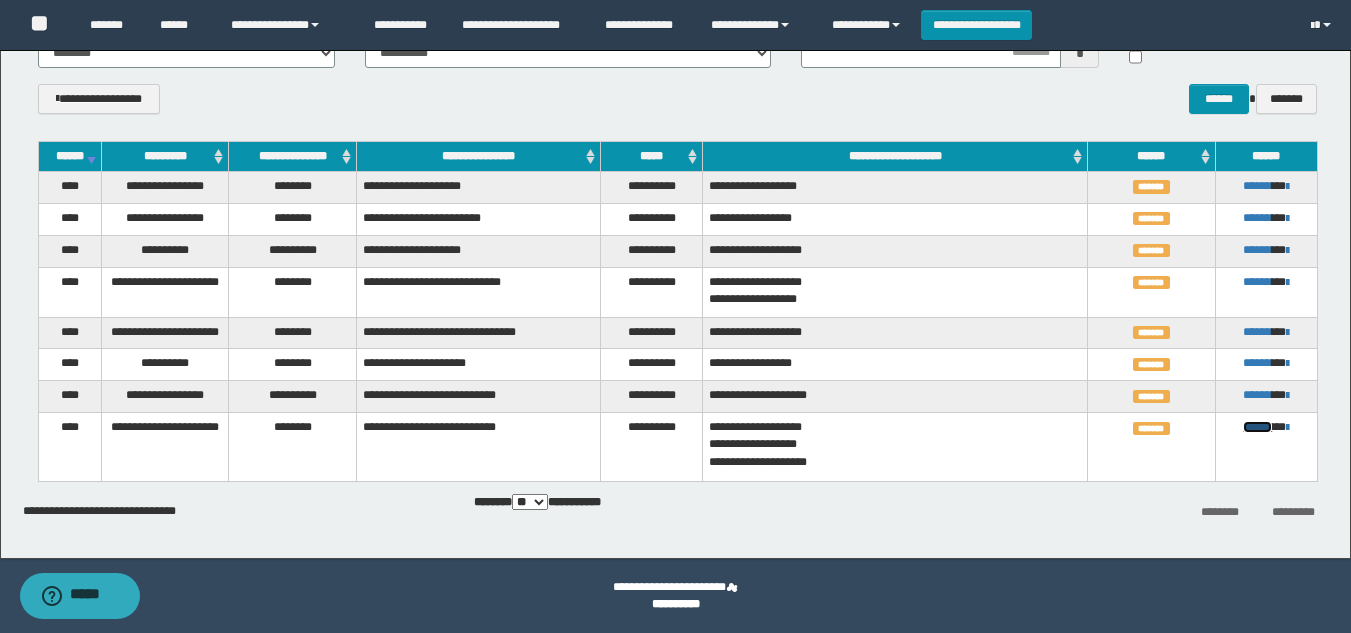 click on "******" at bounding box center [1257, 427] 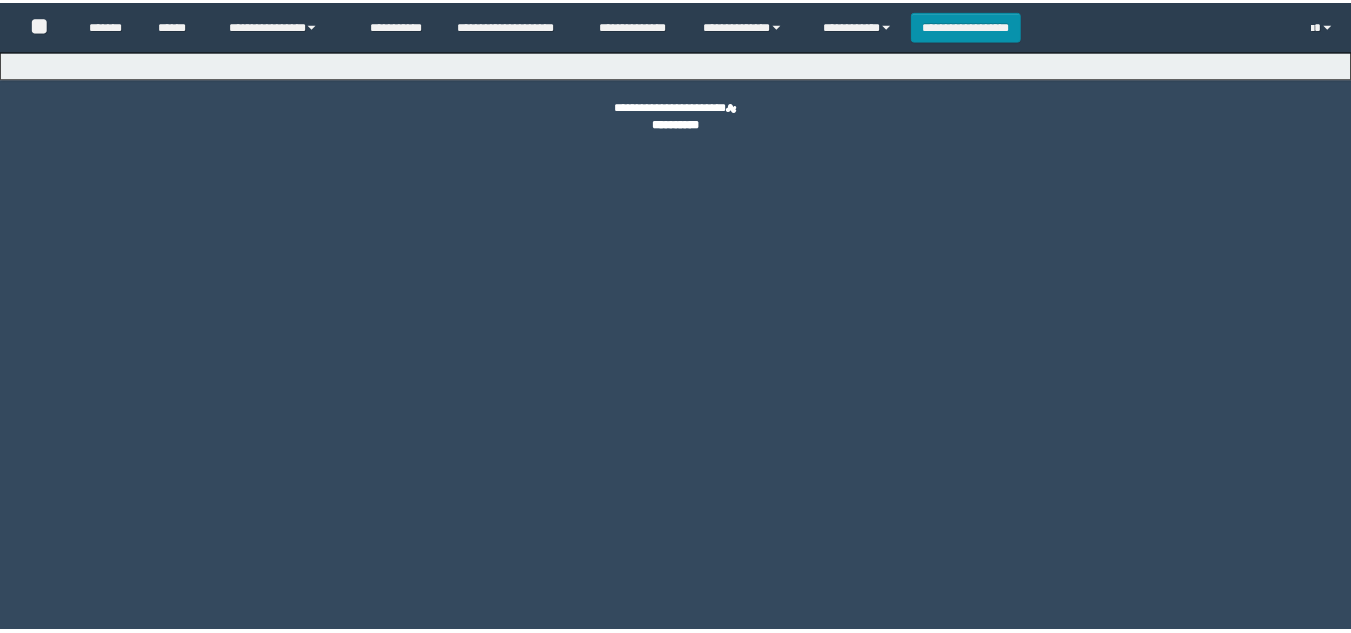 scroll, scrollTop: 0, scrollLeft: 0, axis: both 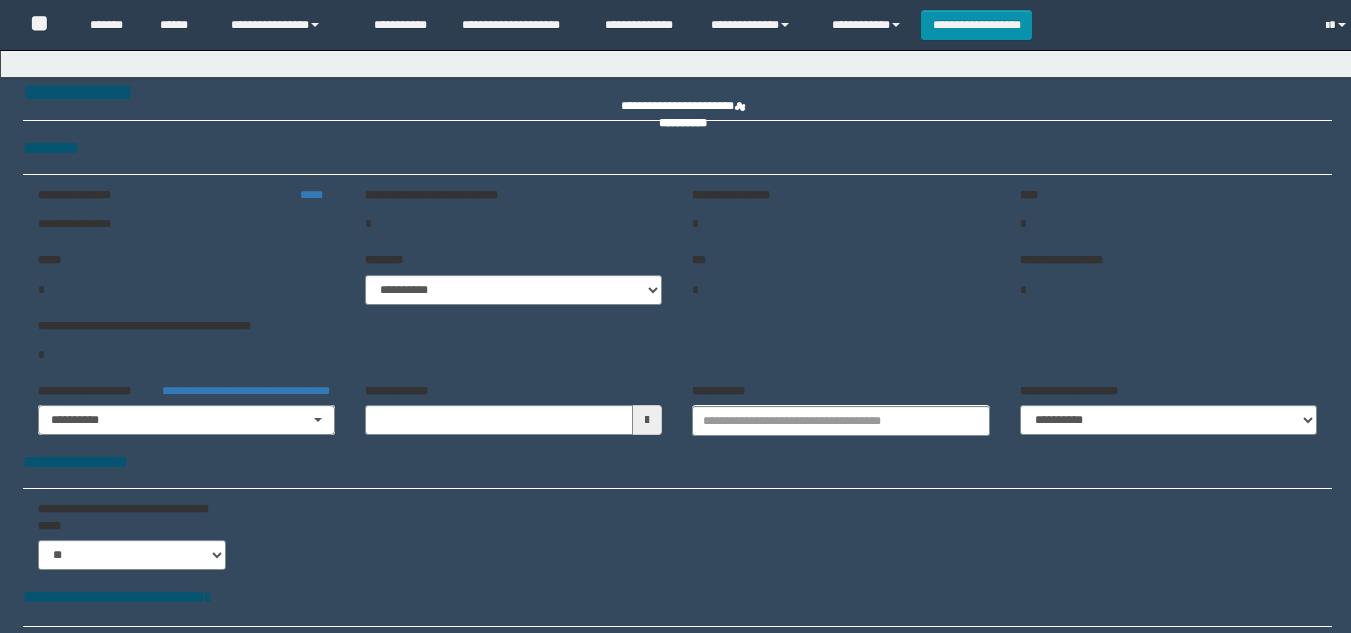 type on "**********" 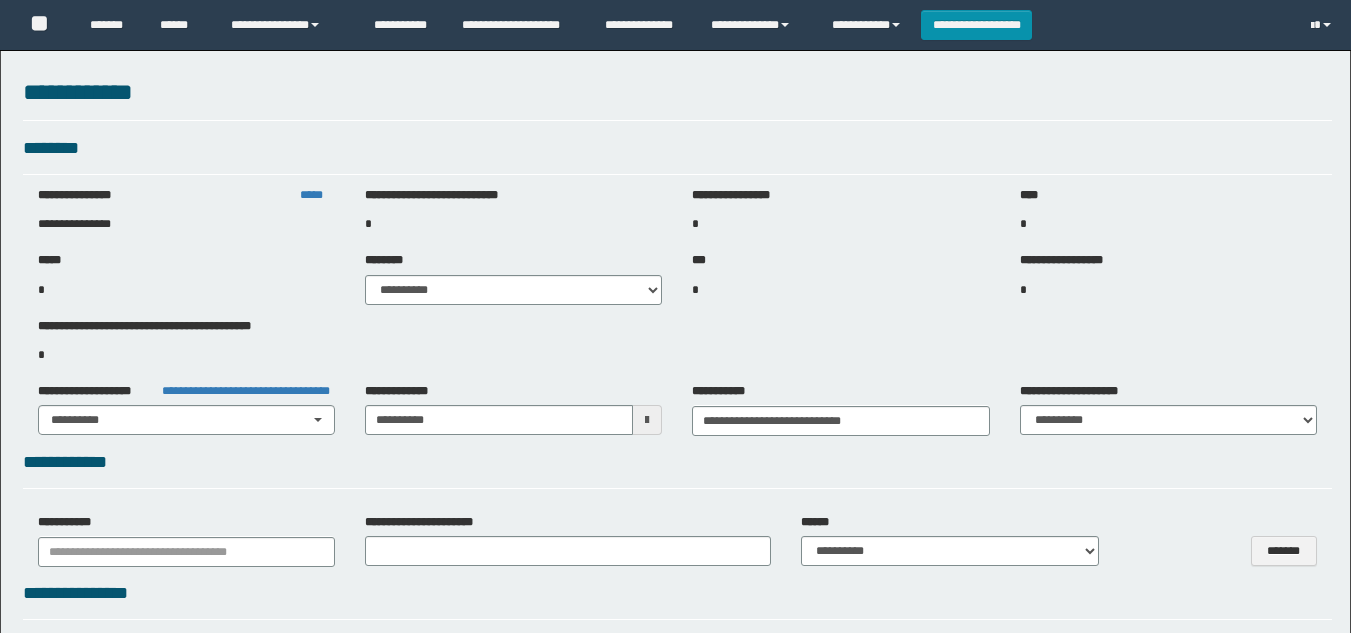 scroll, scrollTop: 0, scrollLeft: 0, axis: both 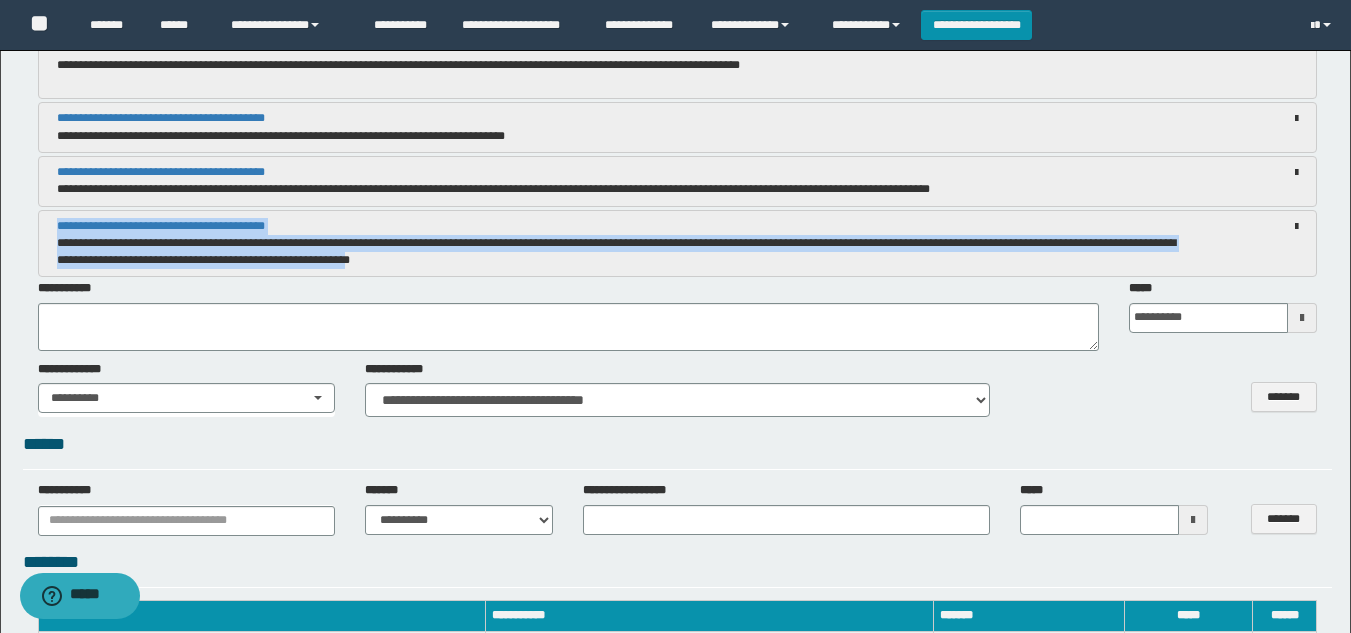 drag, startPoint x: 480, startPoint y: 257, endPoint x: 53, endPoint y: 232, distance: 427.73123 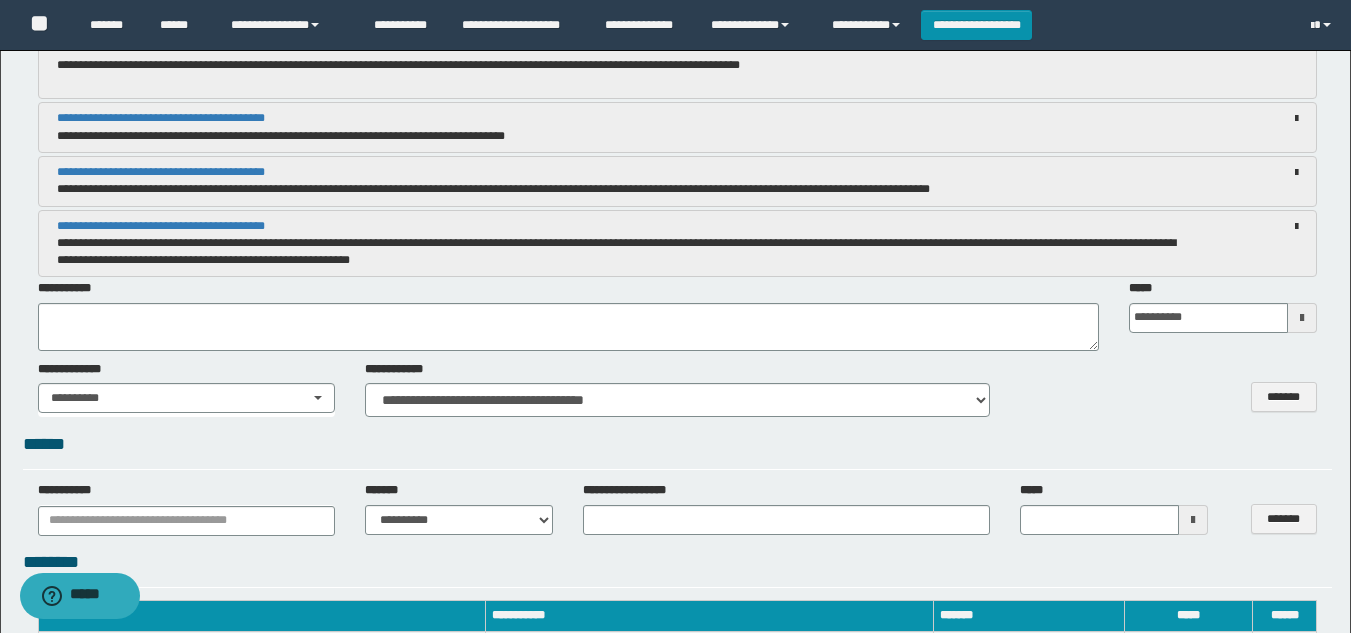 click on "**********" at bounding box center (624, 252) 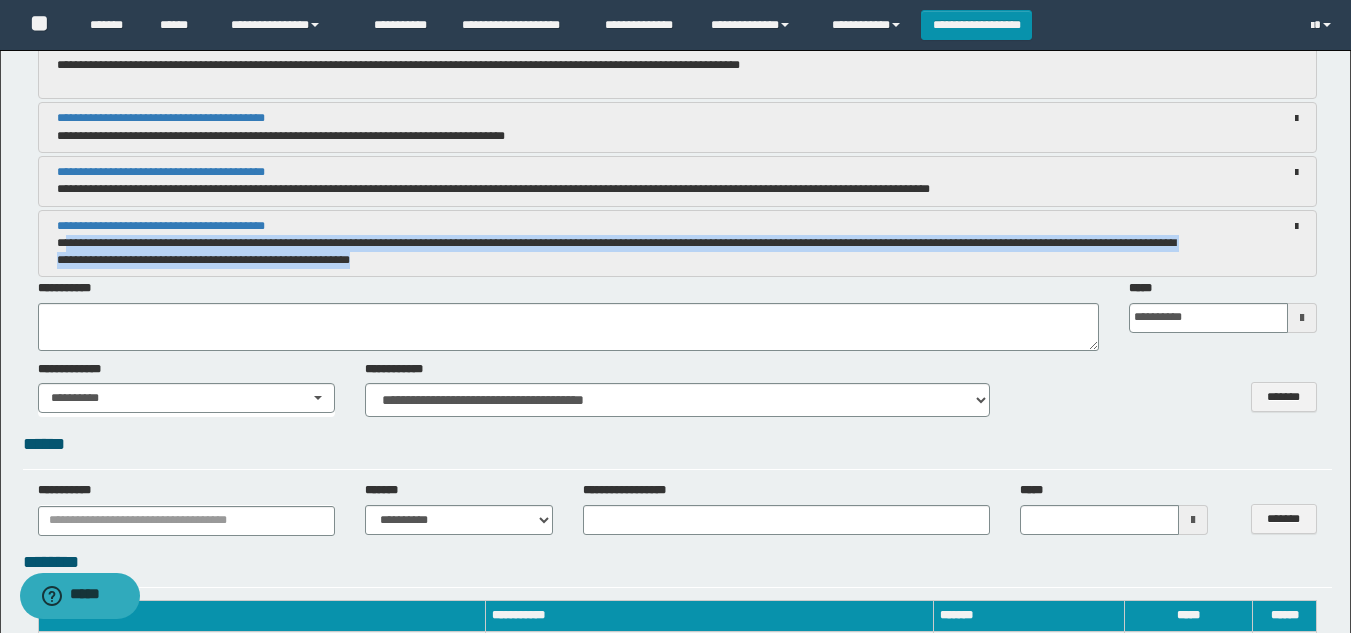 drag, startPoint x: 478, startPoint y: 260, endPoint x: 76, endPoint y: 241, distance: 402.44876 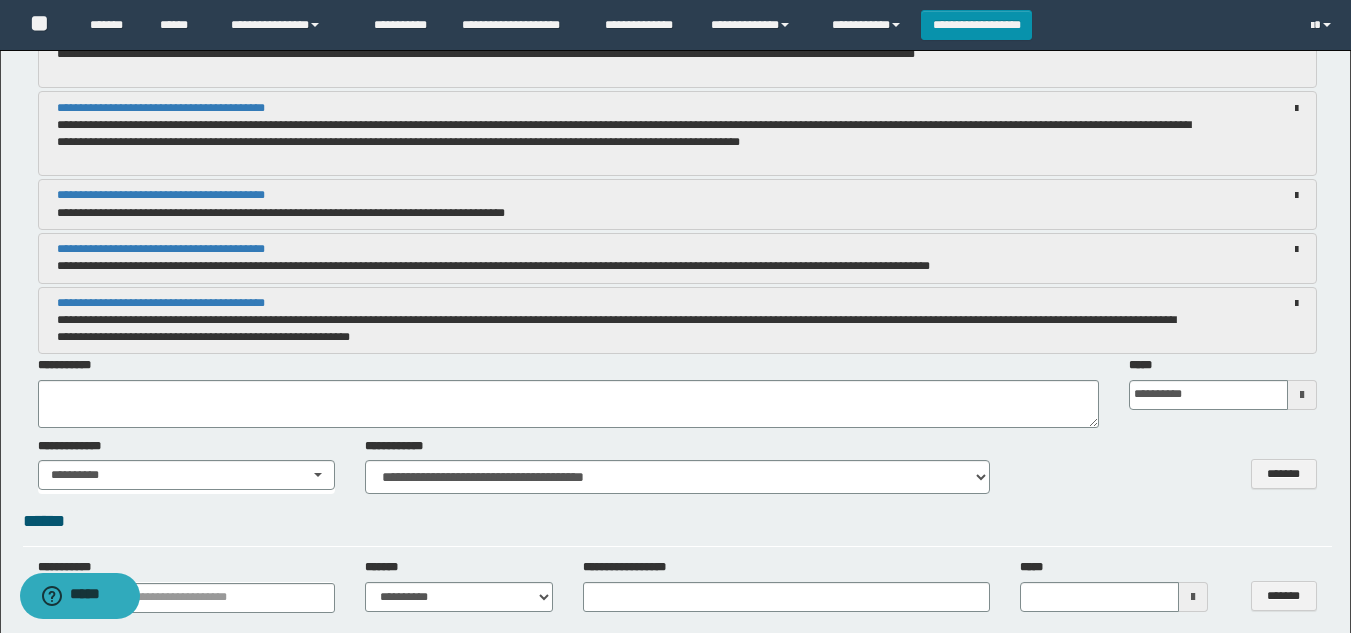 scroll, scrollTop: 6000, scrollLeft: 0, axis: vertical 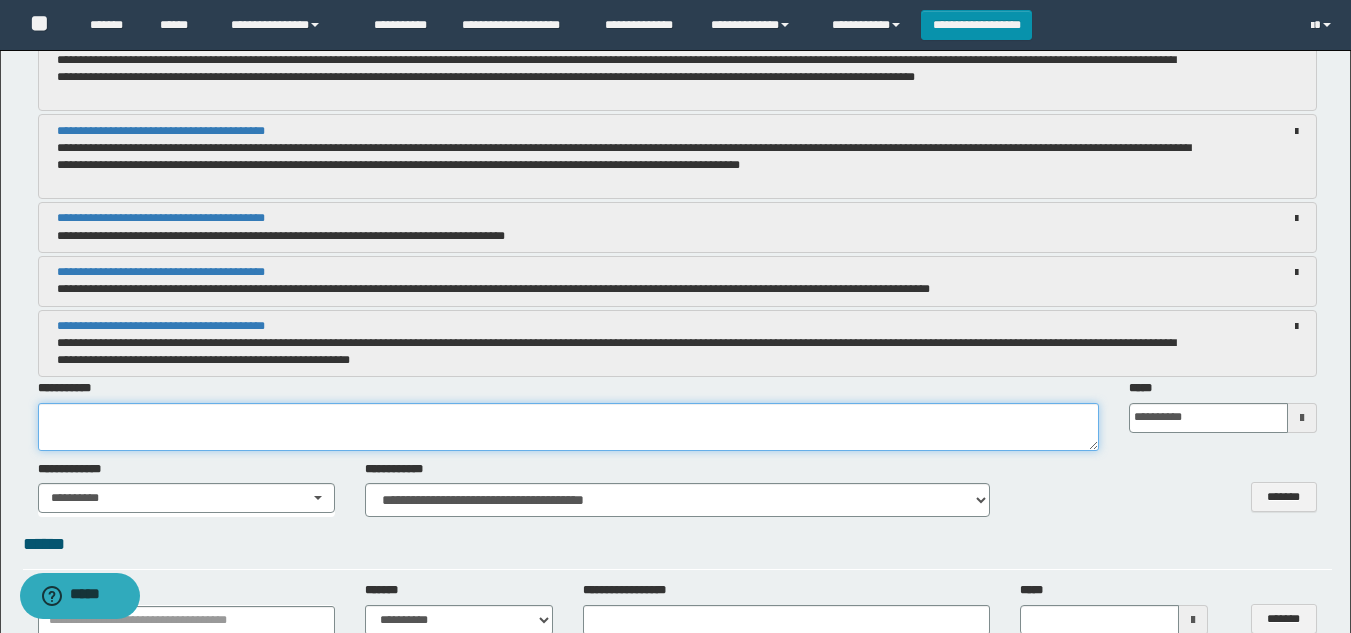 click at bounding box center (568, 427) 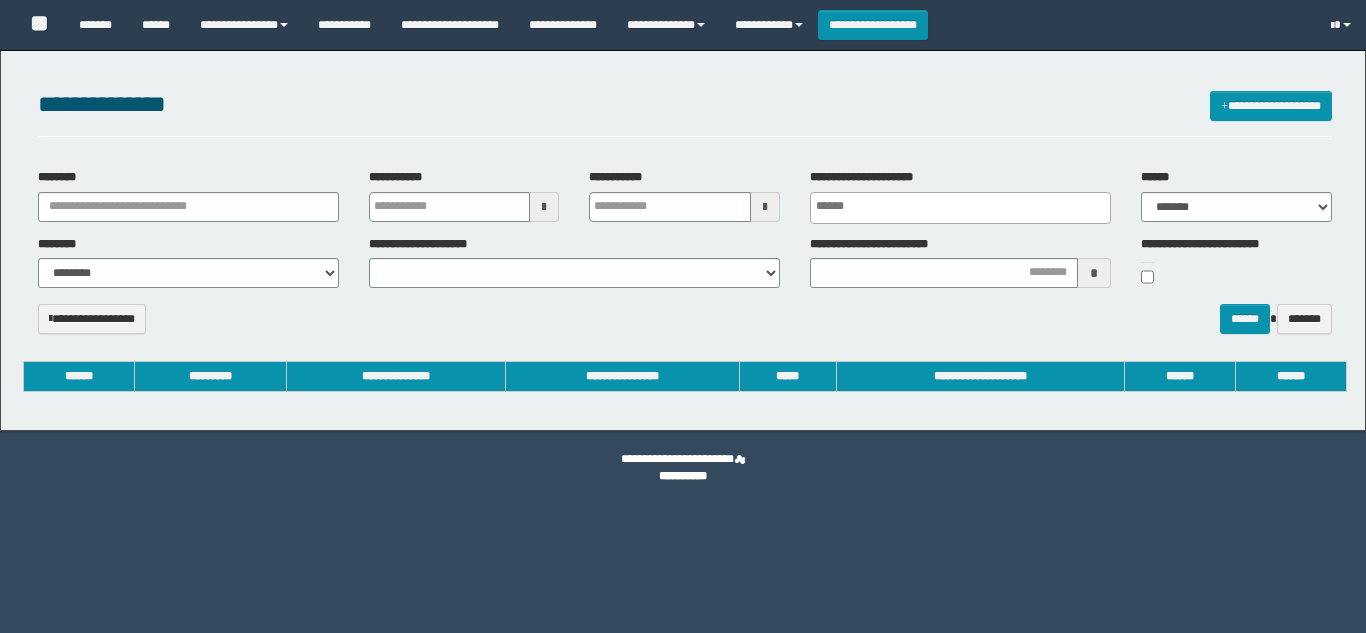 select 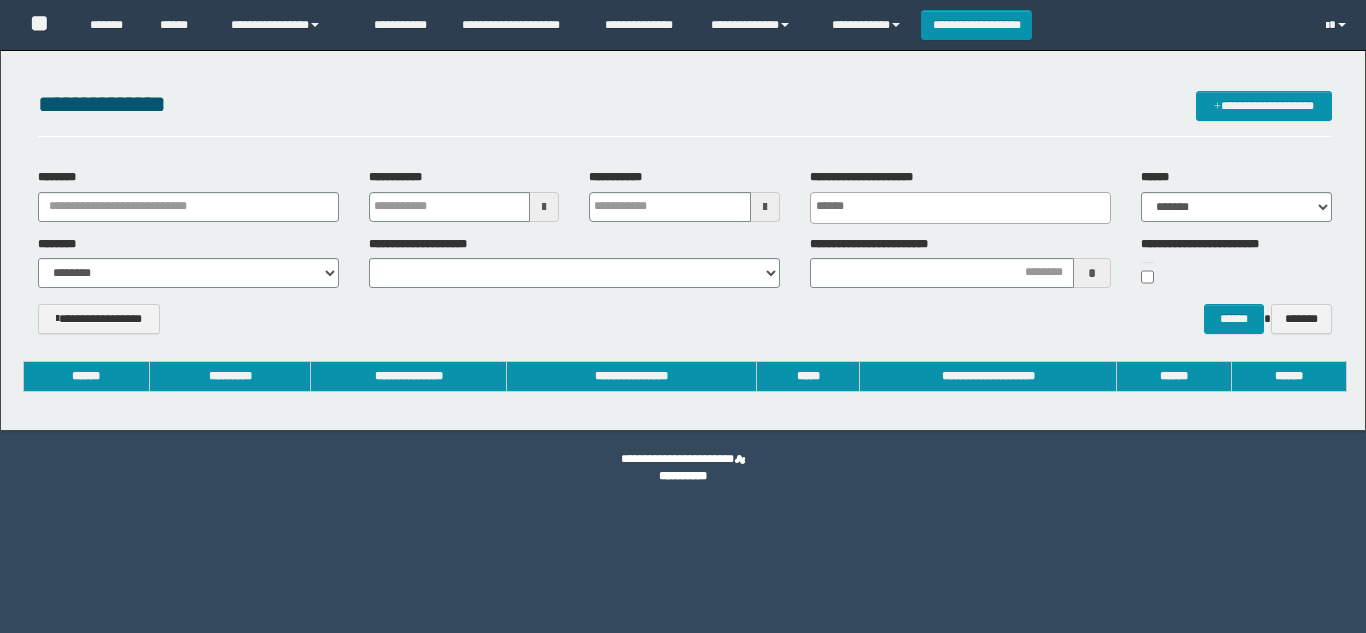 scroll, scrollTop: 0, scrollLeft: 0, axis: both 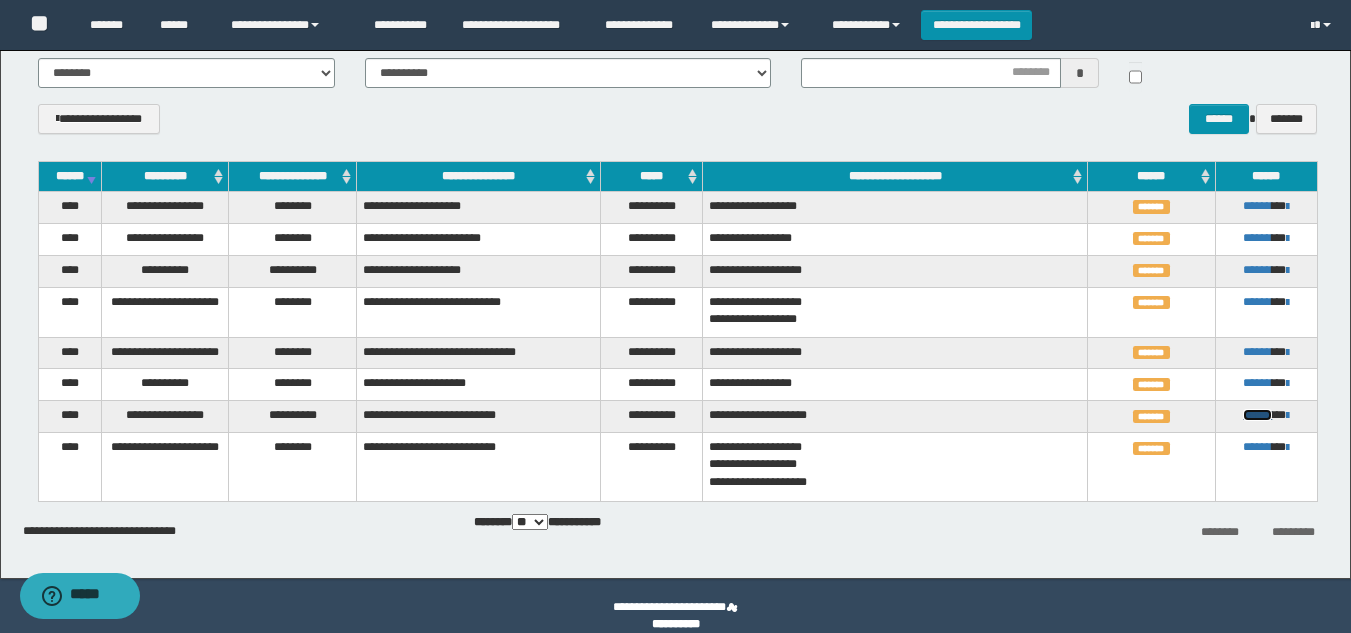 click on "******" at bounding box center [1257, 415] 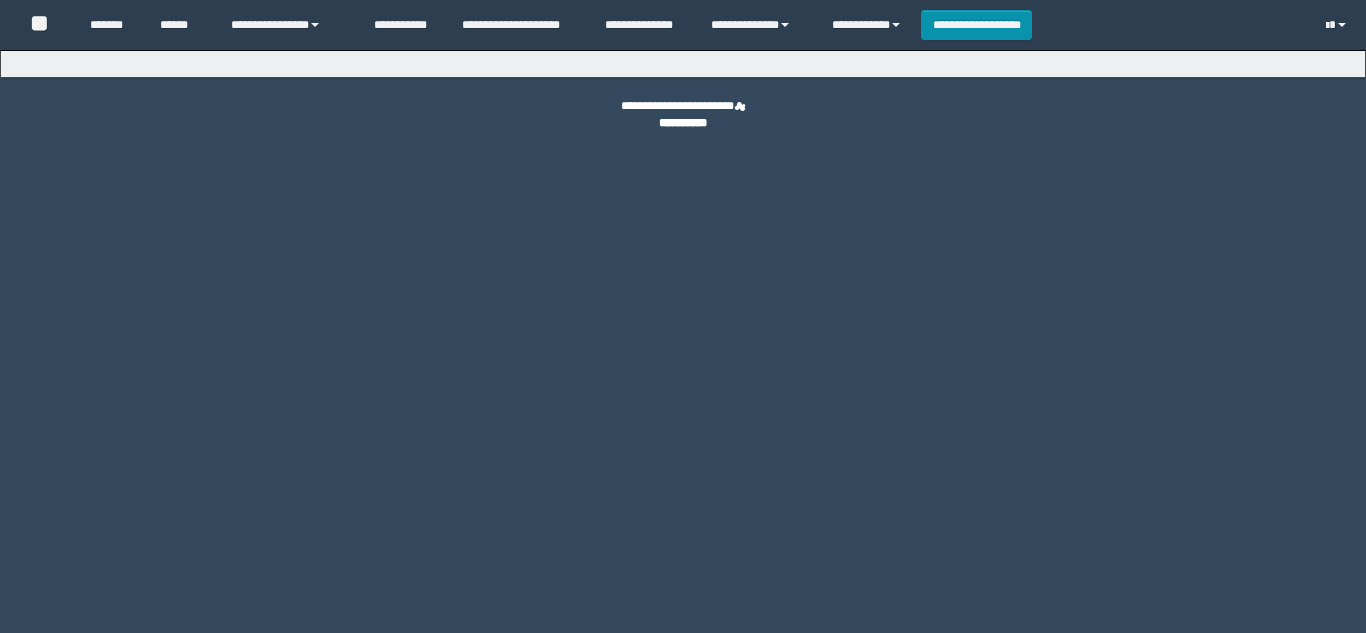 scroll, scrollTop: 0, scrollLeft: 0, axis: both 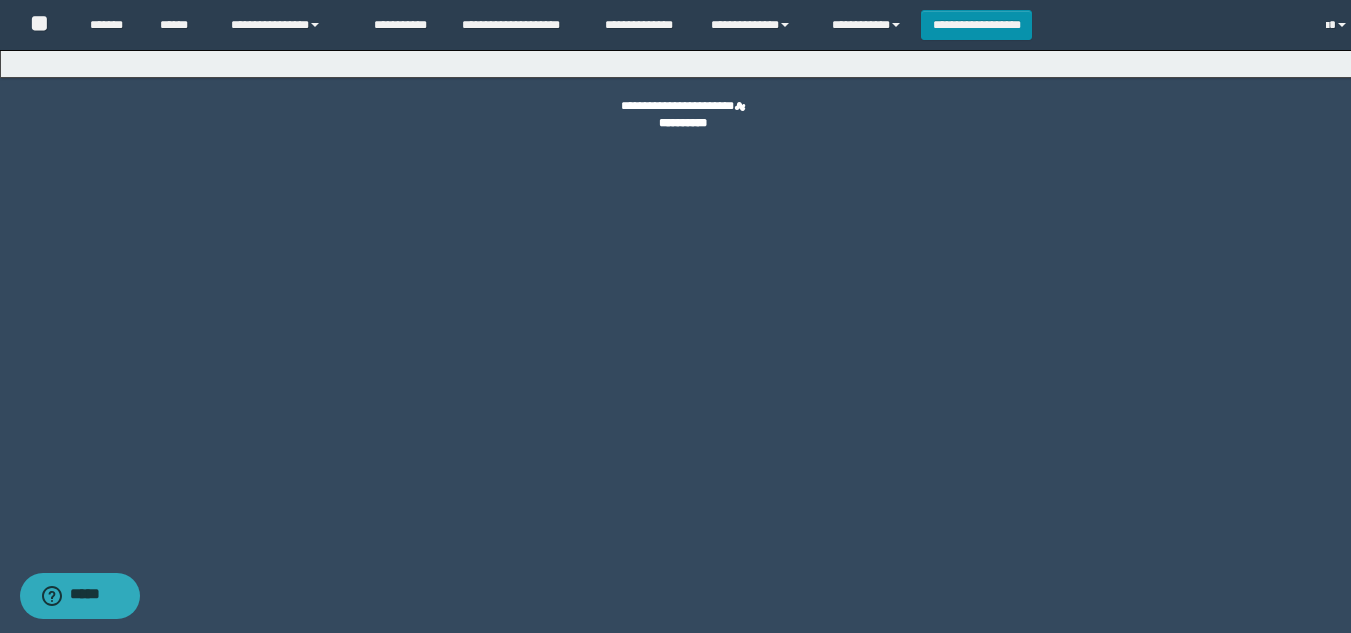 select on "****" 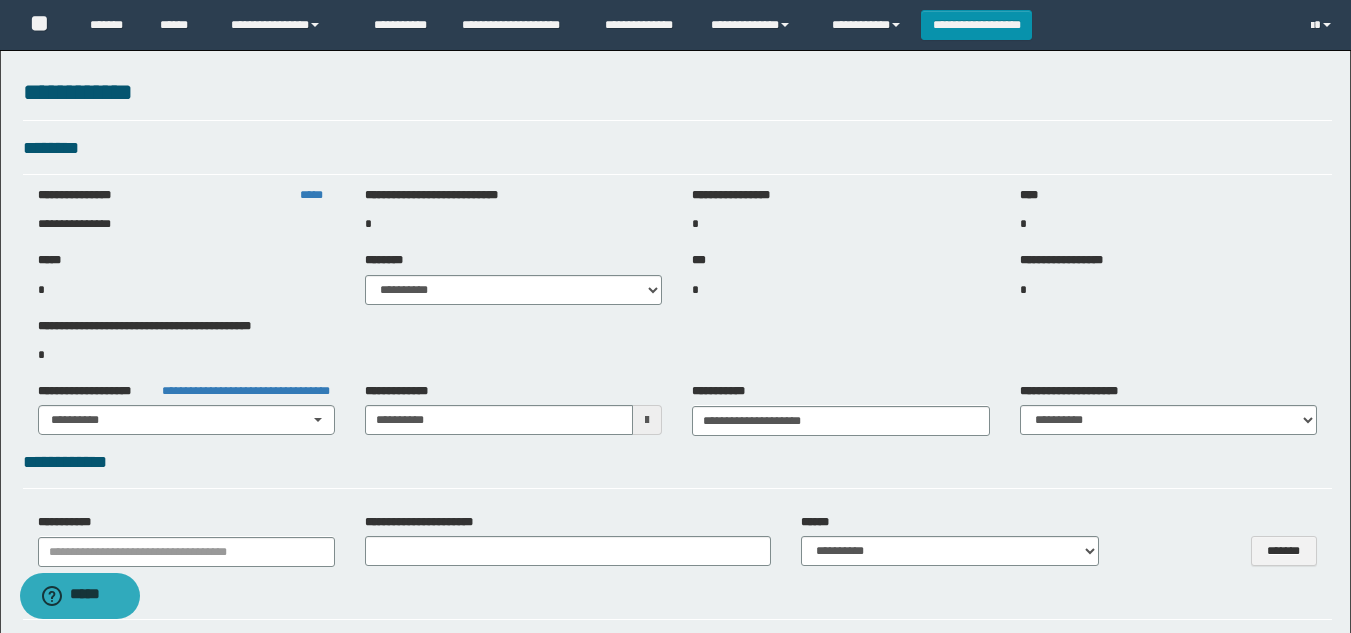 select on "*" 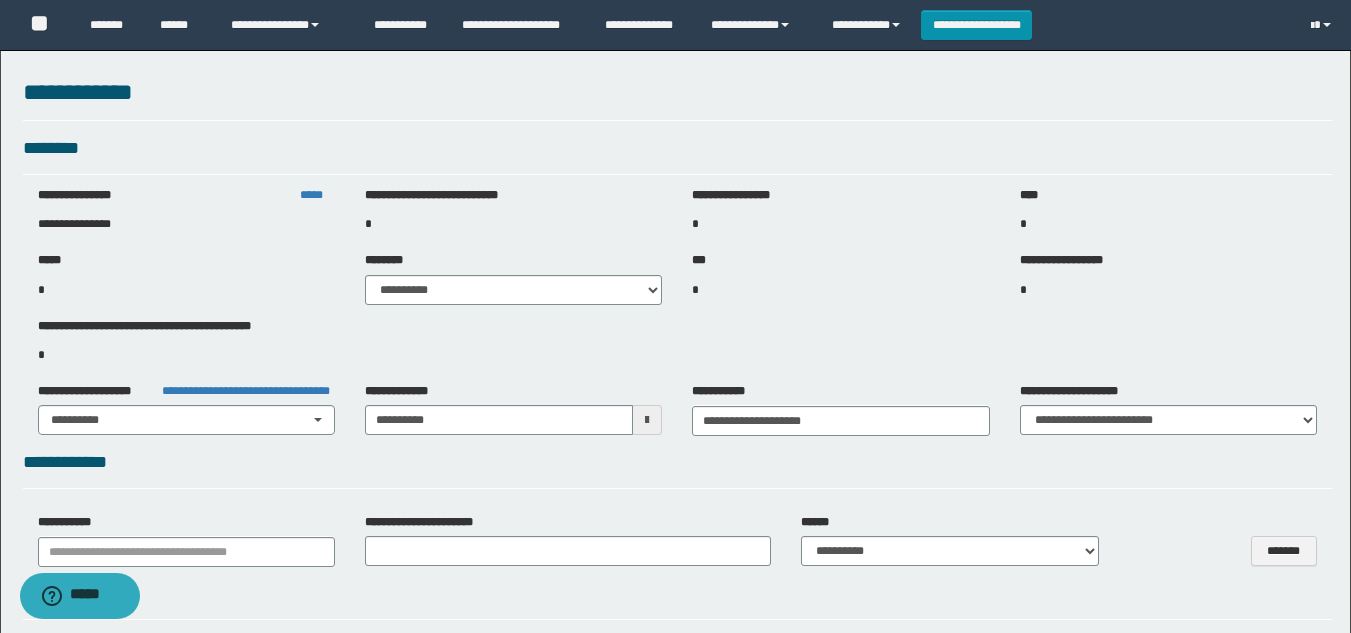 select on "***" 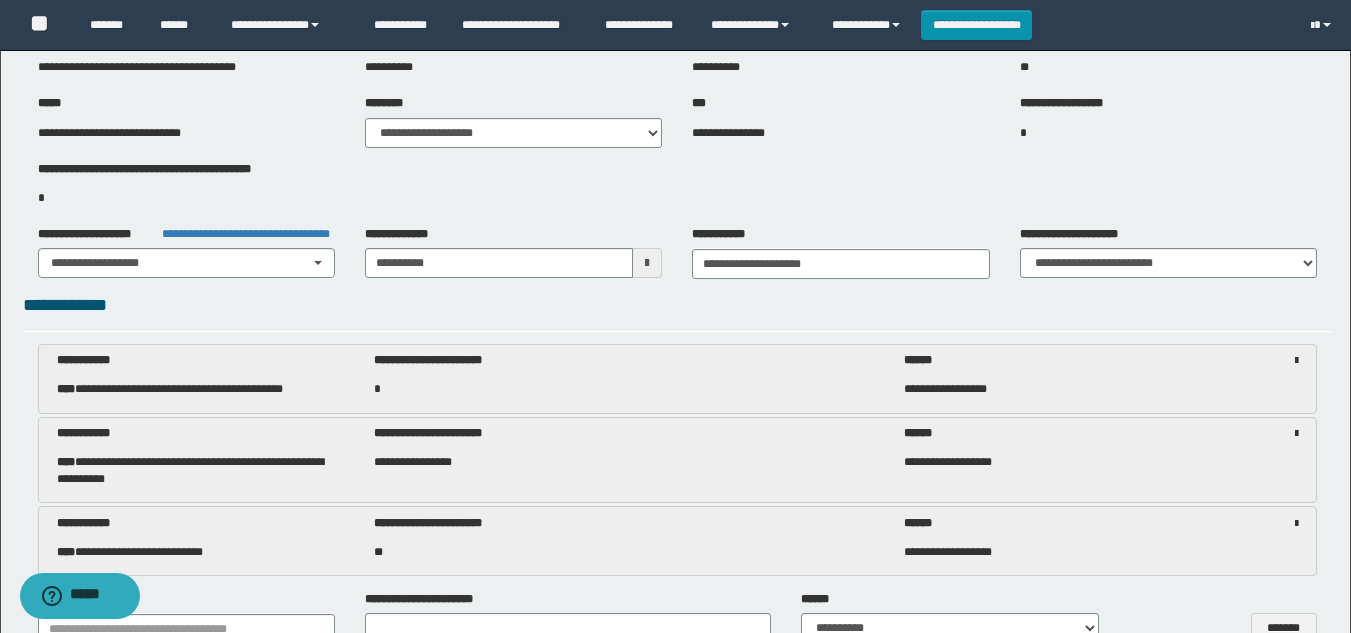scroll, scrollTop: 100, scrollLeft: 0, axis: vertical 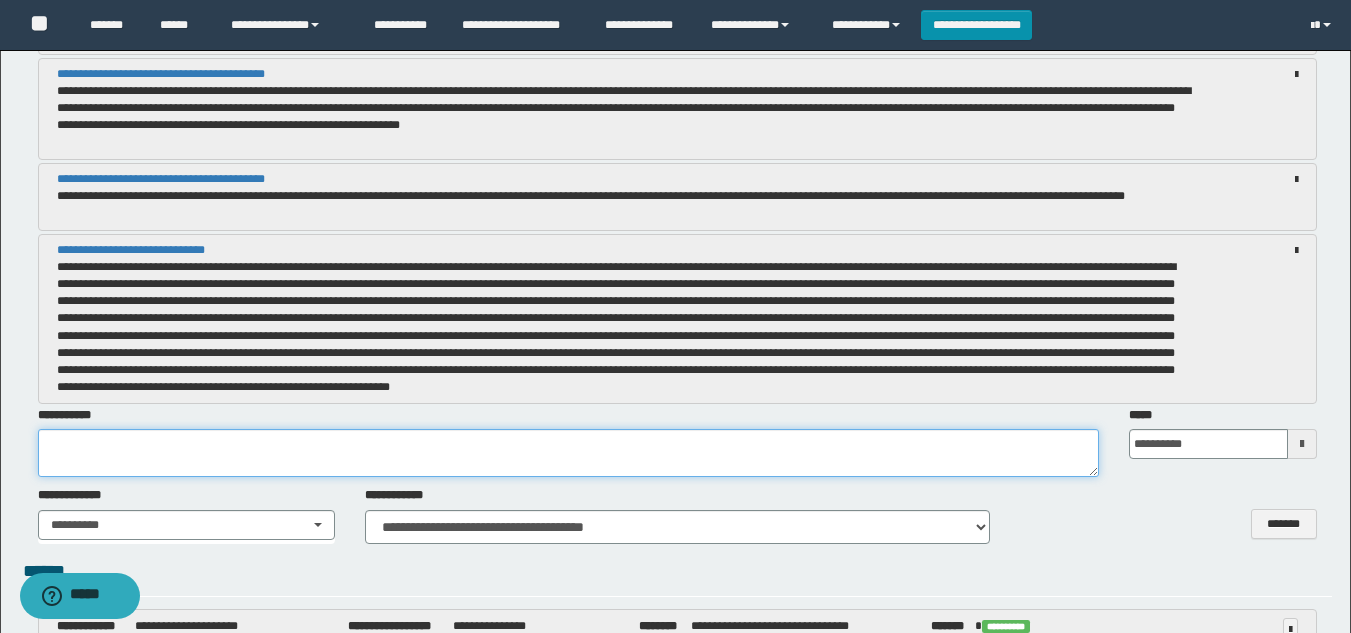 click at bounding box center [568, 453] 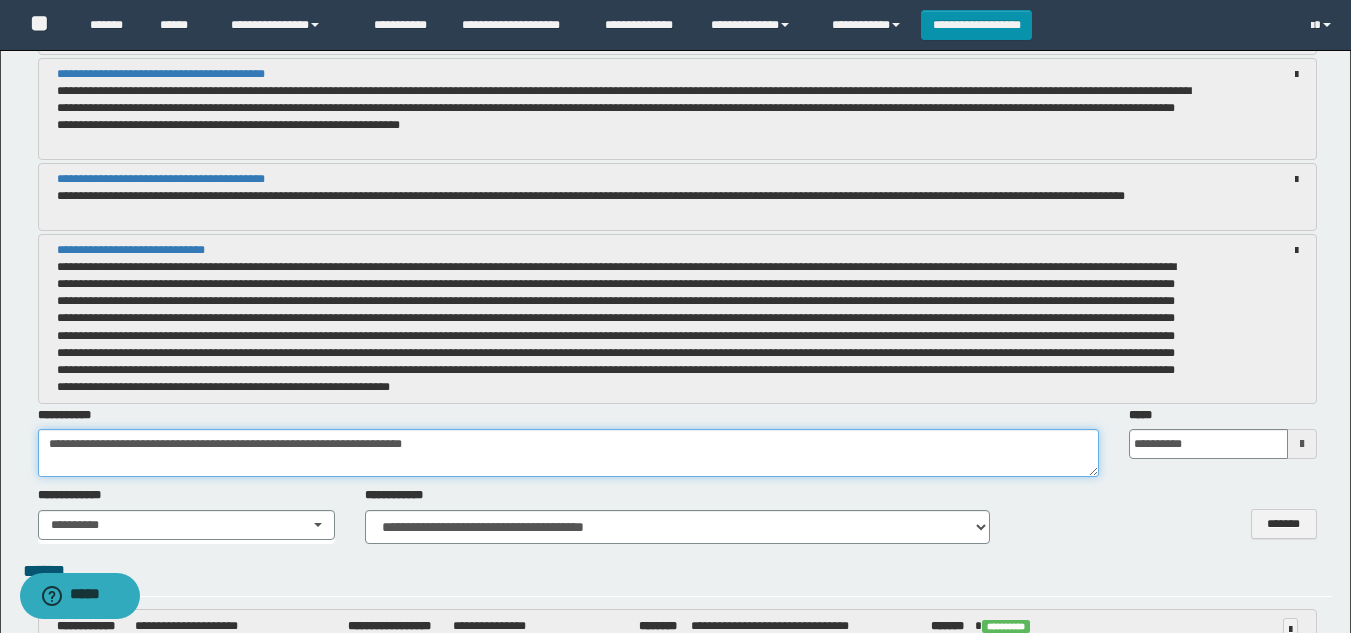 click on "**********" at bounding box center [568, 453] 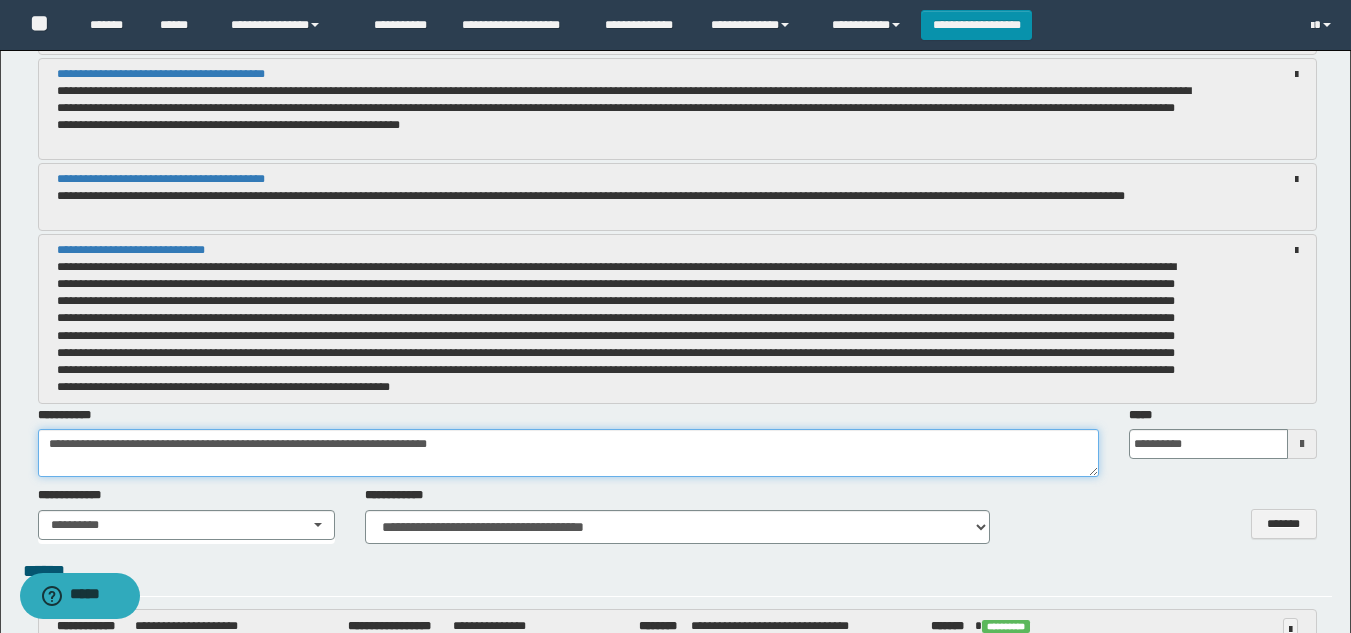 click on "**********" at bounding box center [568, 453] 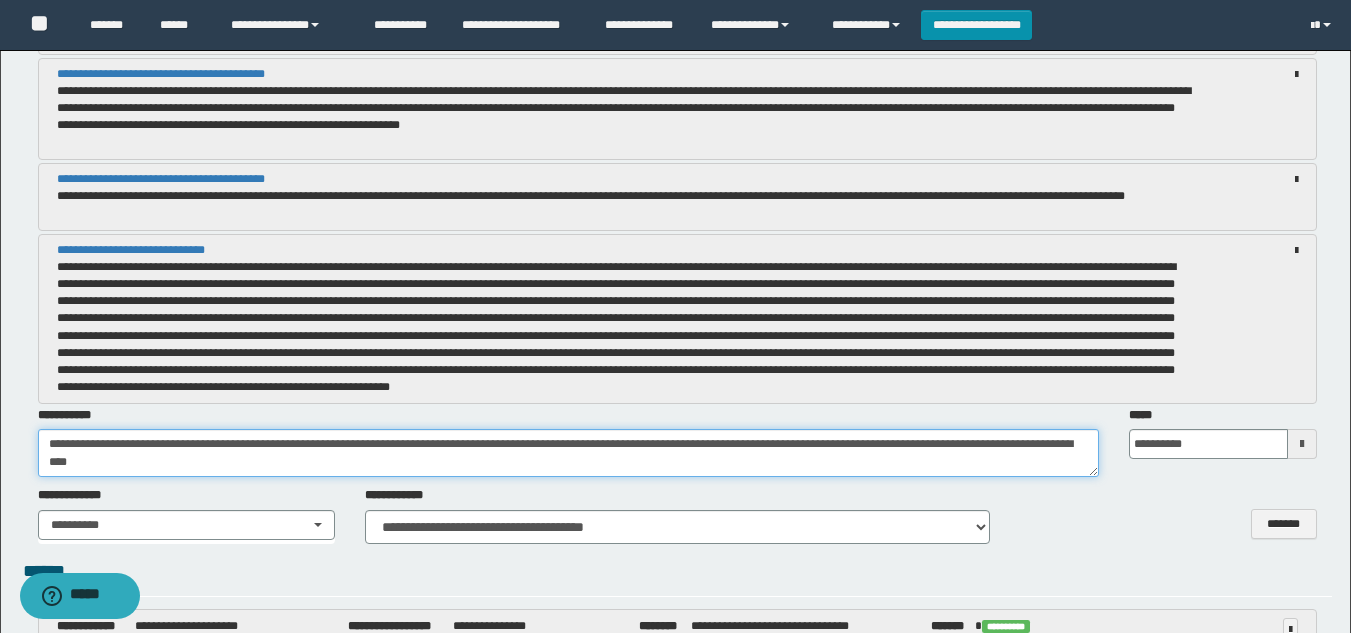 scroll, scrollTop: 30, scrollLeft: 0, axis: vertical 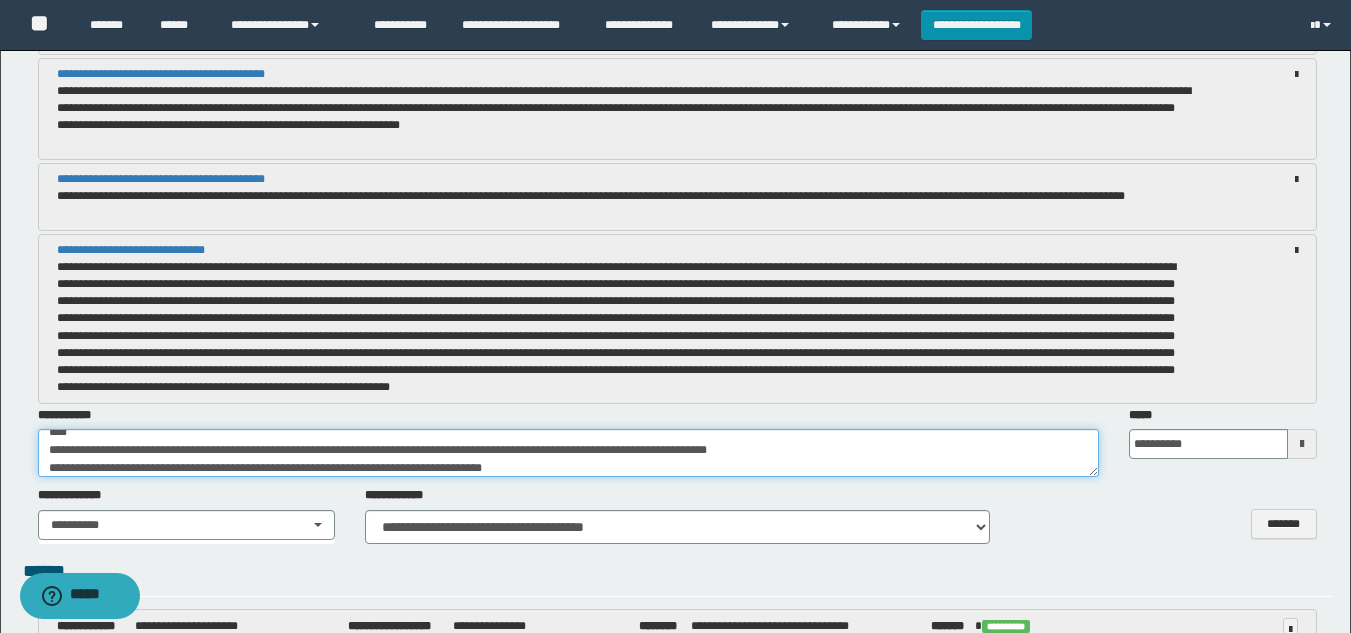 click on "**********" at bounding box center [568, 453] 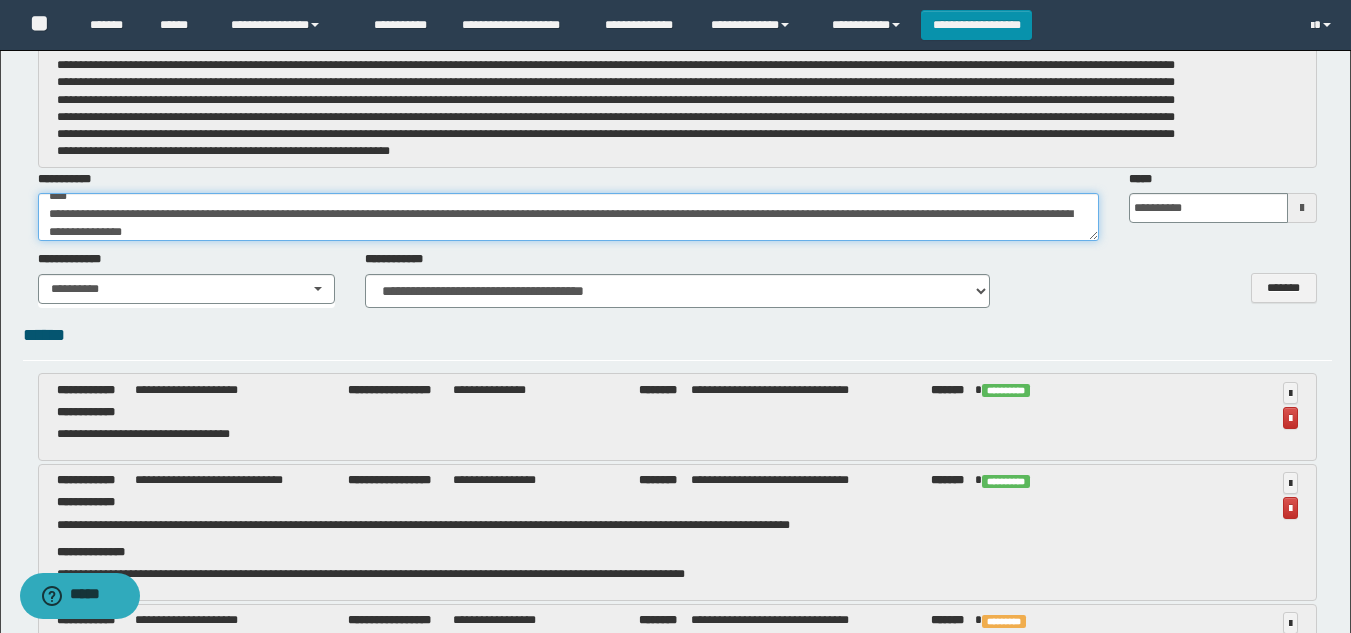 scroll, scrollTop: 6330, scrollLeft: 0, axis: vertical 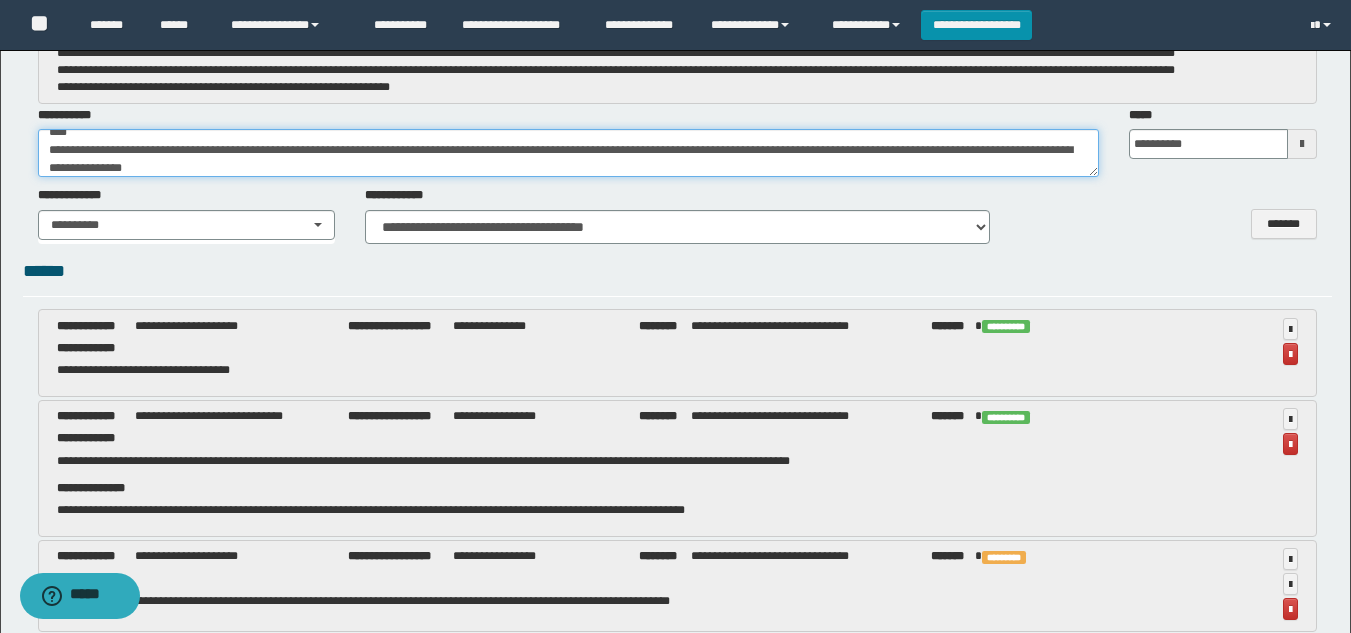 click on "**********" at bounding box center [568, 153] 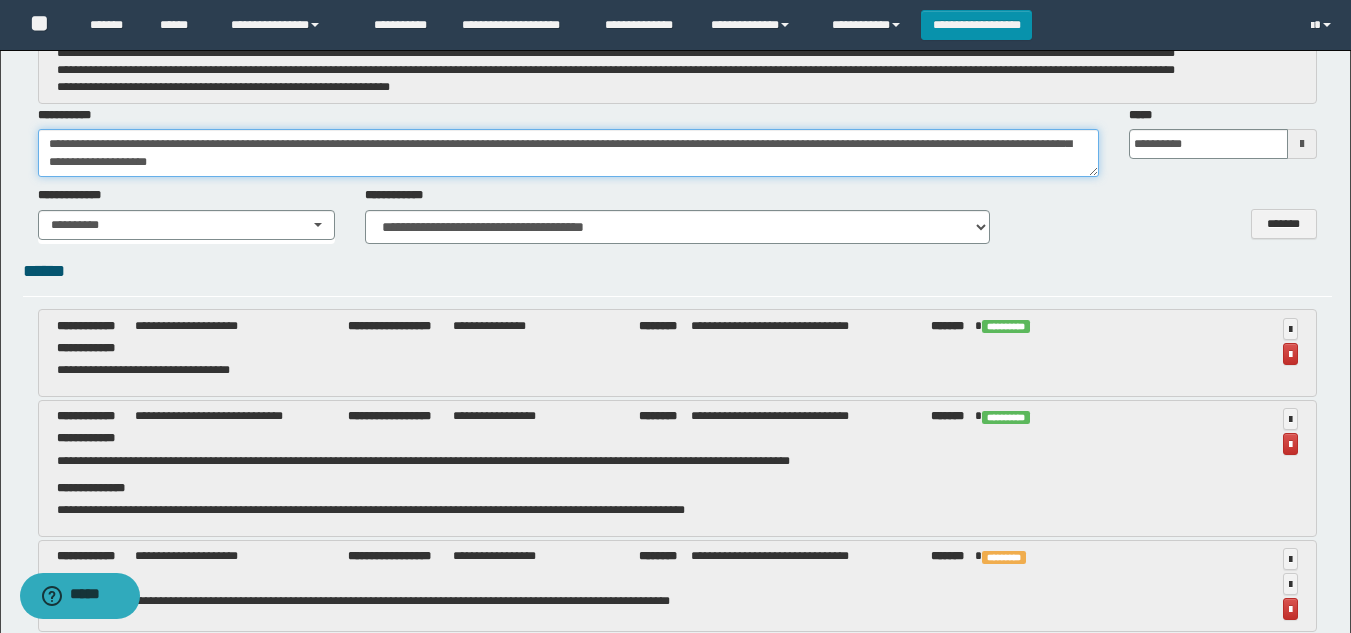 scroll, scrollTop: 7, scrollLeft: 0, axis: vertical 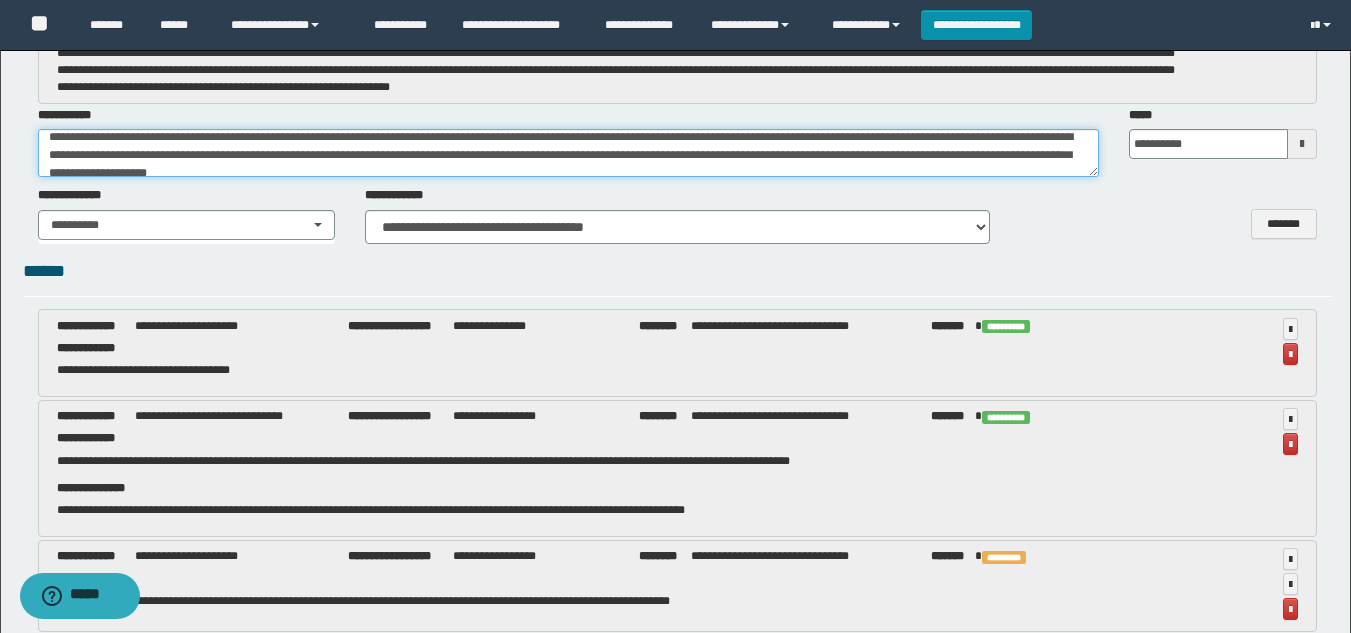 click on "**********" at bounding box center (568, 153) 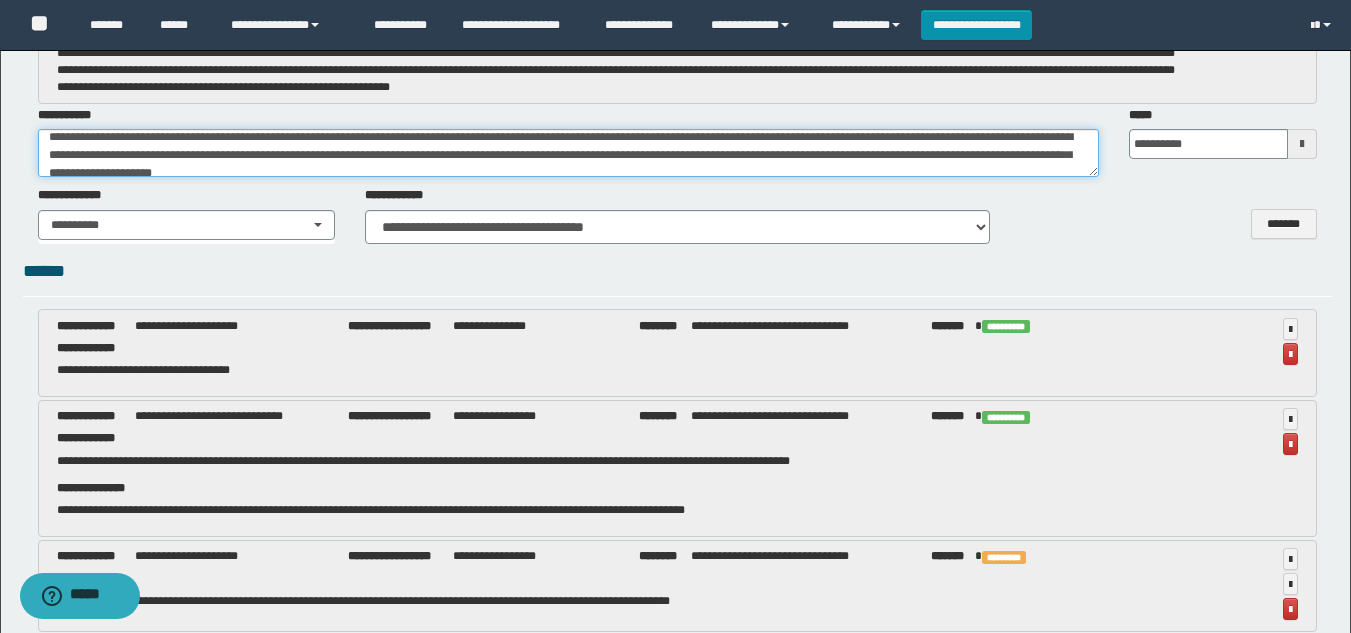 click on "**********" at bounding box center [568, 153] 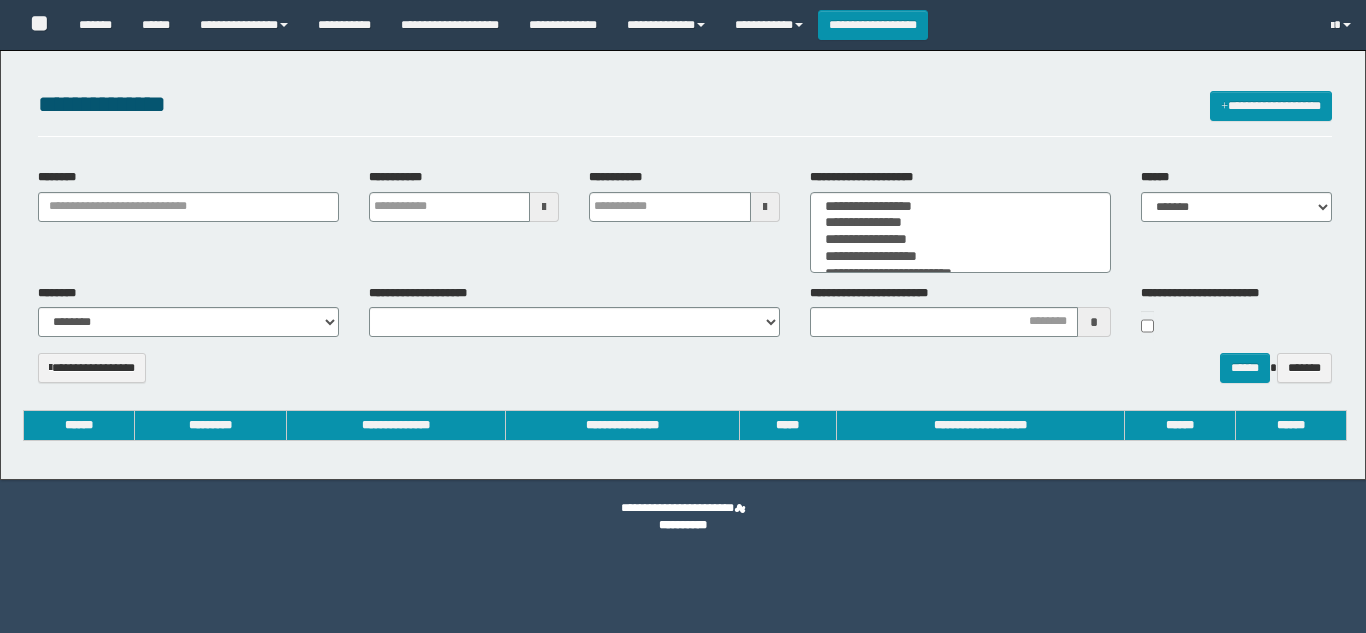 select 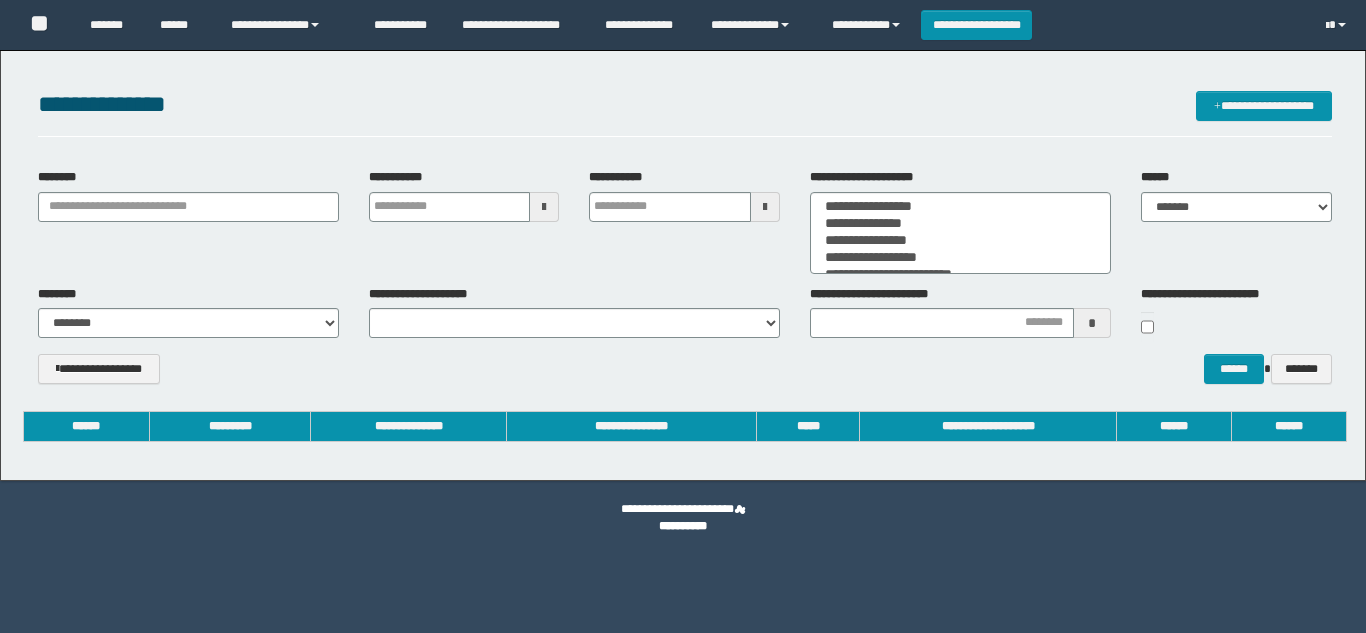 scroll, scrollTop: 0, scrollLeft: 0, axis: both 